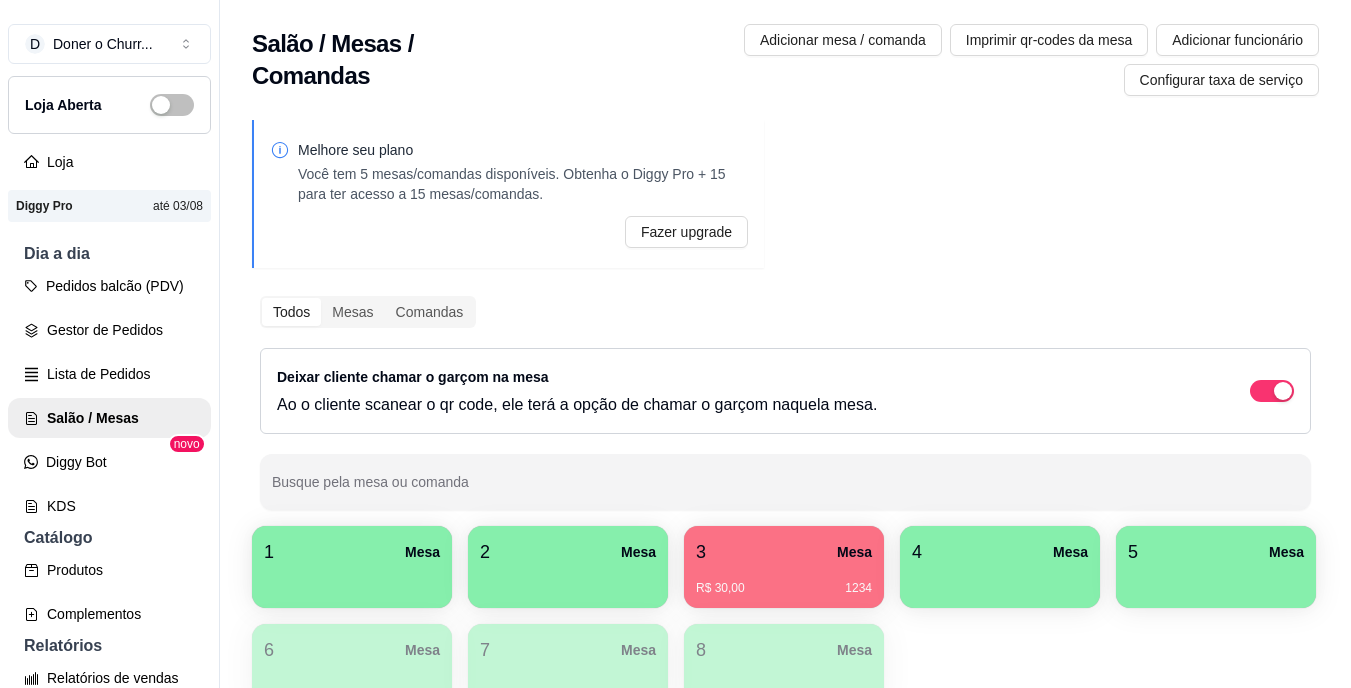scroll, scrollTop: 0, scrollLeft: 0, axis: both 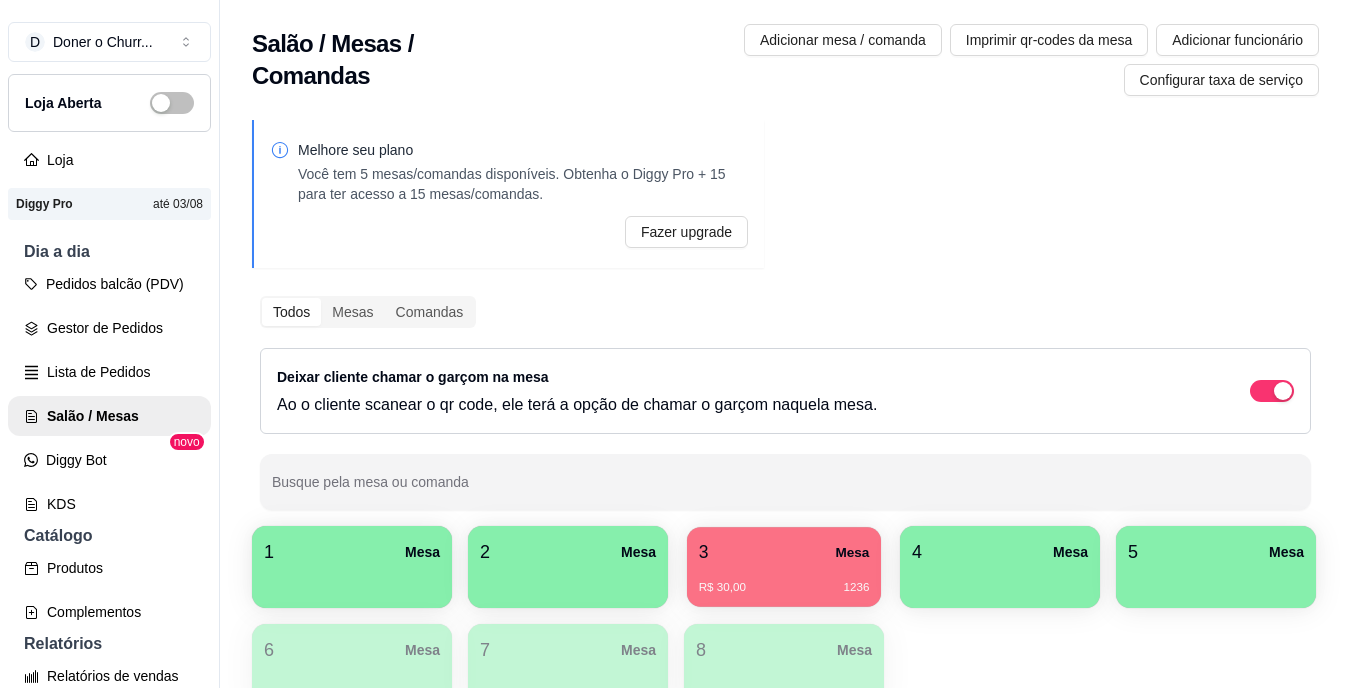 click on "R$ 30,00 [NUMBER]" at bounding box center (784, 588) 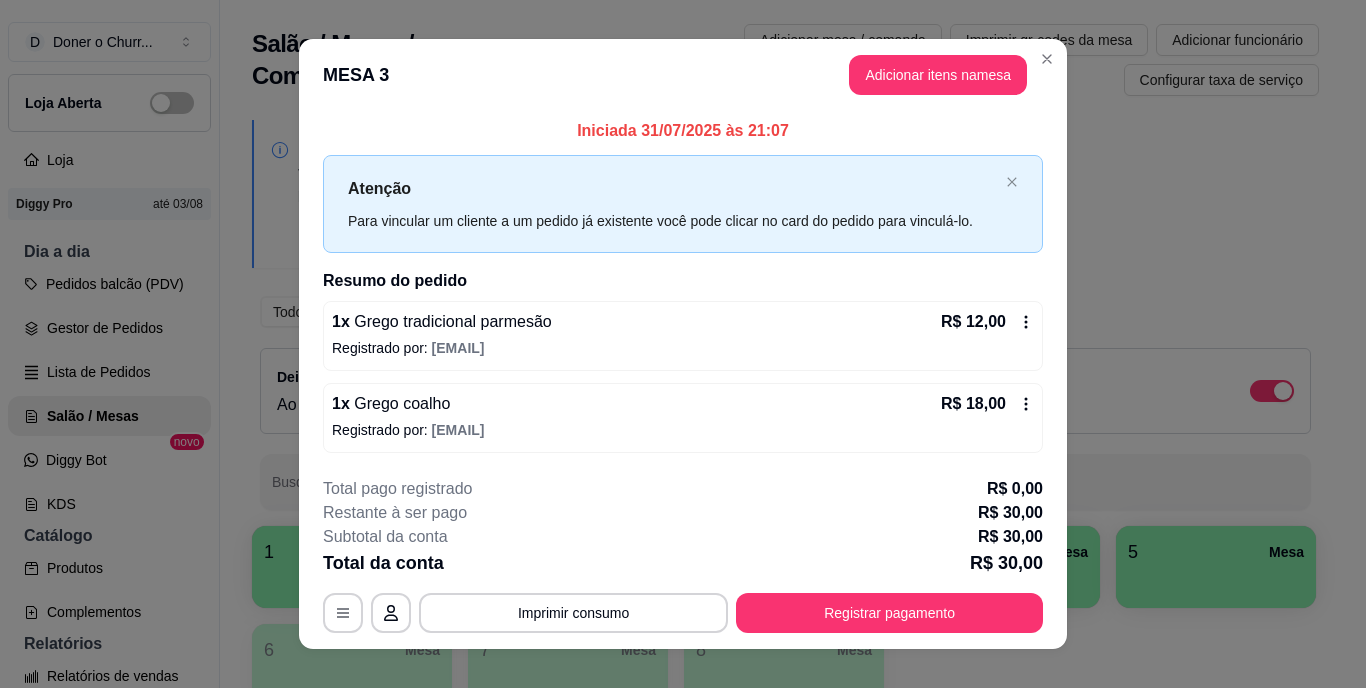 scroll, scrollTop: 25, scrollLeft: 0, axis: vertical 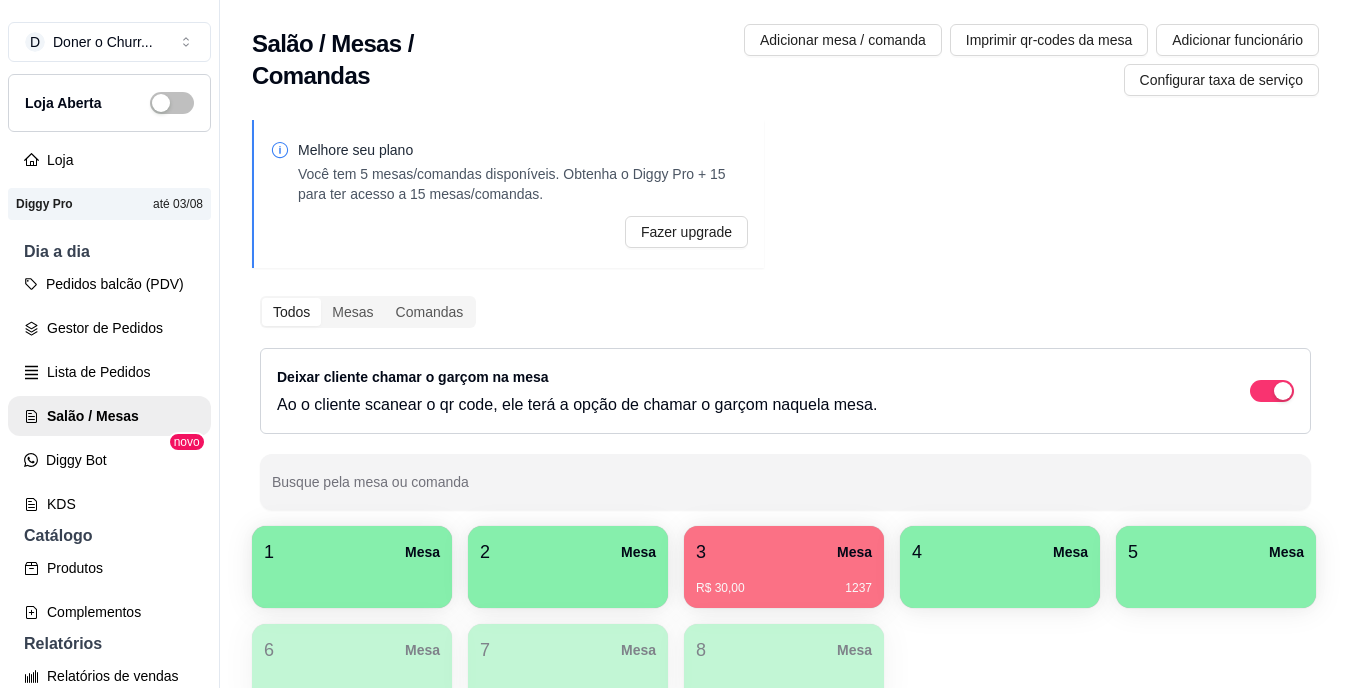 click on "D Doner o Churr ... Loja Aberta Loja Diggy Pro até 03/08 Dia a dia Pedidos balcão (PDV) Gestor de Pedidos Lista de Pedidos Salão / Mesas Diggy Bot novo KDS Catálogo Produtos Complementos Relatórios Relatórios de vendas Relatório de clientes Relatório de fidelidade novo Gerenciar Entregadores novo Nota Fiscal (NFC-e) Controle de caixa Controle de fiado Cupons Clientes Estoque Configurações Diggy Planos Precisa de ajuda? Sair" at bounding box center [110, 360] 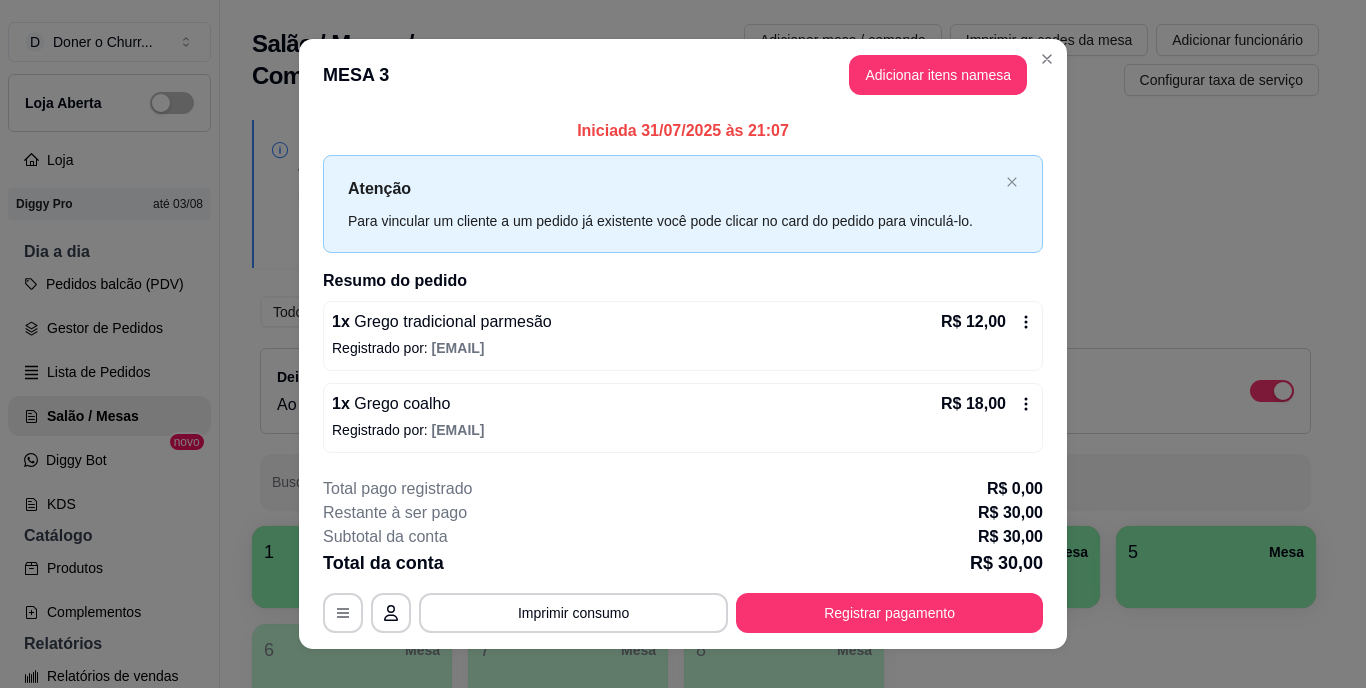 click on "R$ 12,00" at bounding box center [987, 322] 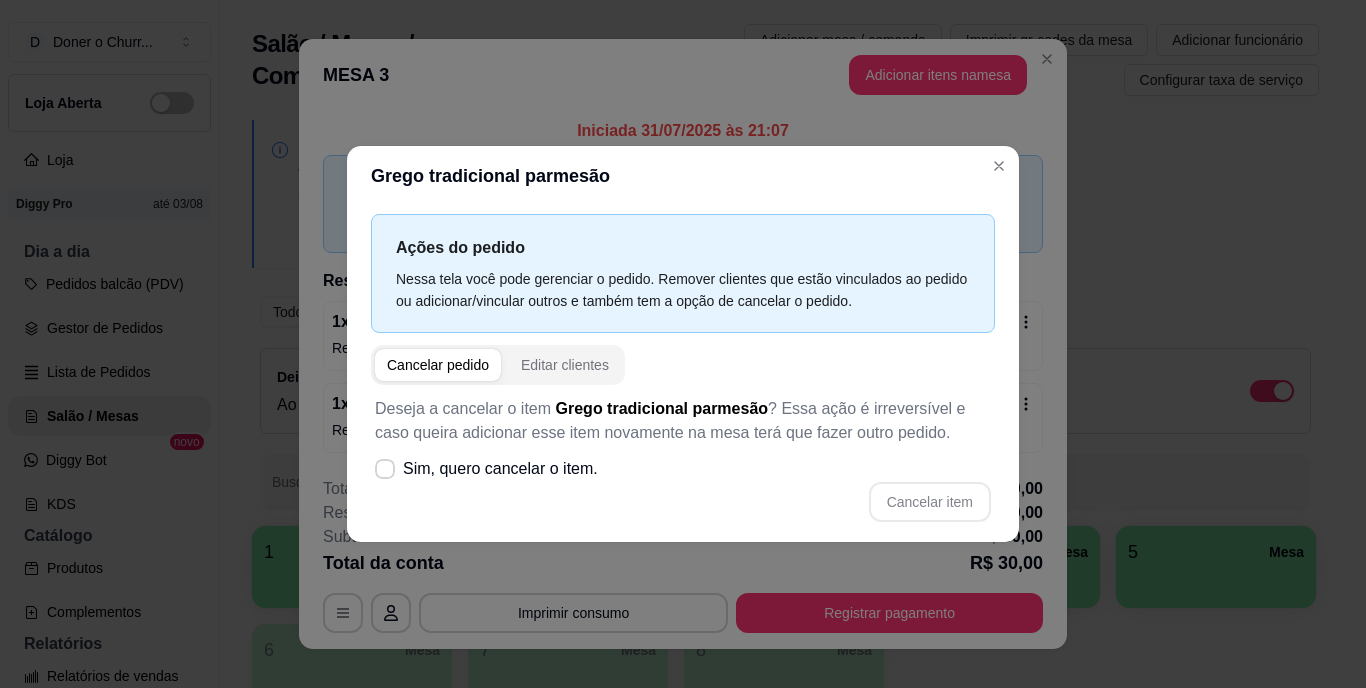 click on "Cancelar pedido" at bounding box center (438, 365) 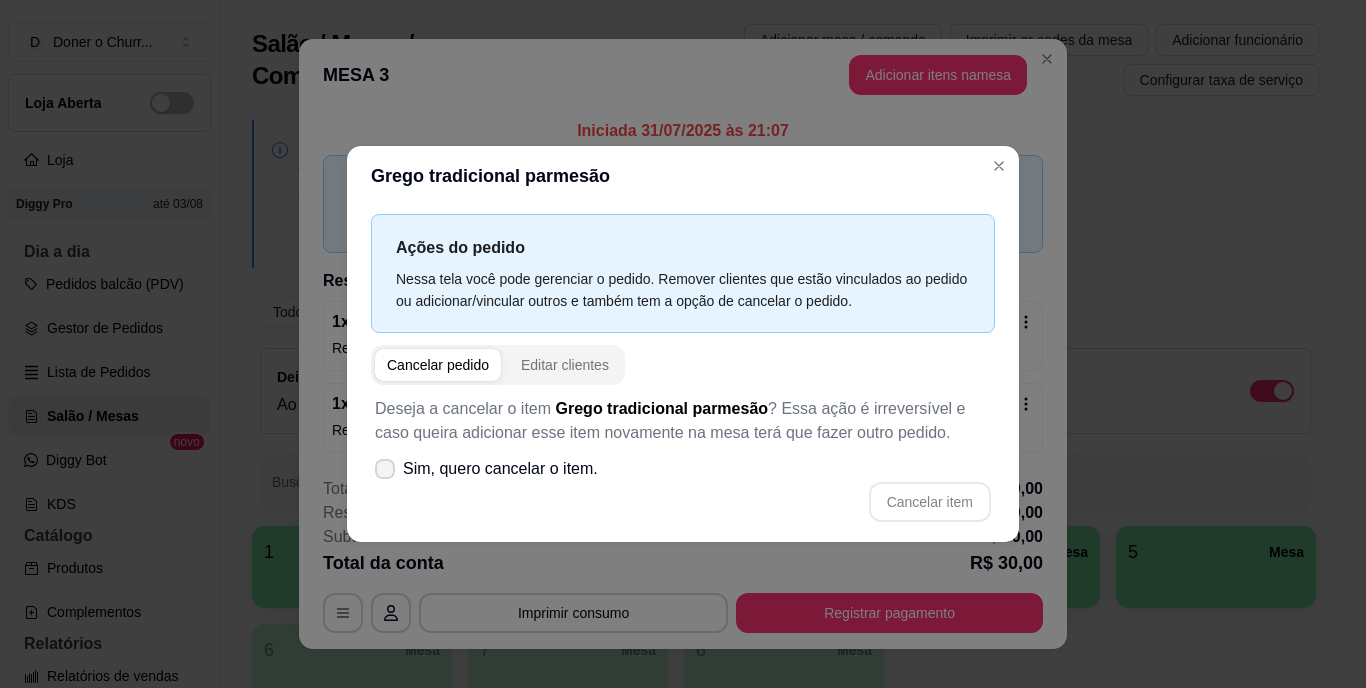 click 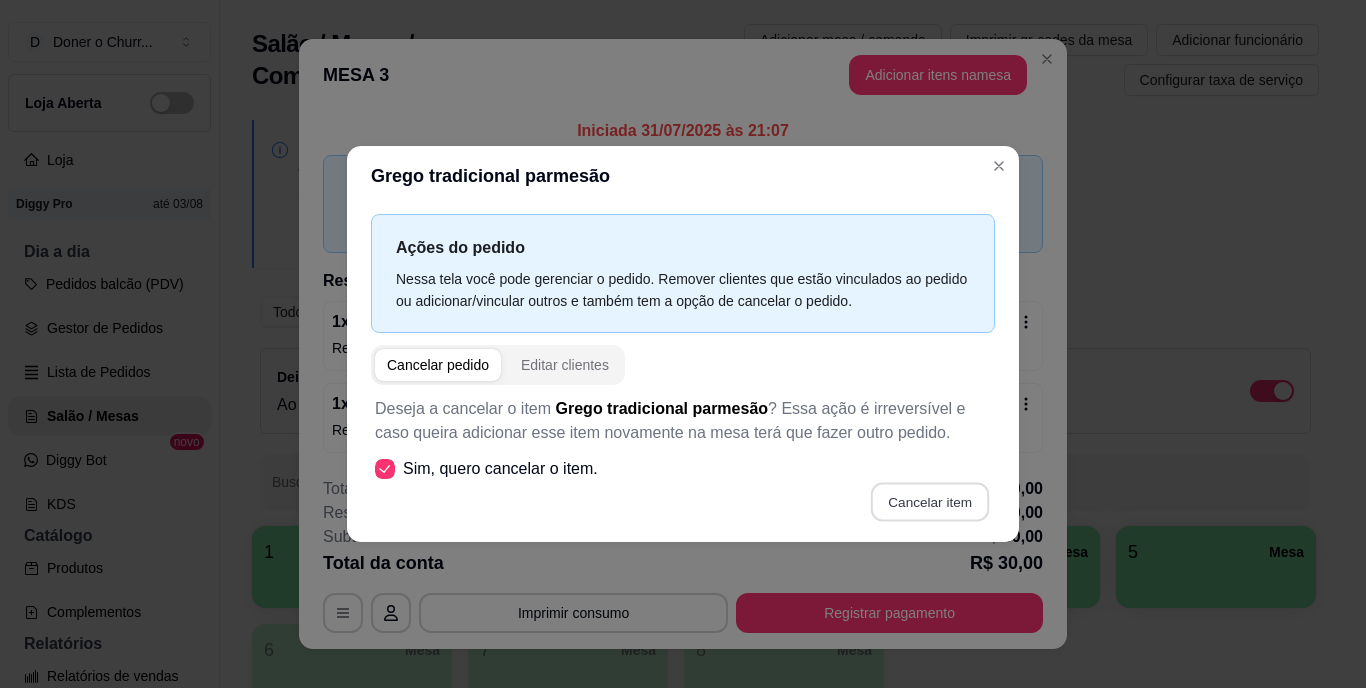 click on "Cancelar item" at bounding box center [929, 502] 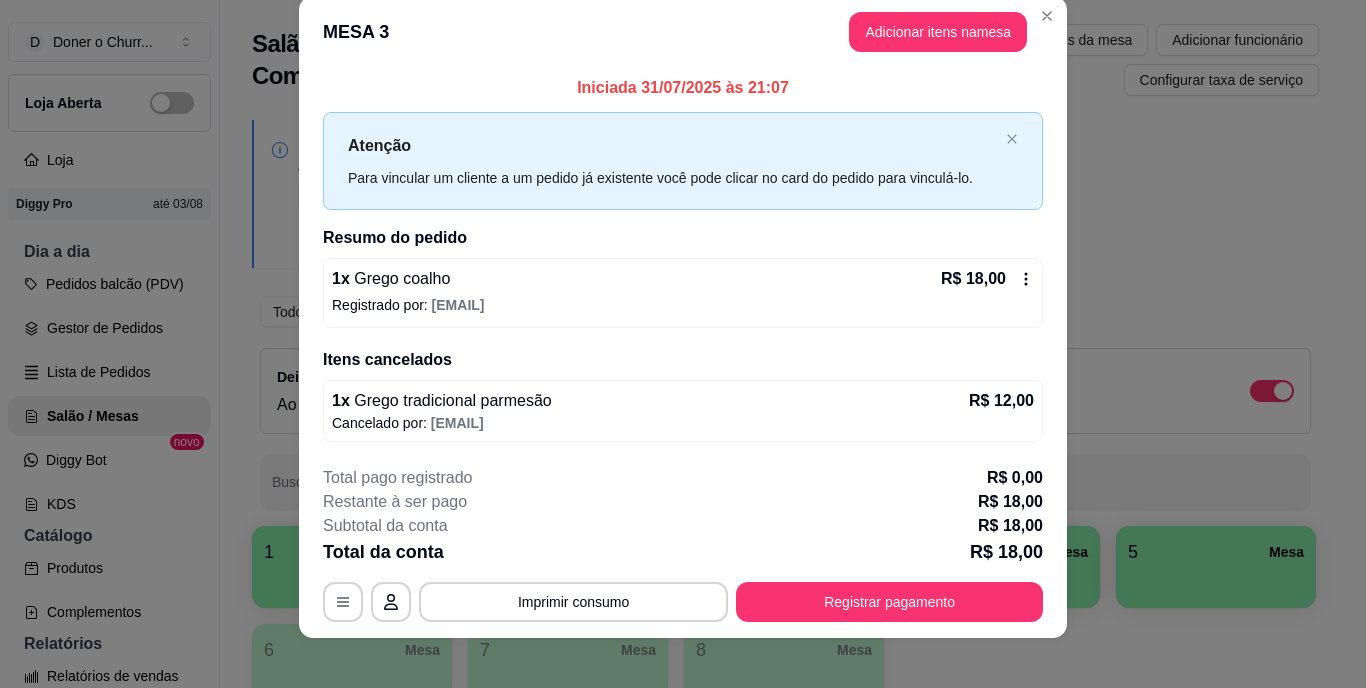 scroll, scrollTop: 41, scrollLeft: 0, axis: vertical 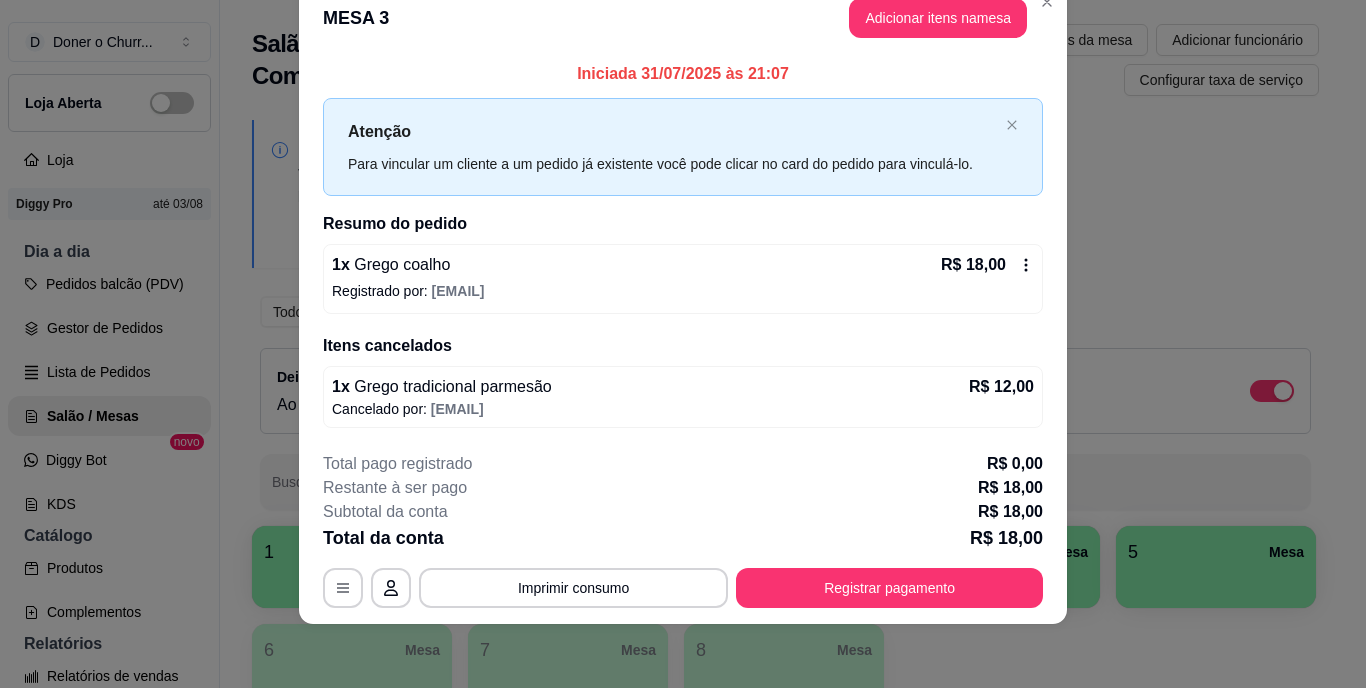 click 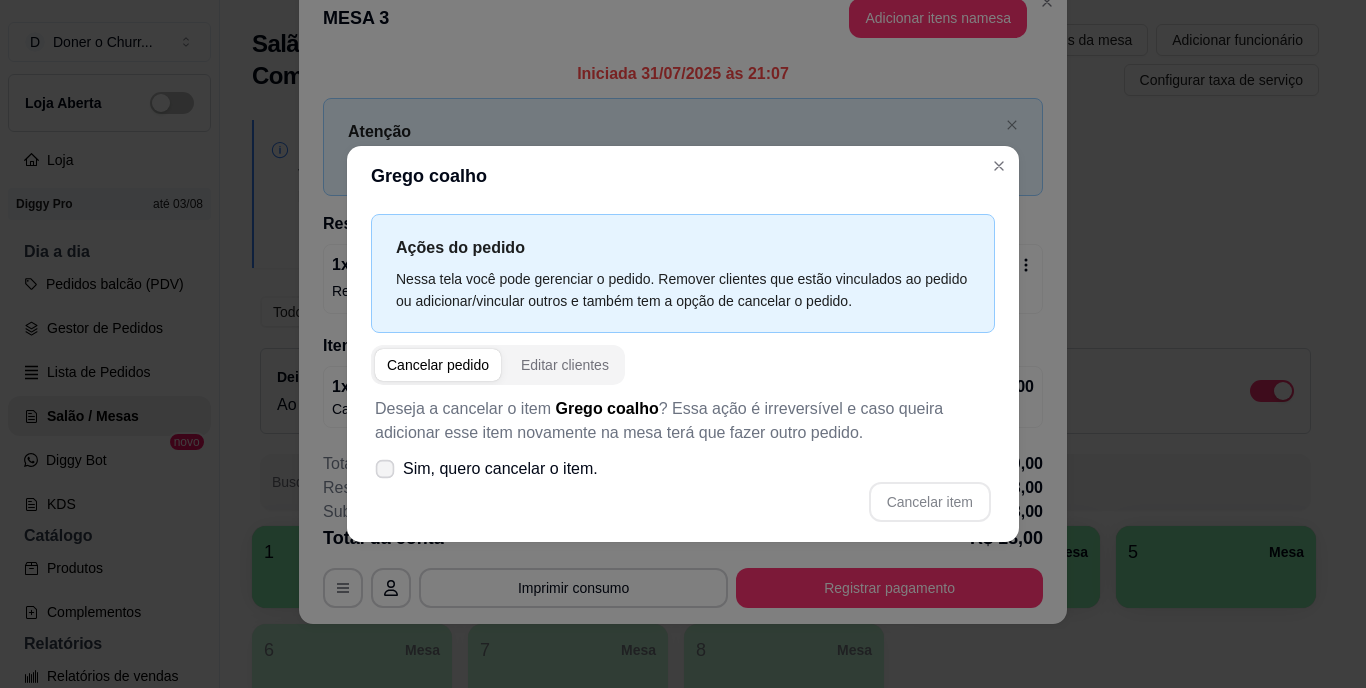click 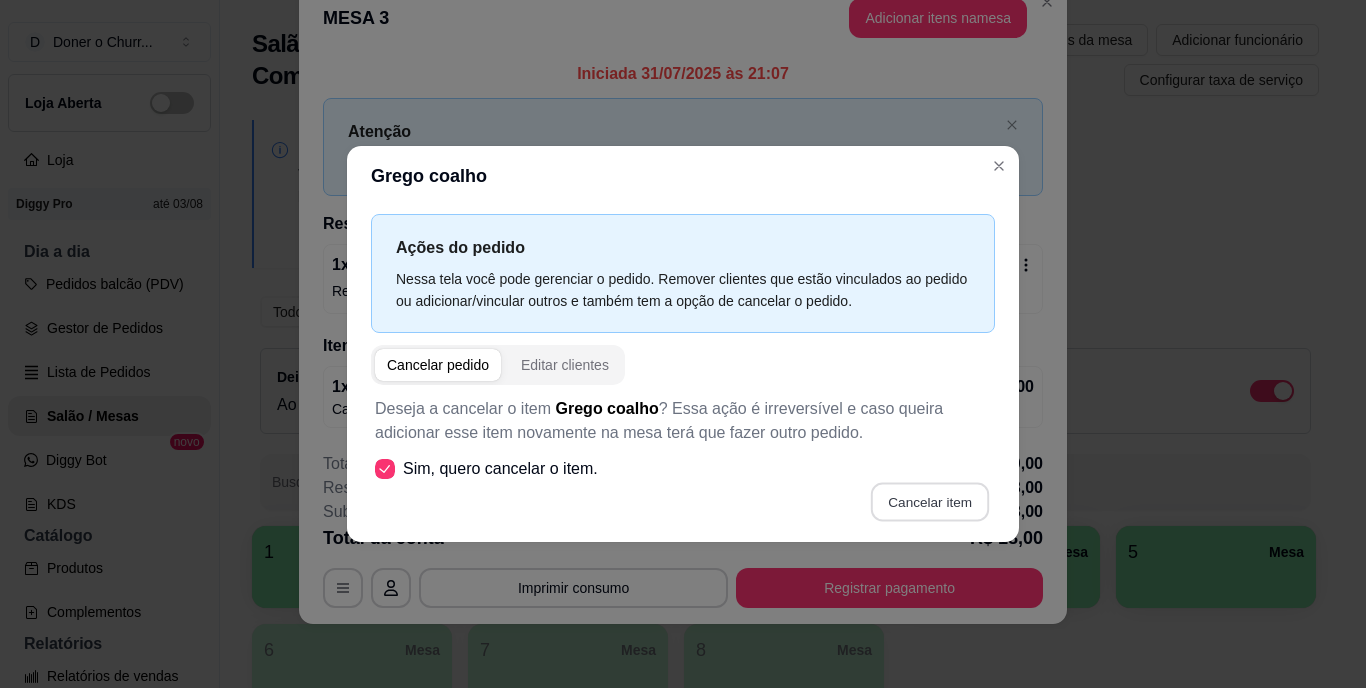 click on "Cancelar item" at bounding box center (929, 502) 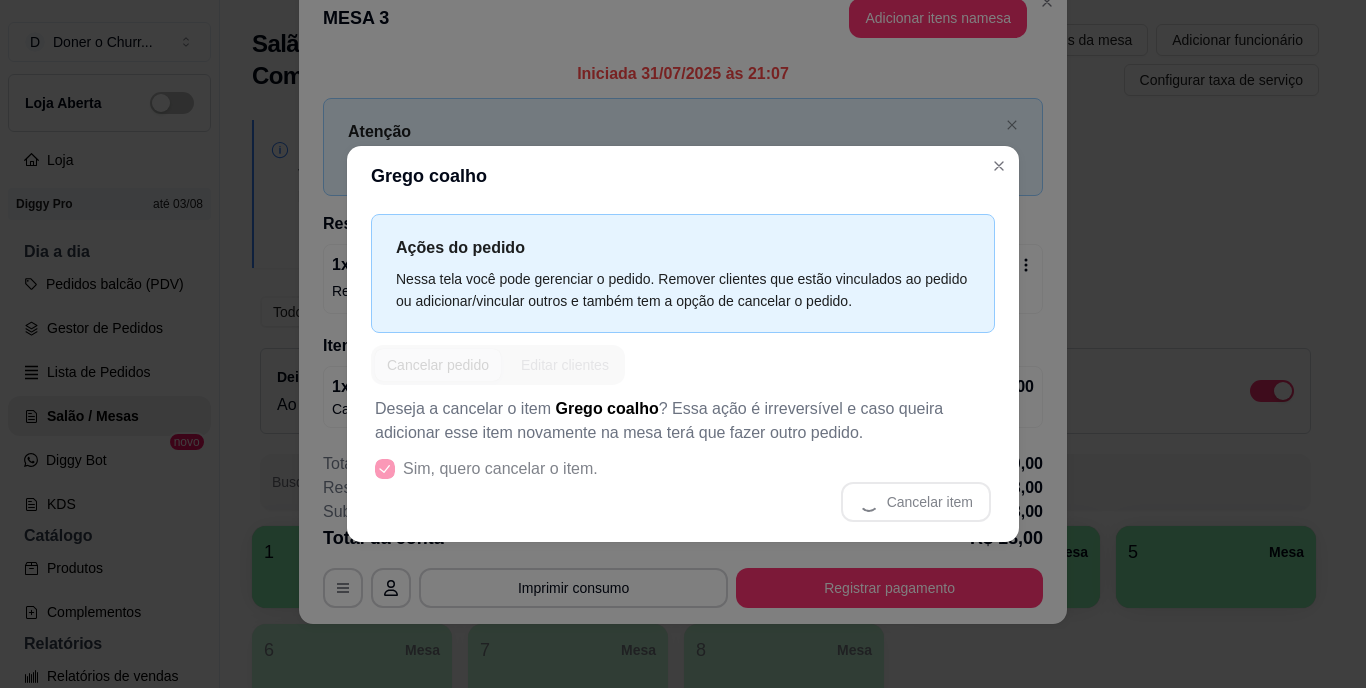 scroll, scrollTop: 0, scrollLeft: 0, axis: both 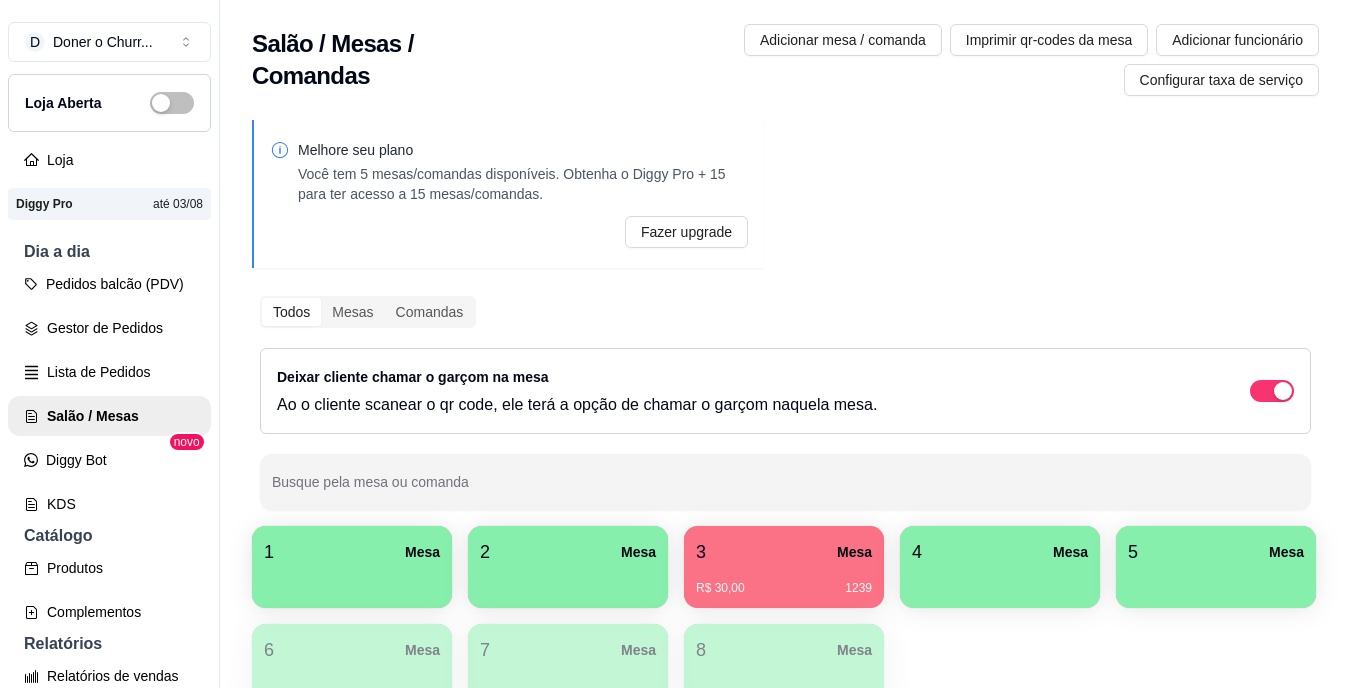 click on "3 Mesa" at bounding box center [784, 552] 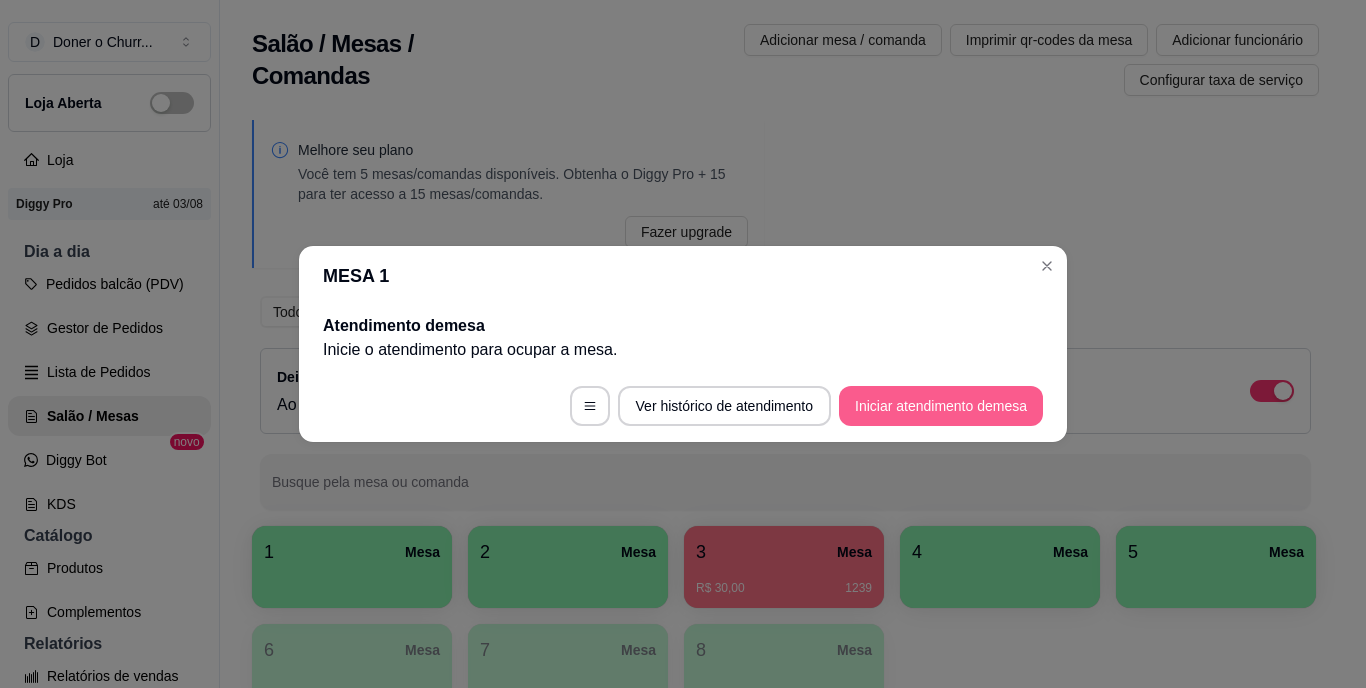 click on "Iniciar atendimento de  mesa" at bounding box center [941, 406] 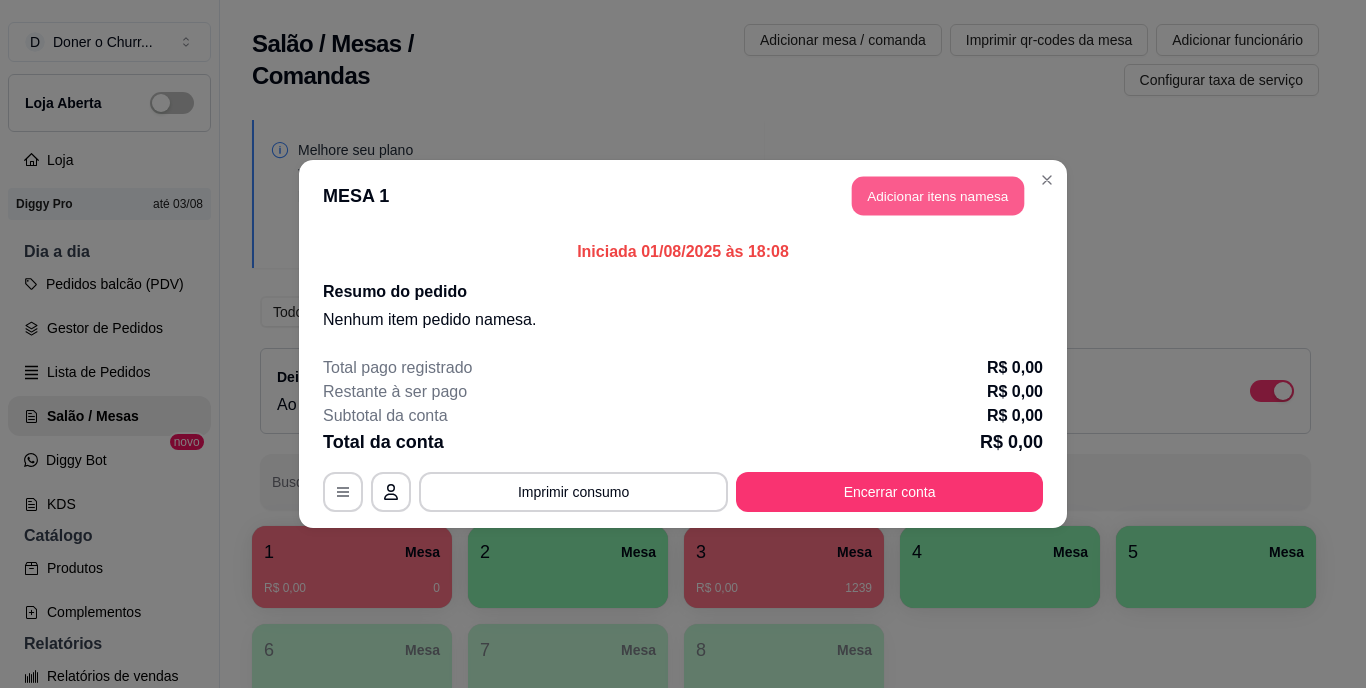 click on "Adicionar itens na  mesa" at bounding box center [938, 196] 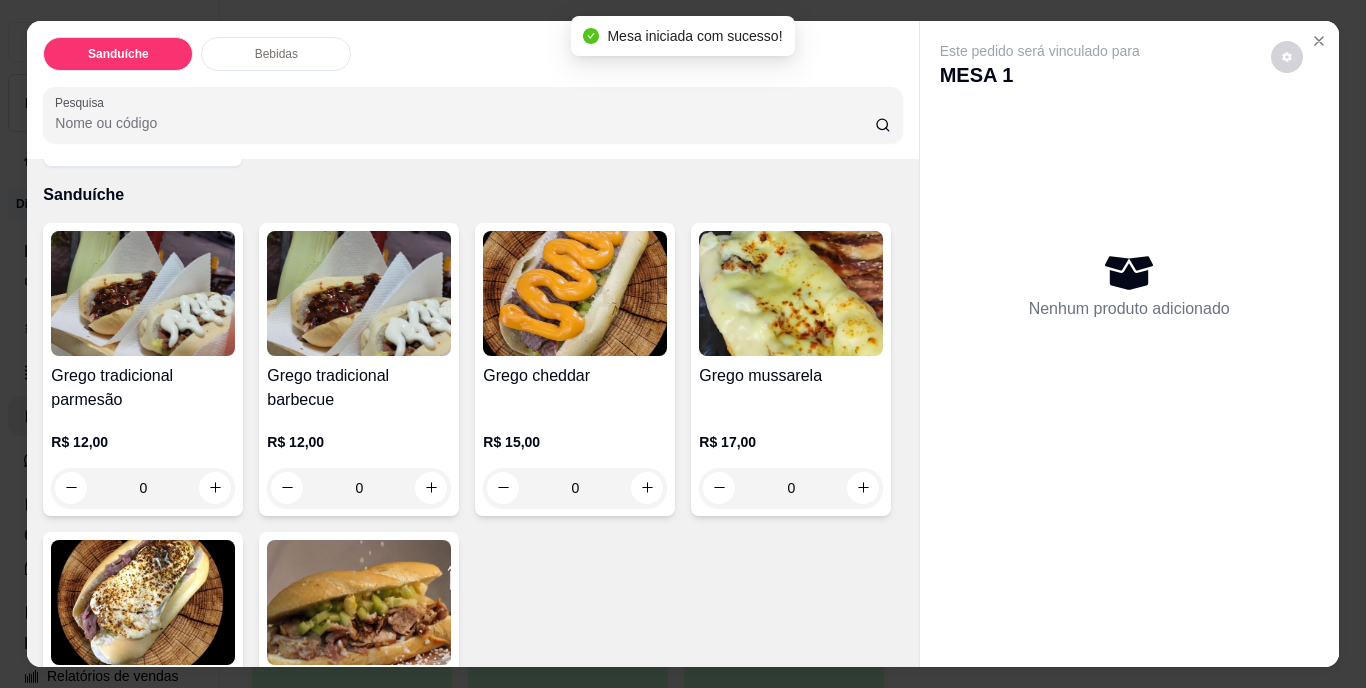 scroll, scrollTop: 400, scrollLeft: 0, axis: vertical 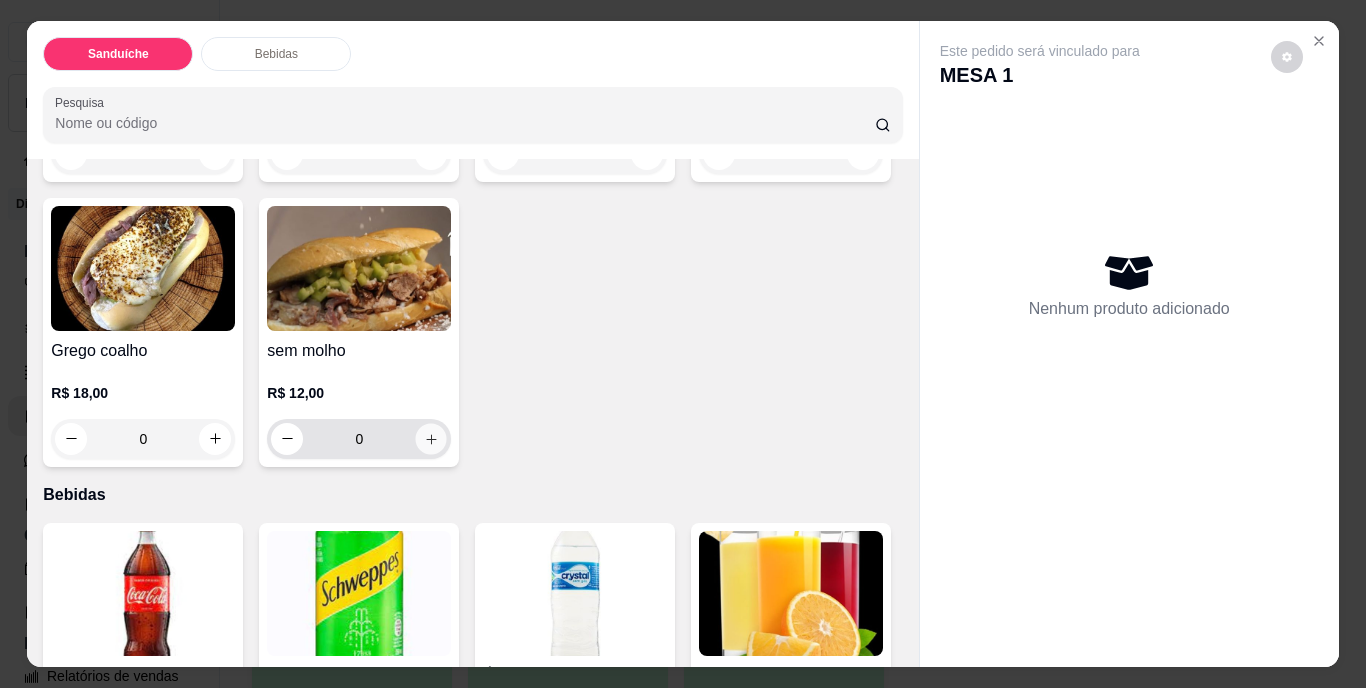 click 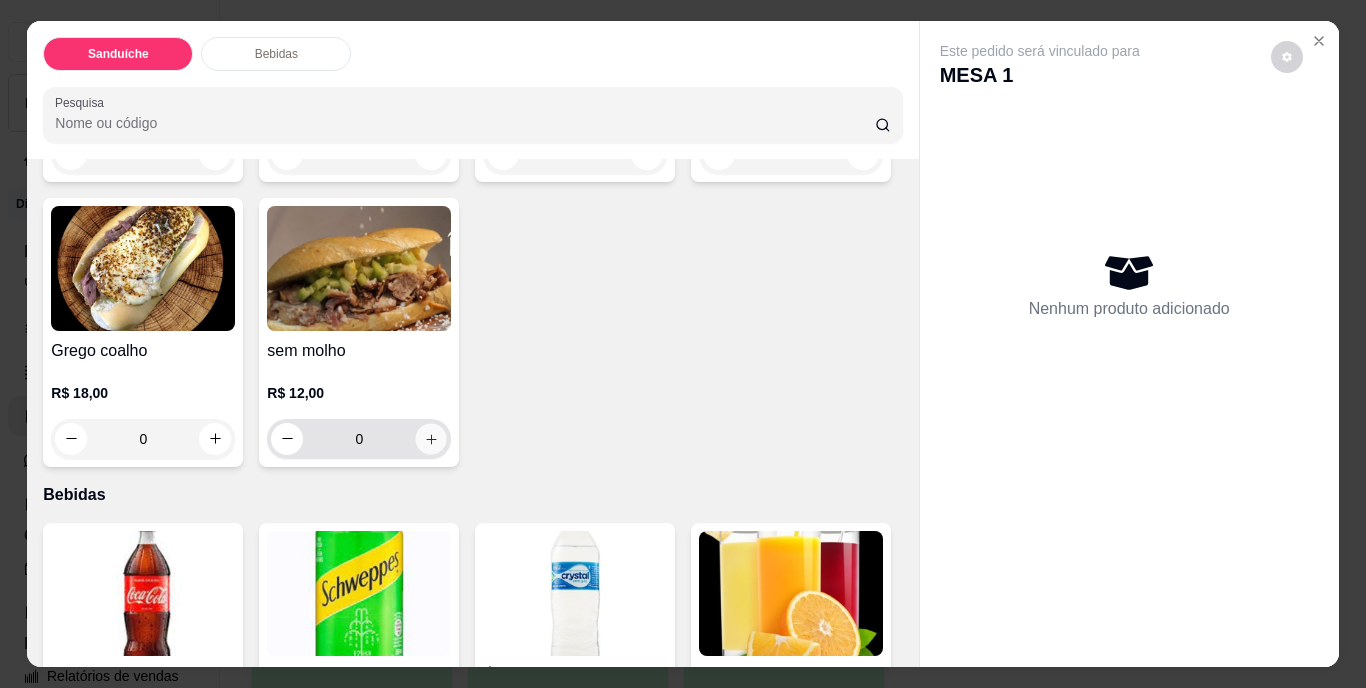 type on "1" 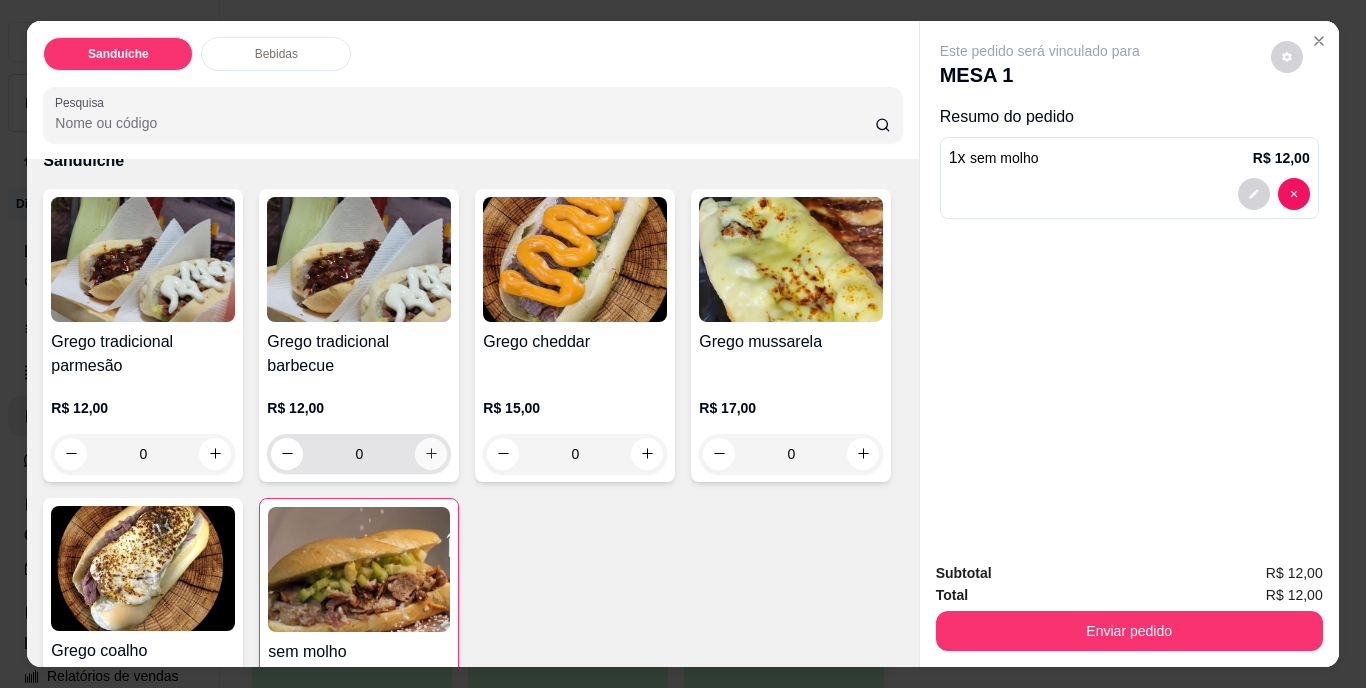 scroll, scrollTop: 0, scrollLeft: 0, axis: both 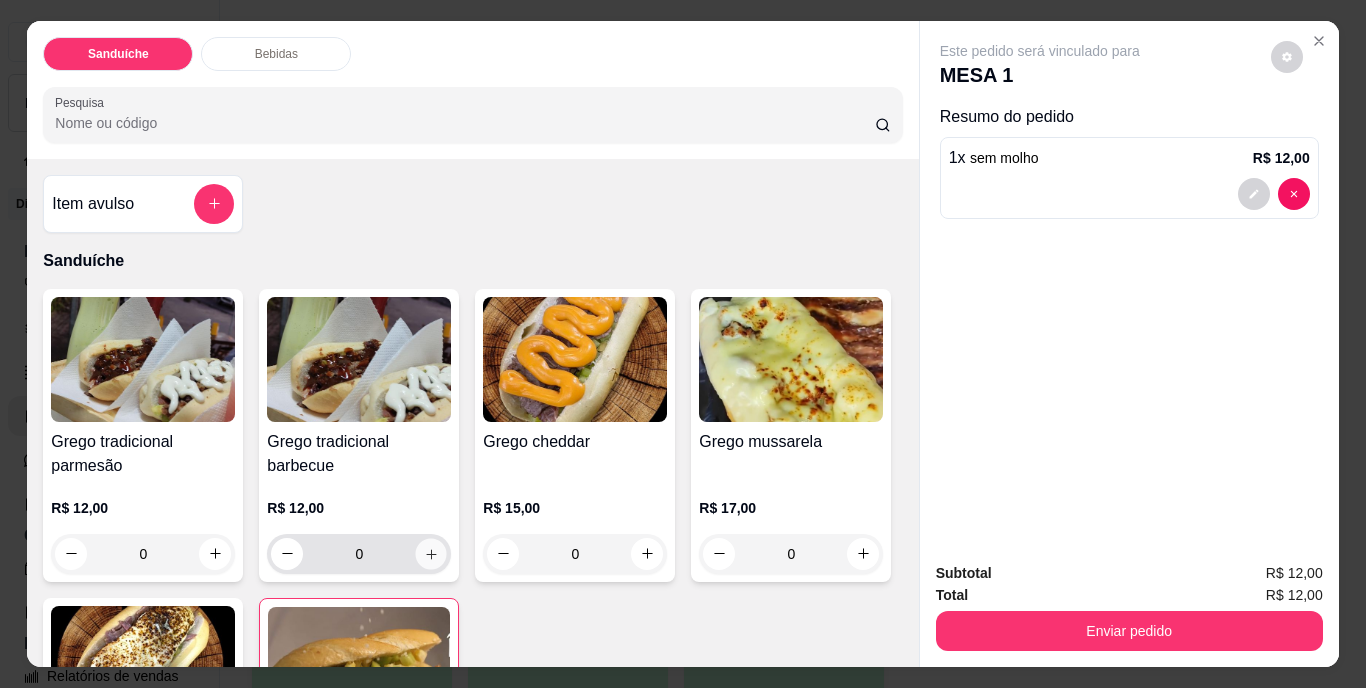 click 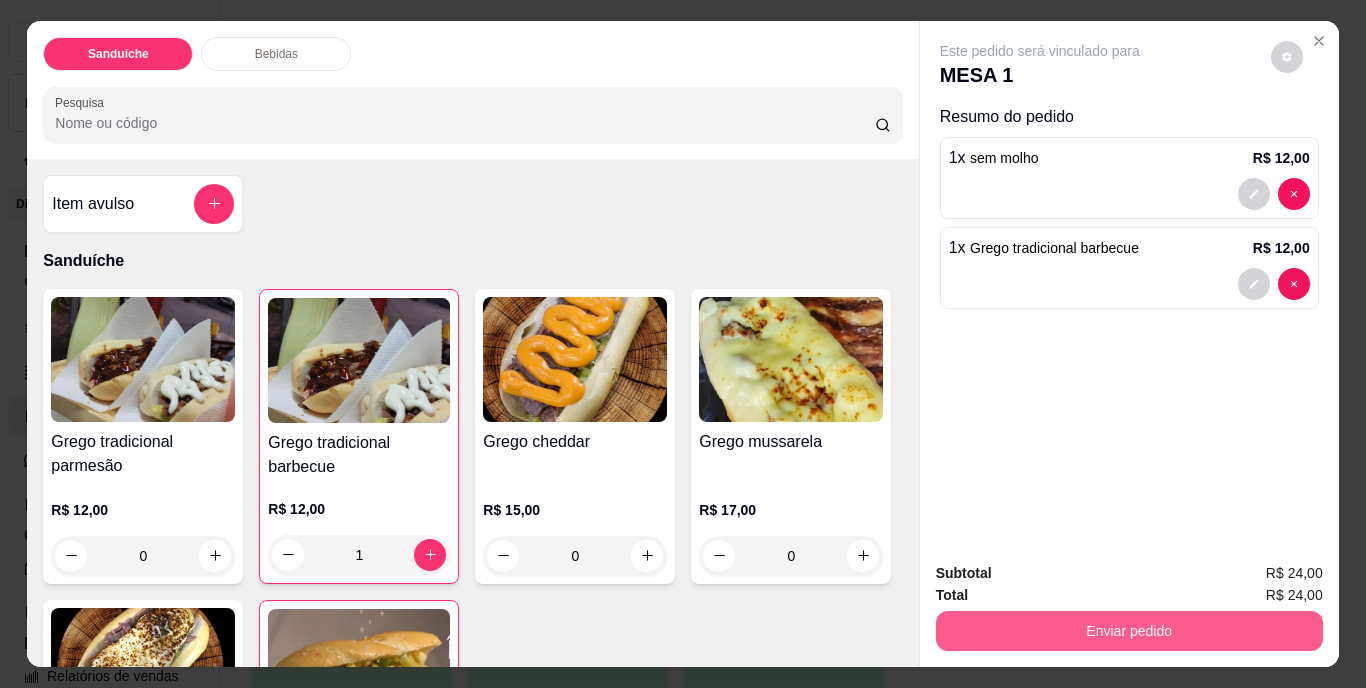 click on "Enviar pedido" at bounding box center (1129, 631) 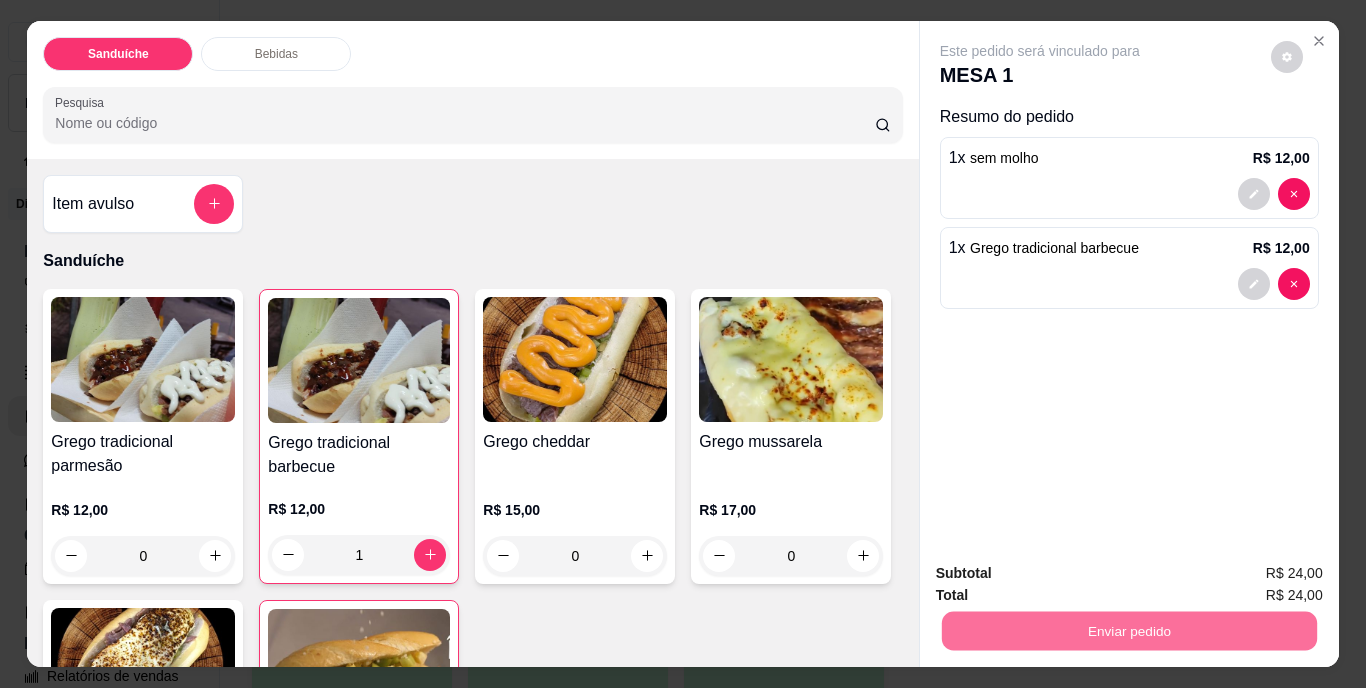 click on "Não registrar e enviar pedido" at bounding box center [1063, 575] 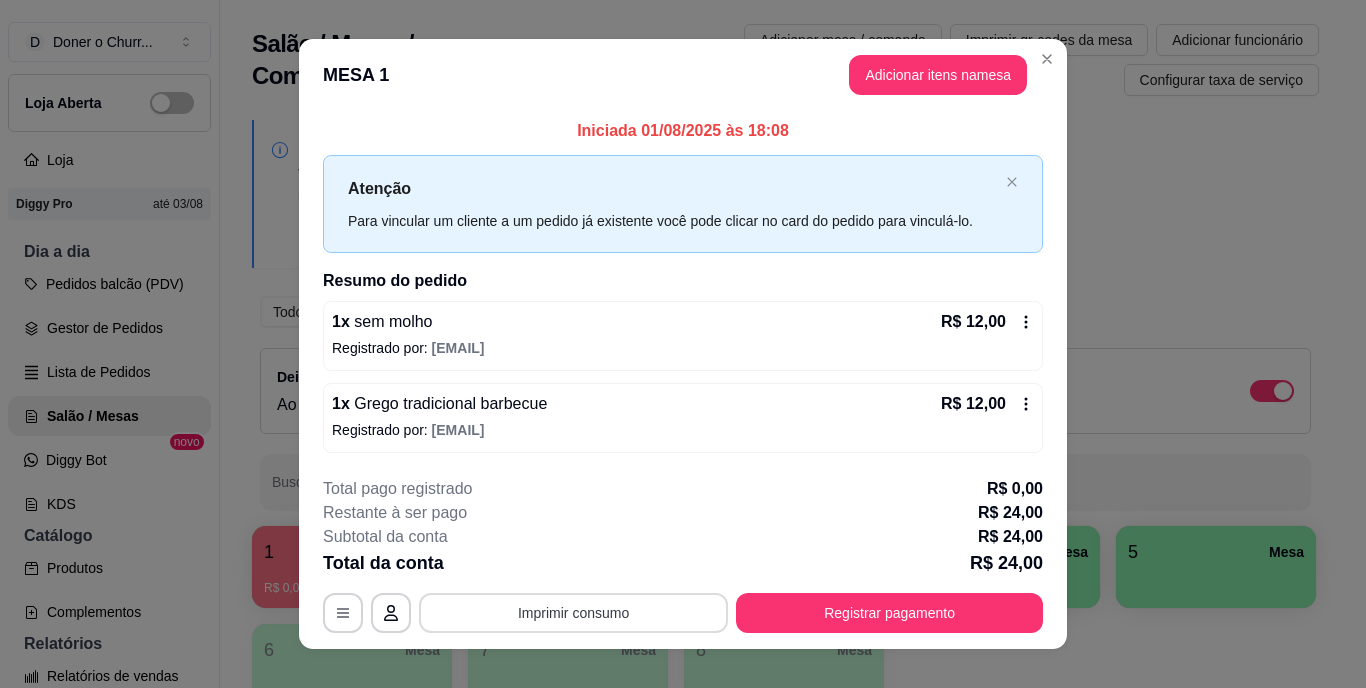 click on "Imprimir consumo" at bounding box center (573, 613) 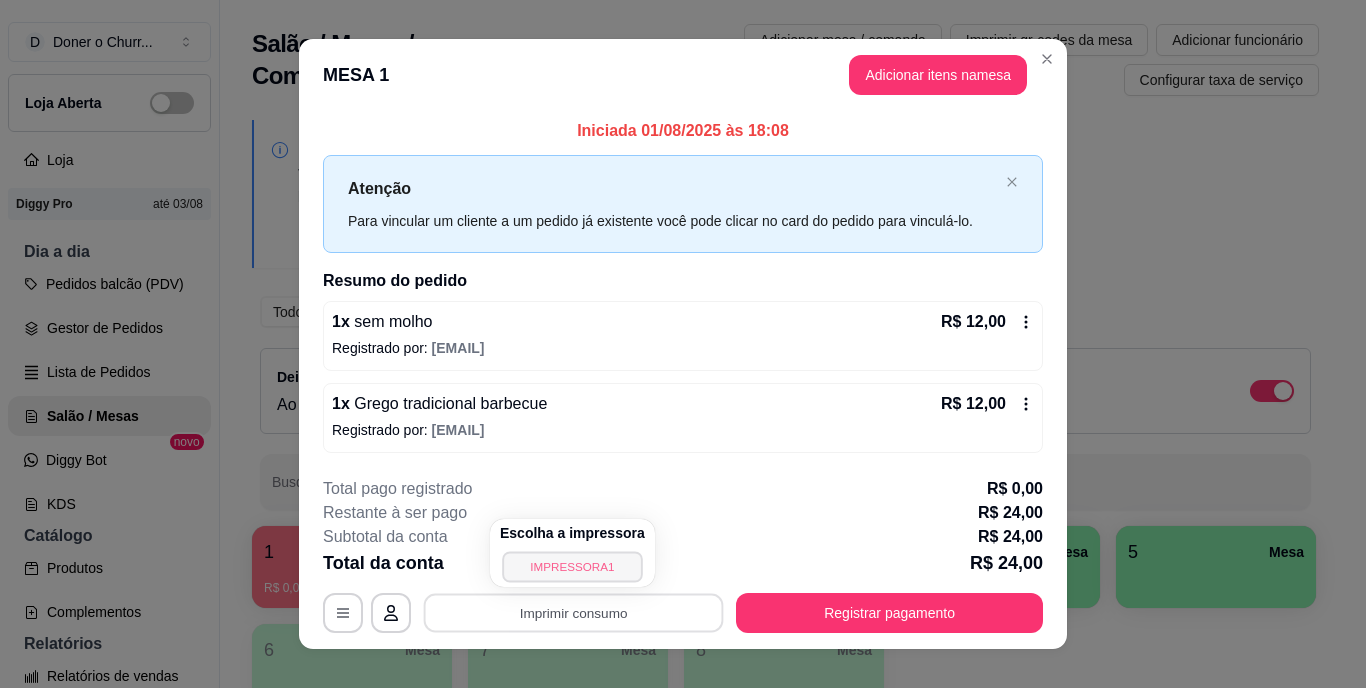 click on "IMPRESSORA1" at bounding box center [572, 566] 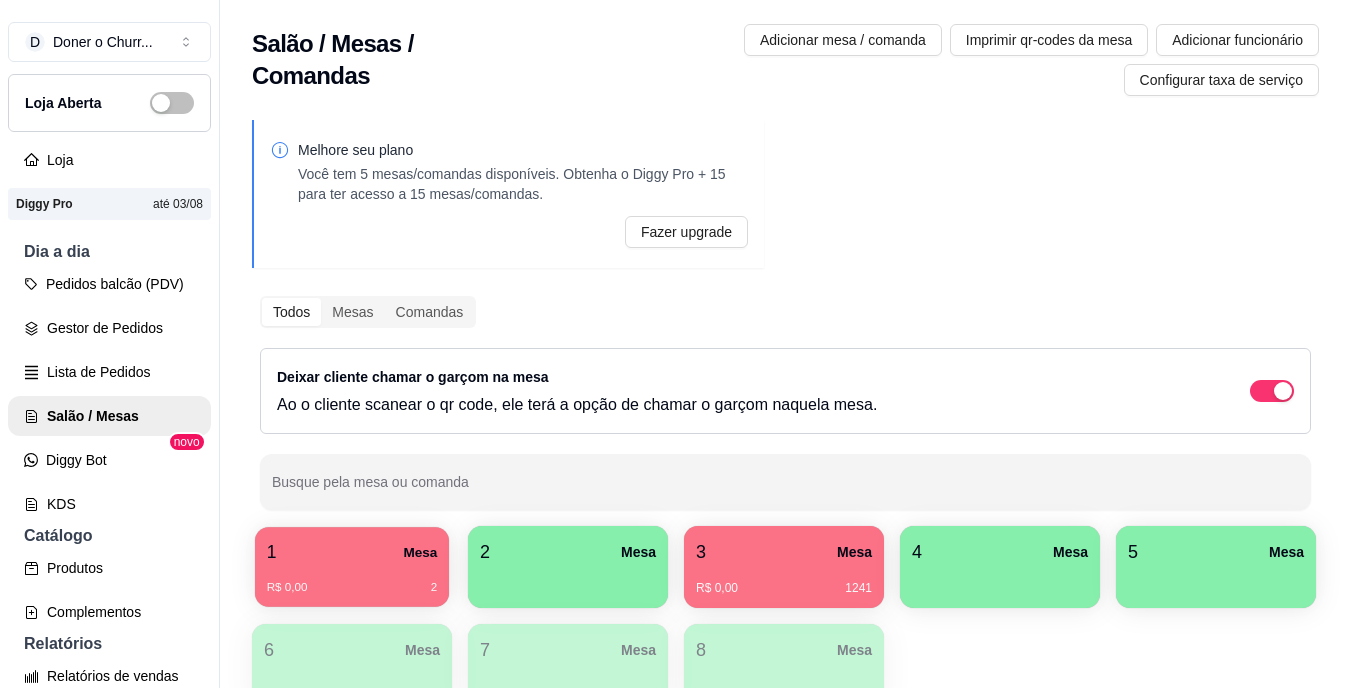 click on "R$ 0,00 2" at bounding box center [352, 580] 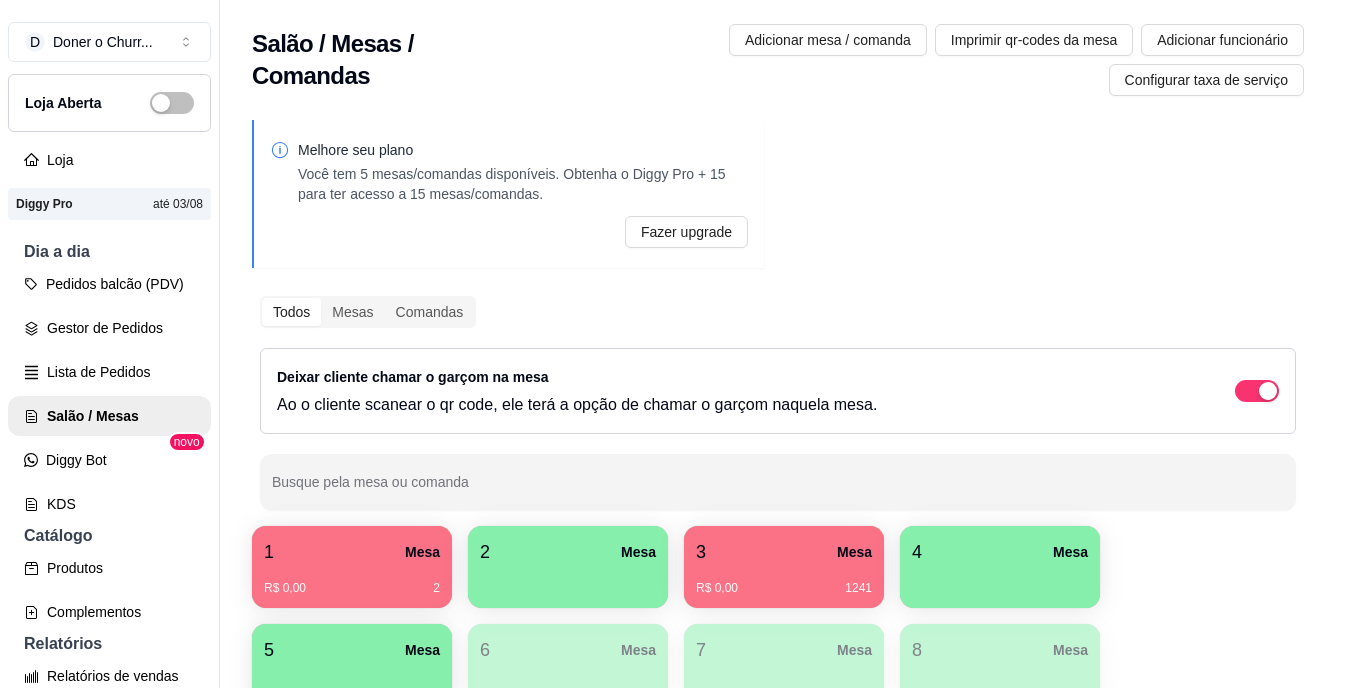 click on "Registrar pagamento" at bounding box center (887, 618) 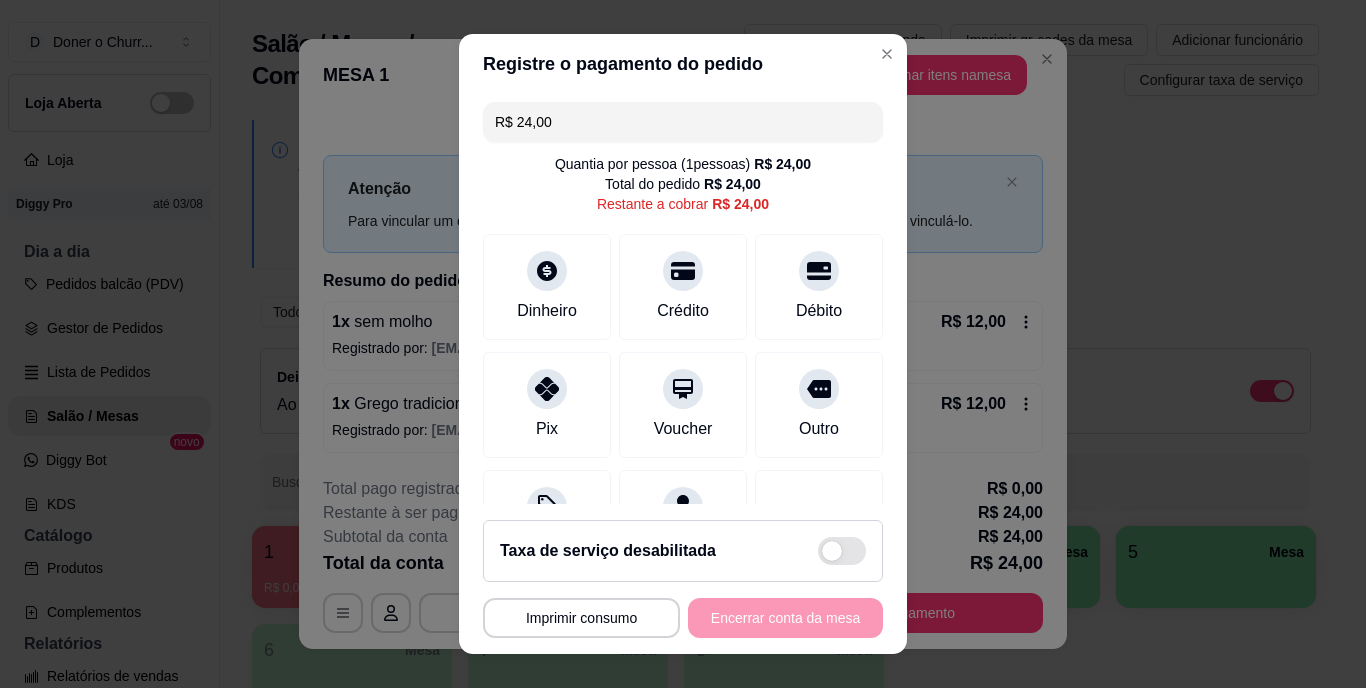 click on "**********" at bounding box center [683, 618] 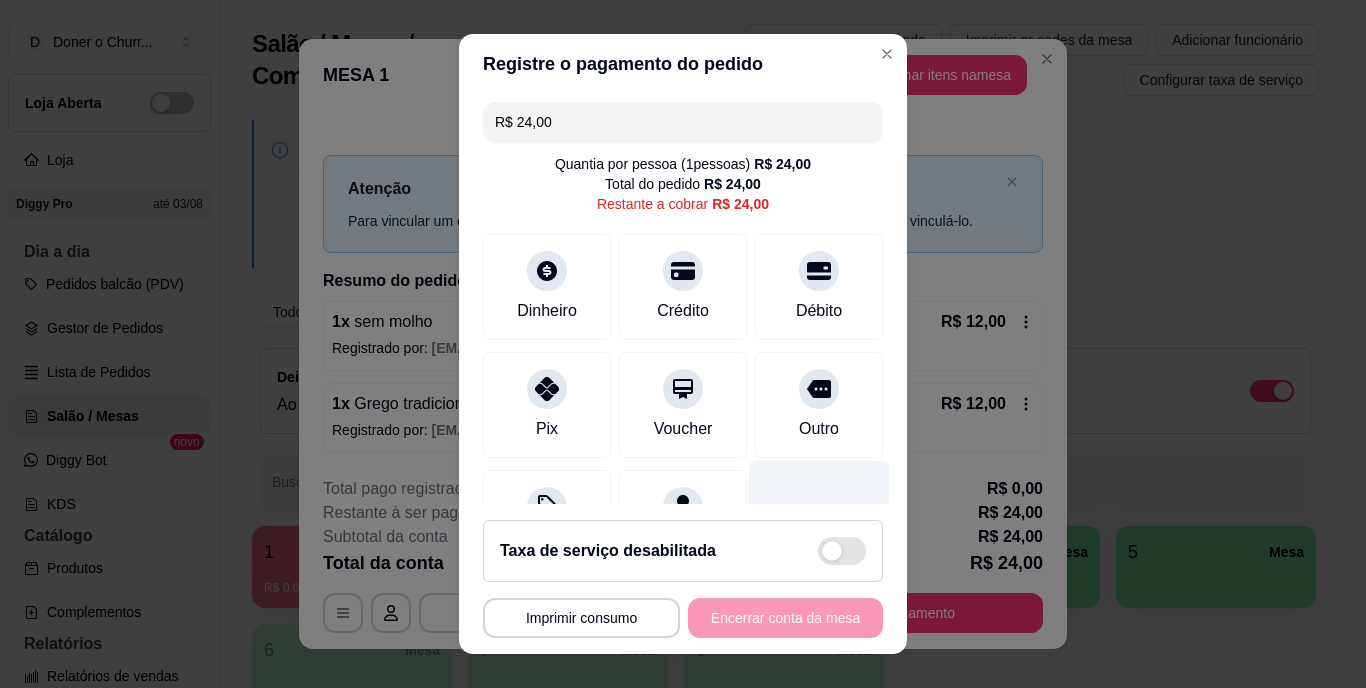 scroll, scrollTop: 104, scrollLeft: 0, axis: vertical 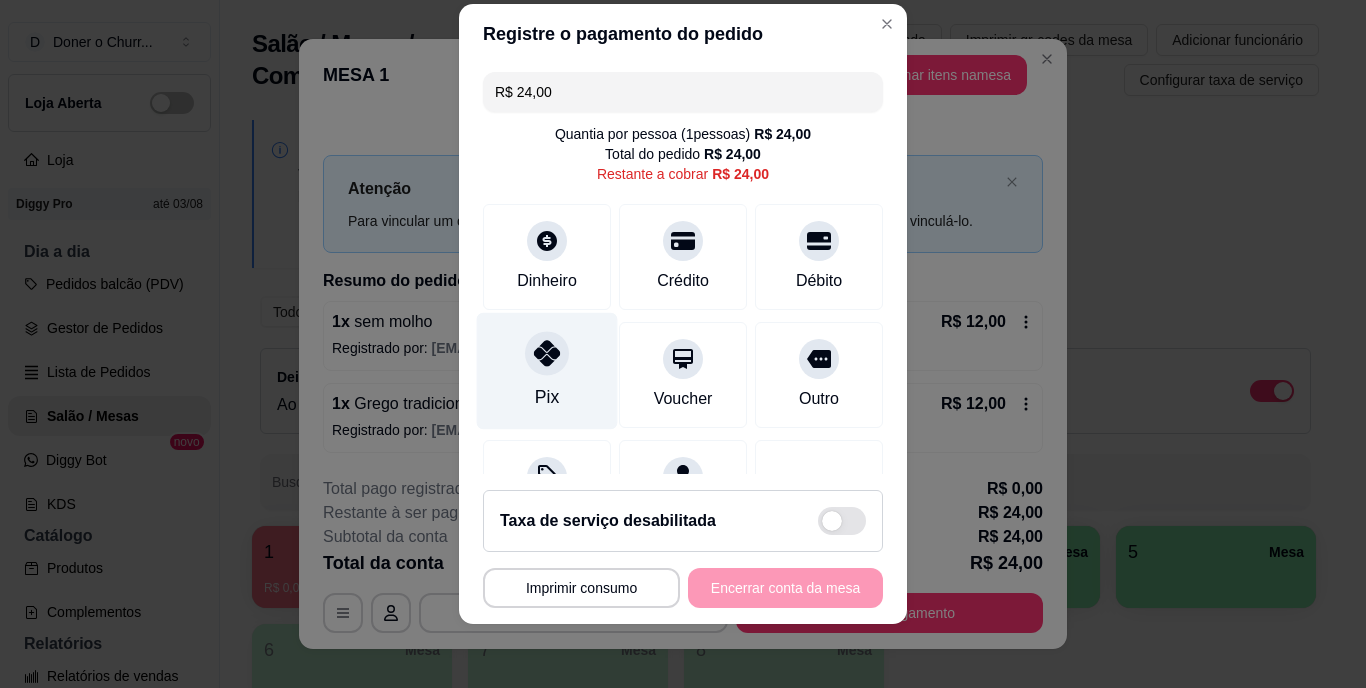 click 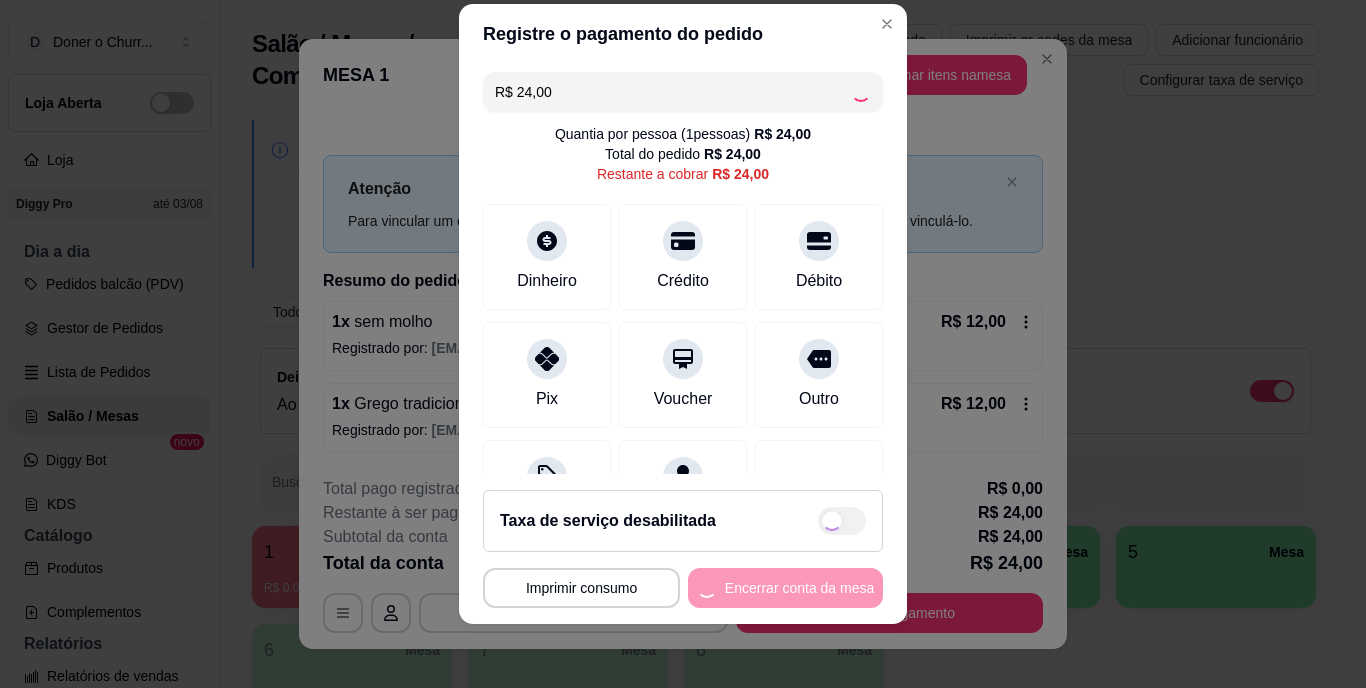 click on "**********" at bounding box center (683, 588) 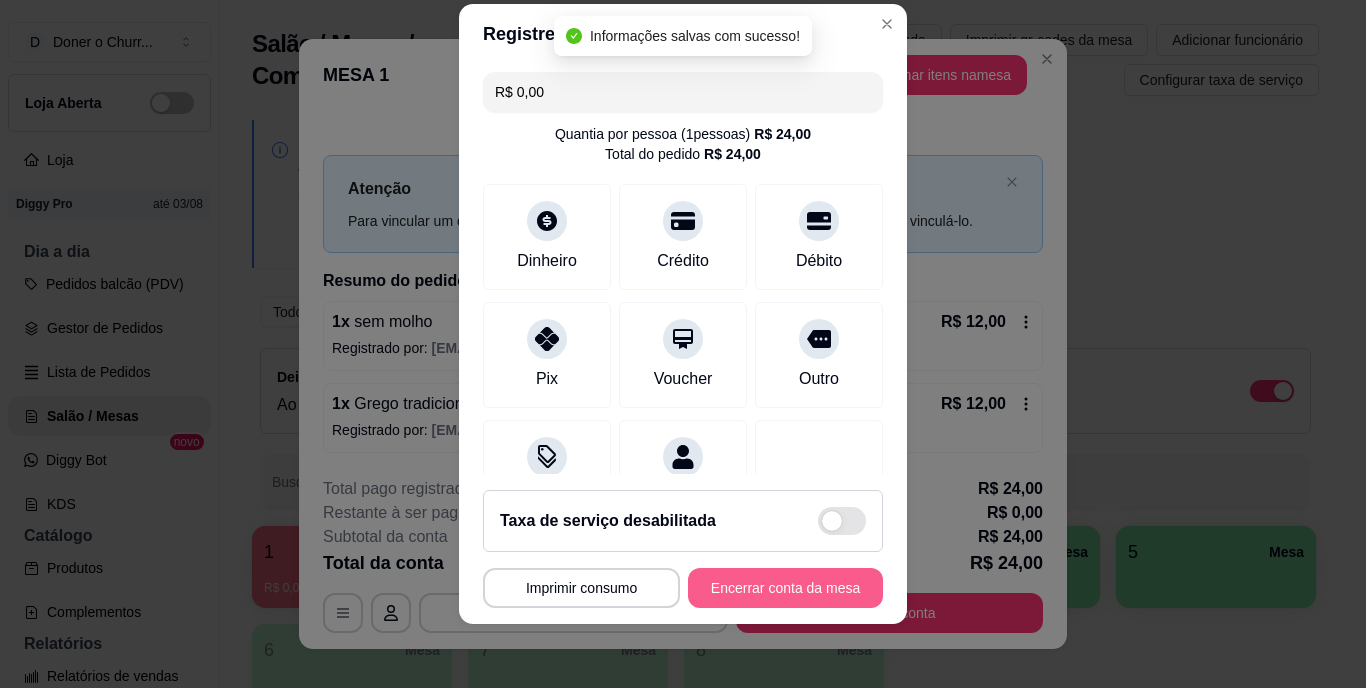 type on "R$ 0,00" 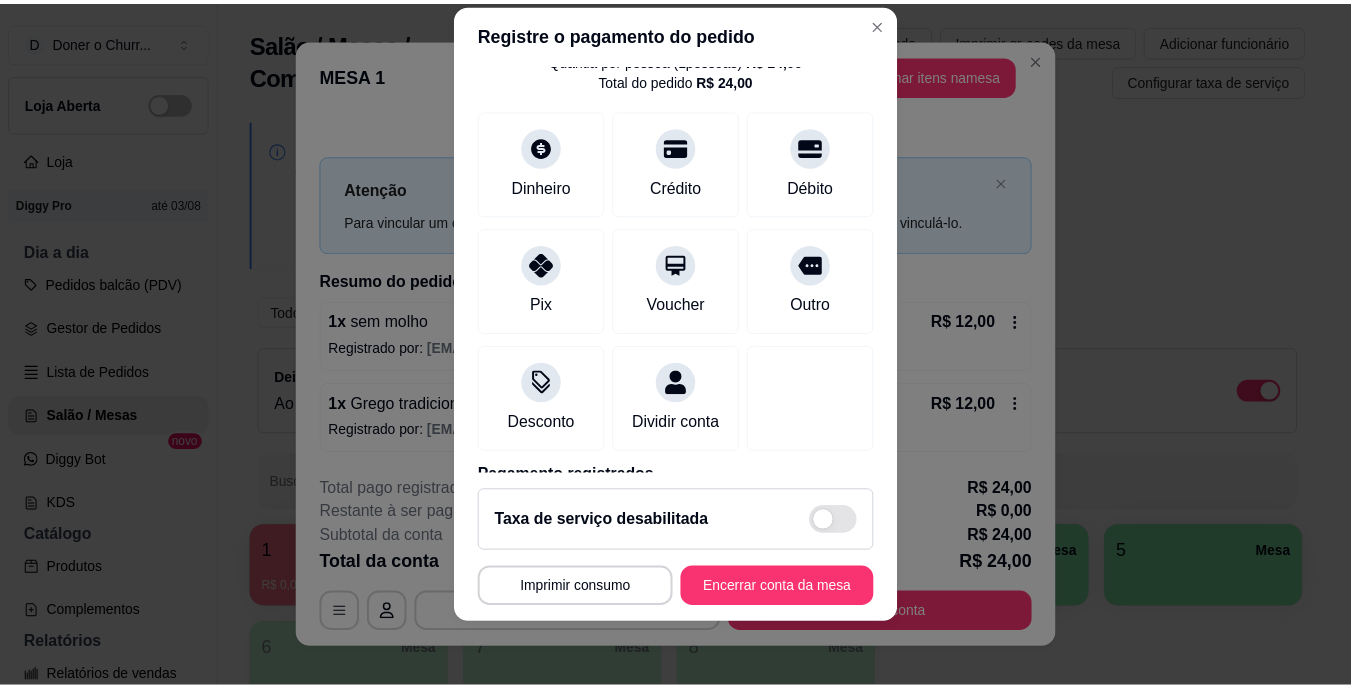 scroll, scrollTop: 188, scrollLeft: 0, axis: vertical 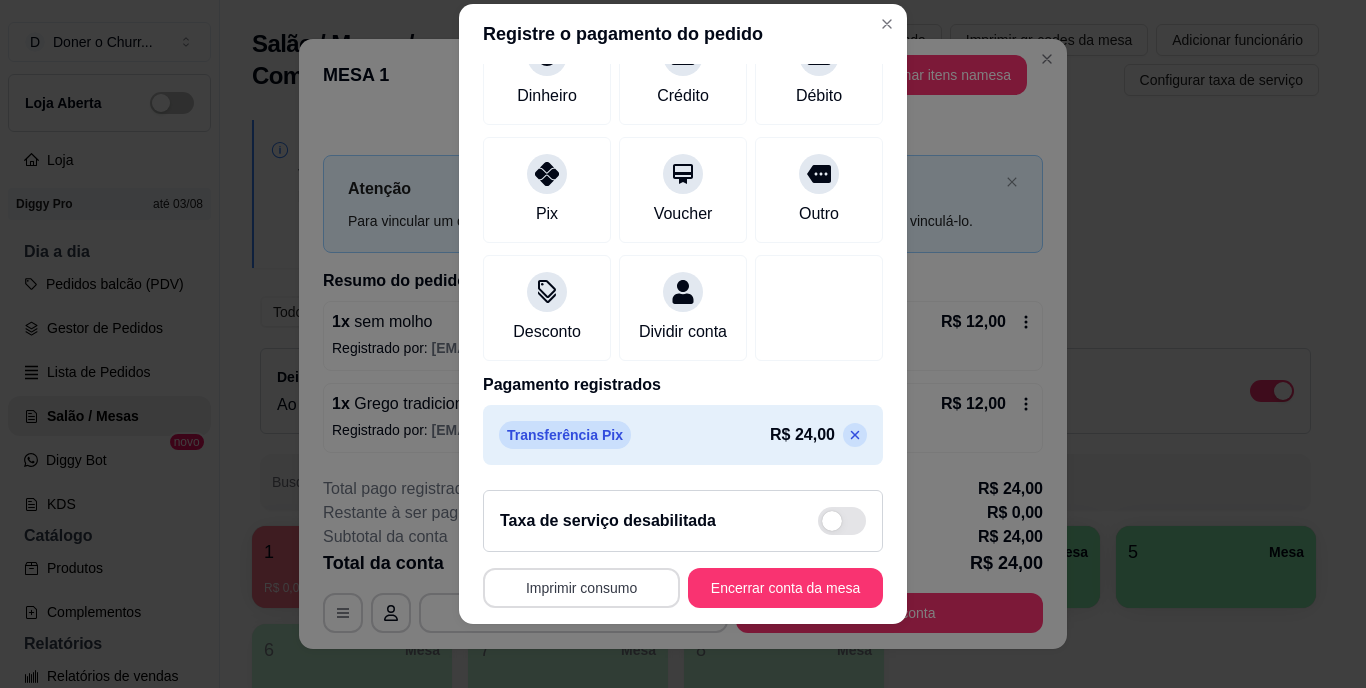 click on "Imprimir consumo" at bounding box center [581, 588] 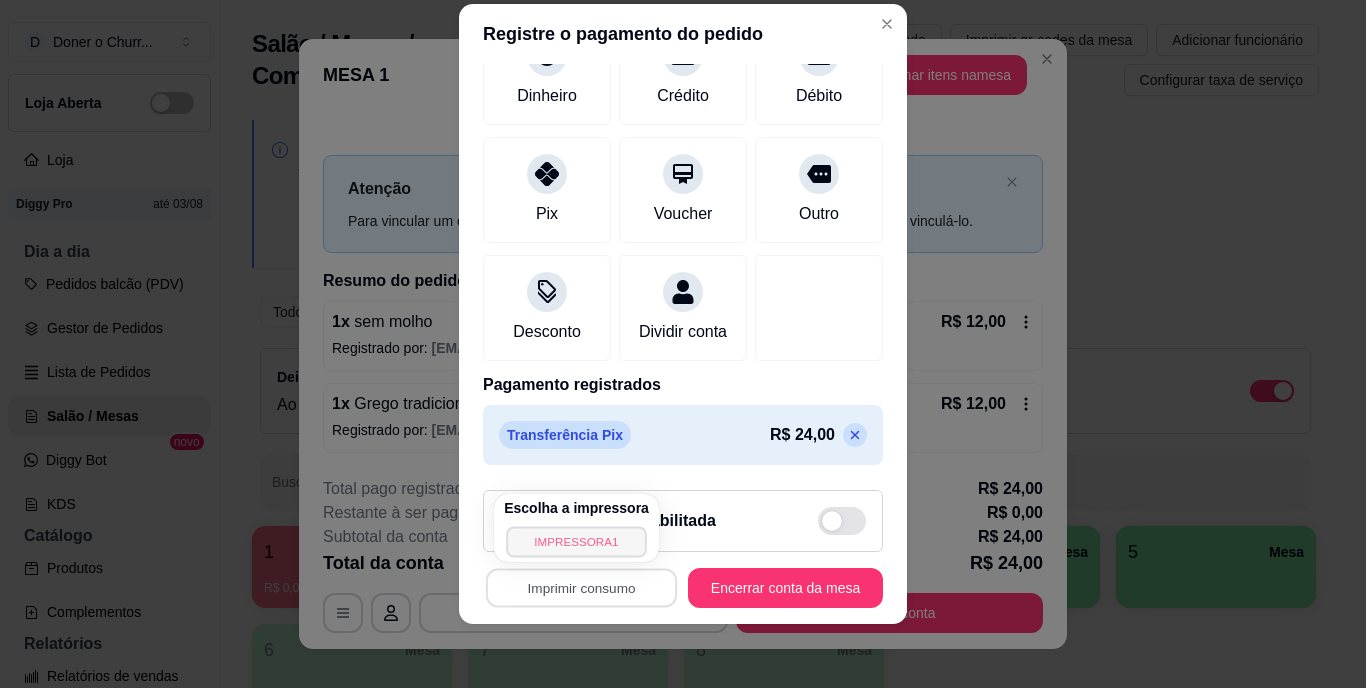 click on "IMPRESSORA1" at bounding box center (576, 541) 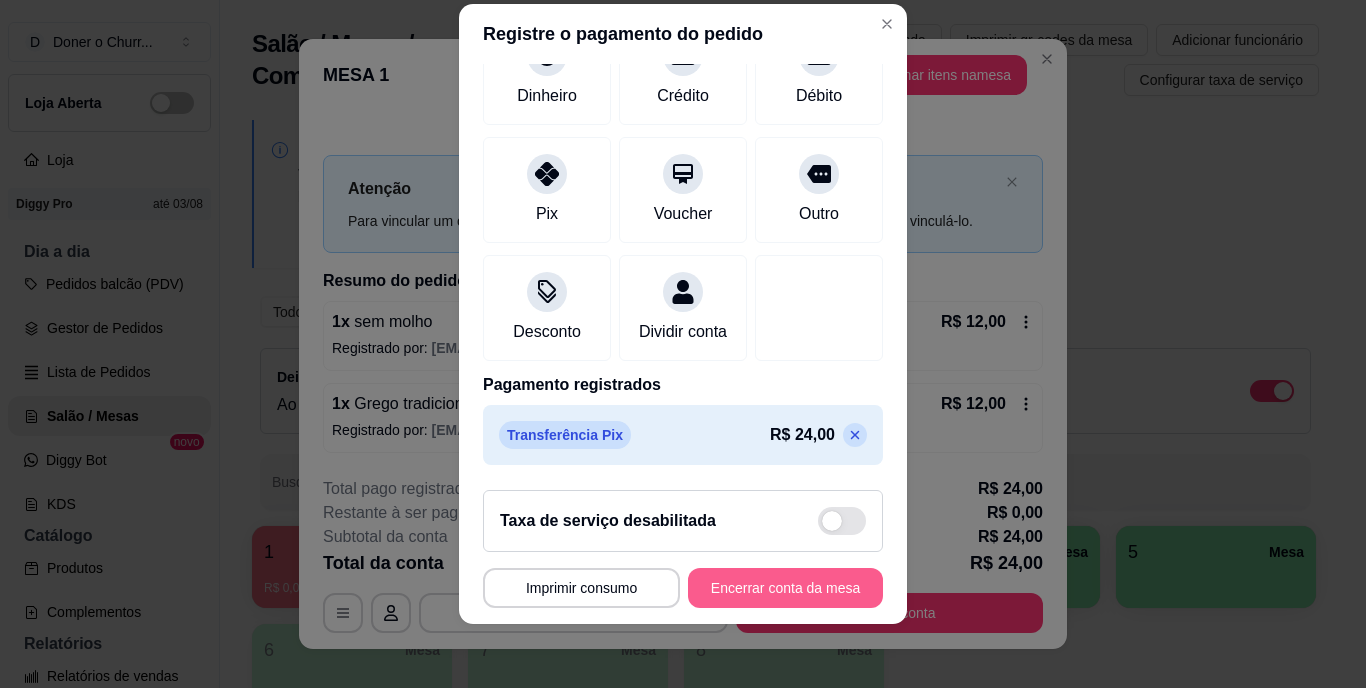click on "Encerrar conta da mesa" at bounding box center [785, 588] 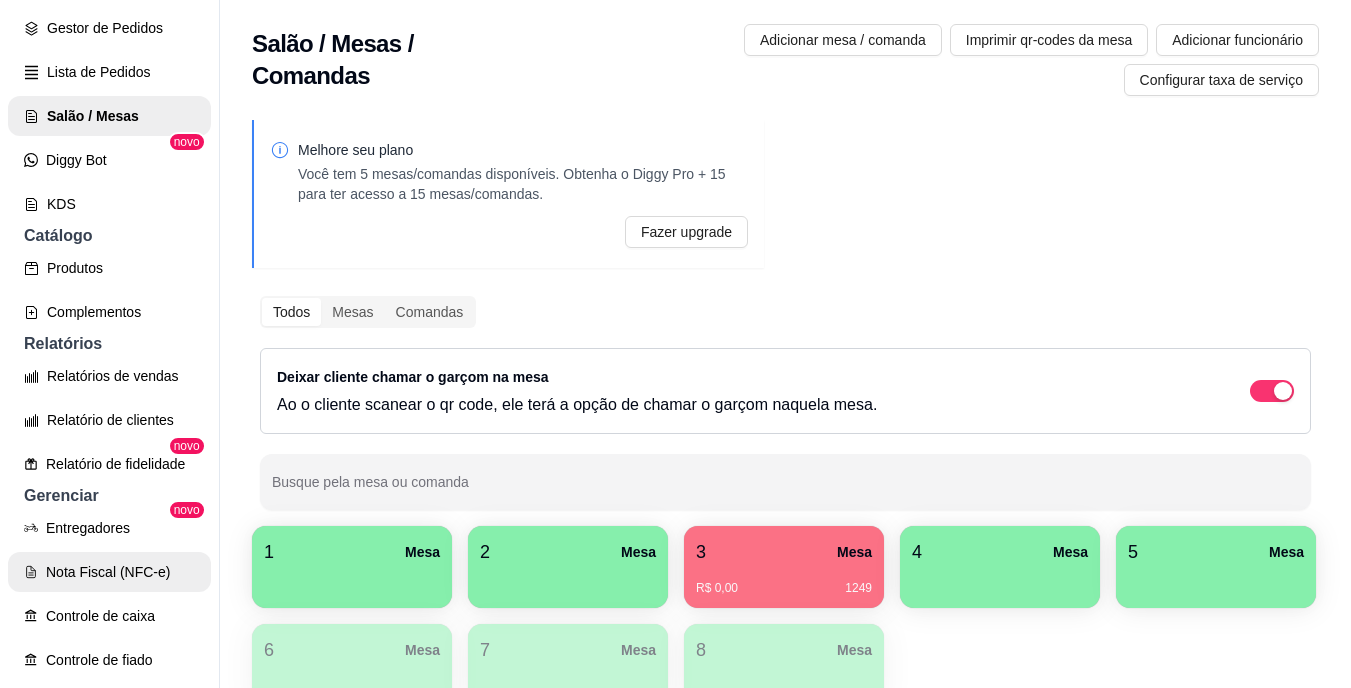 scroll, scrollTop: 682, scrollLeft: 0, axis: vertical 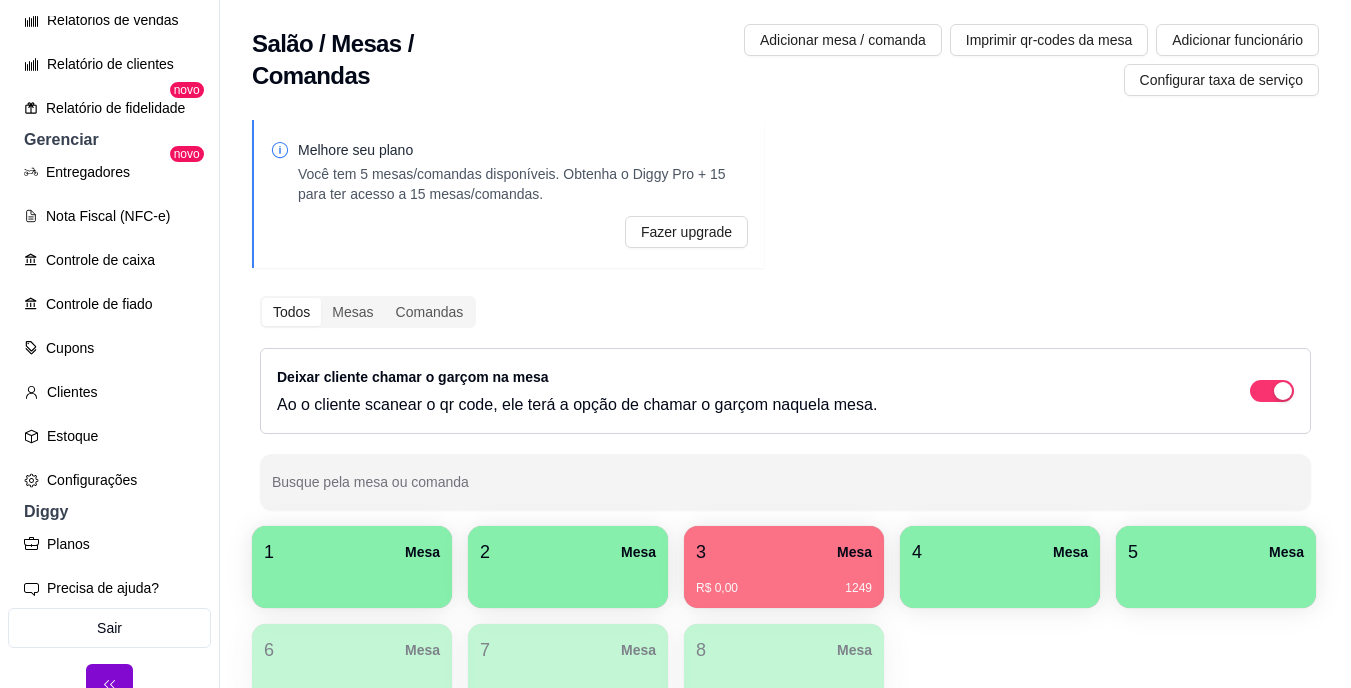 click on "R$ 0,00 1249" at bounding box center (784, 581) 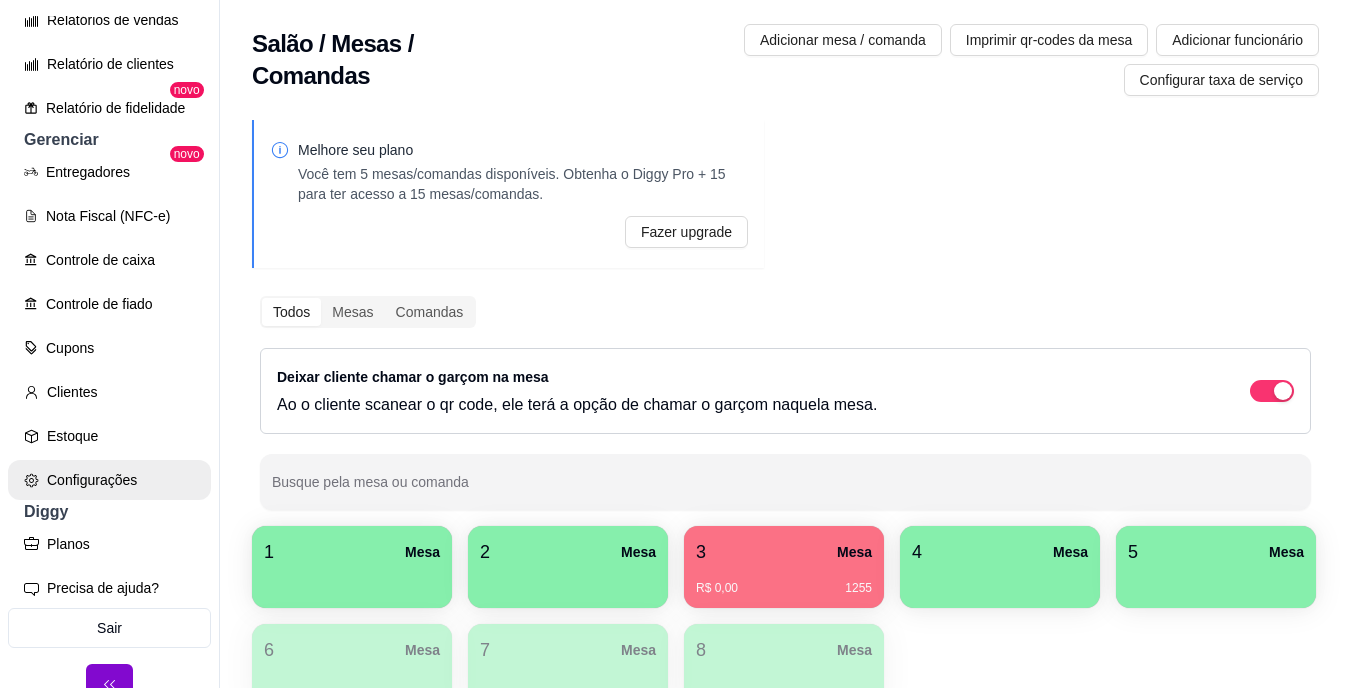 click on "Configurações" at bounding box center (109, 480) 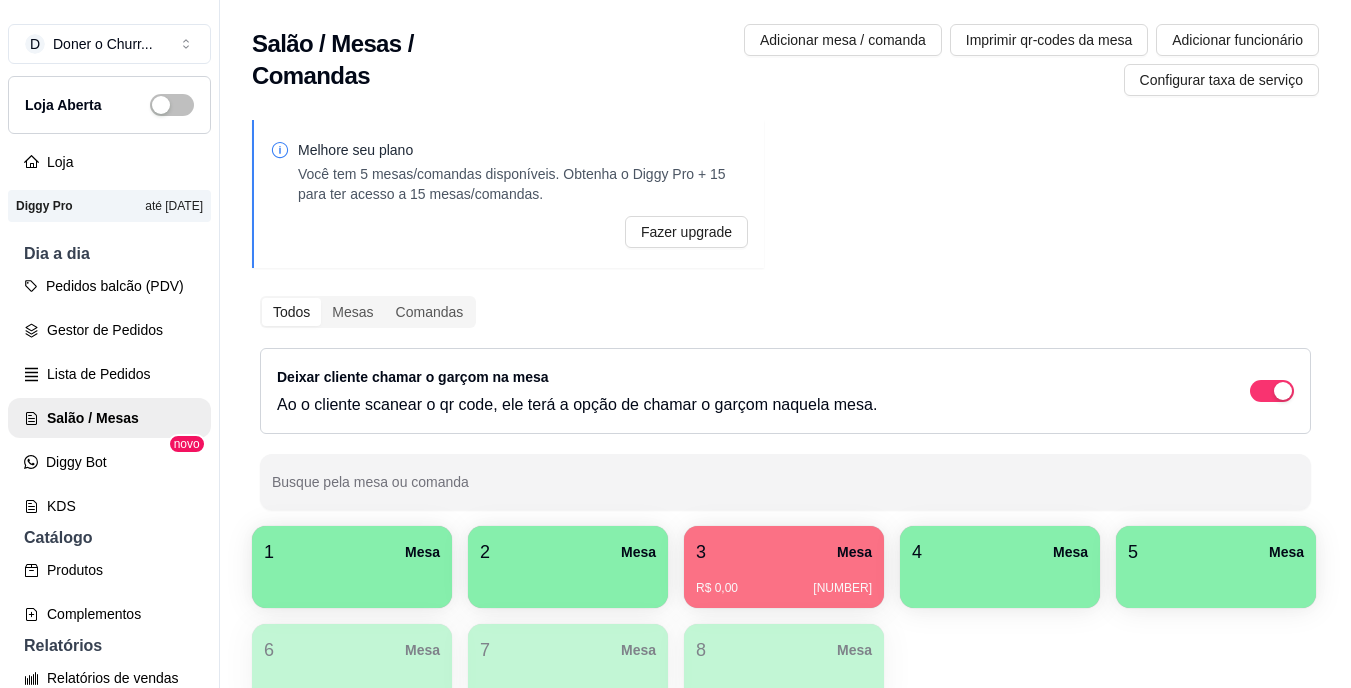 click on "3 Mesa R$ 0,00 1267" at bounding box center (784, 567) 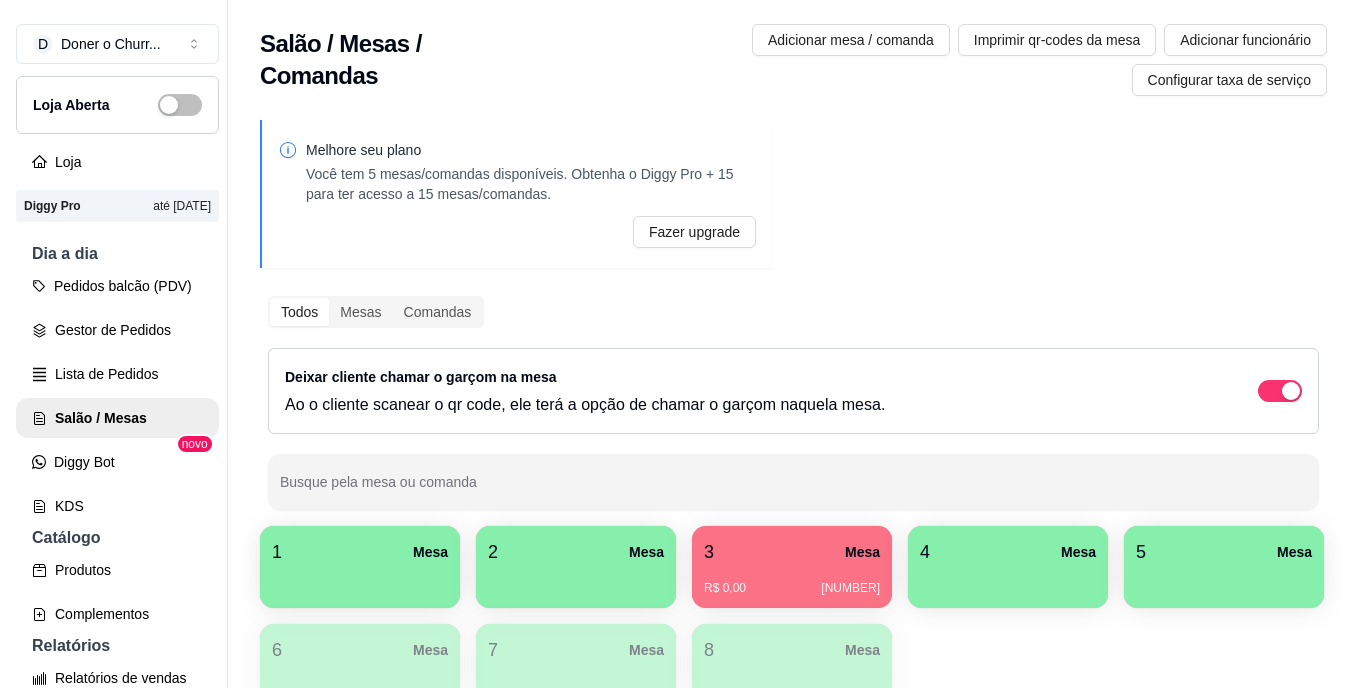 scroll, scrollTop: 0, scrollLeft: 0, axis: both 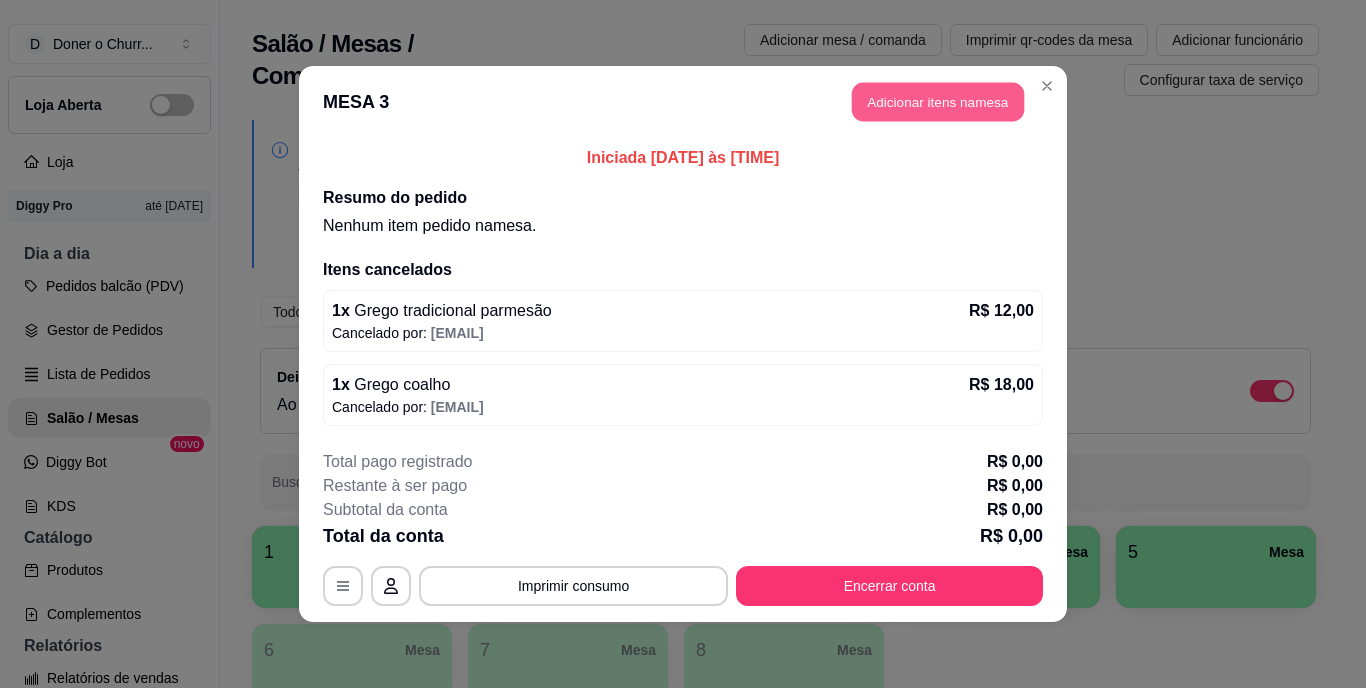 click on "Adicionar itens na  mesa" at bounding box center [938, 102] 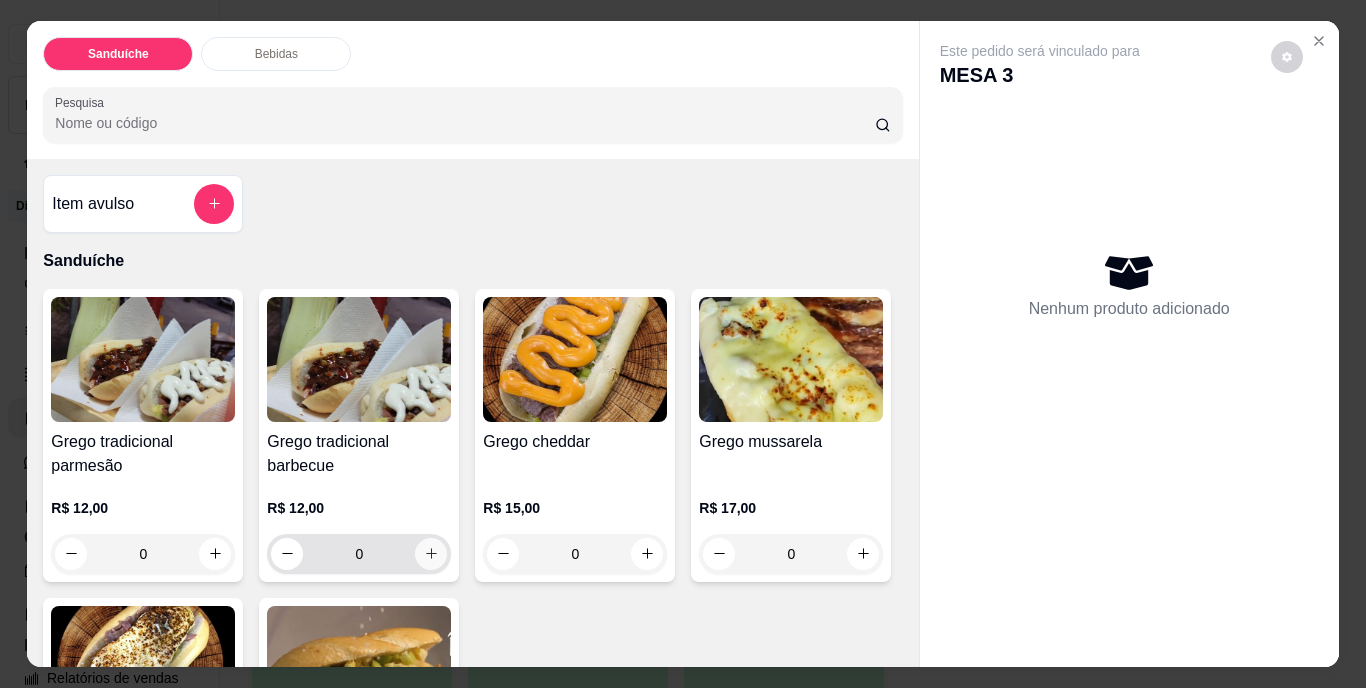 click 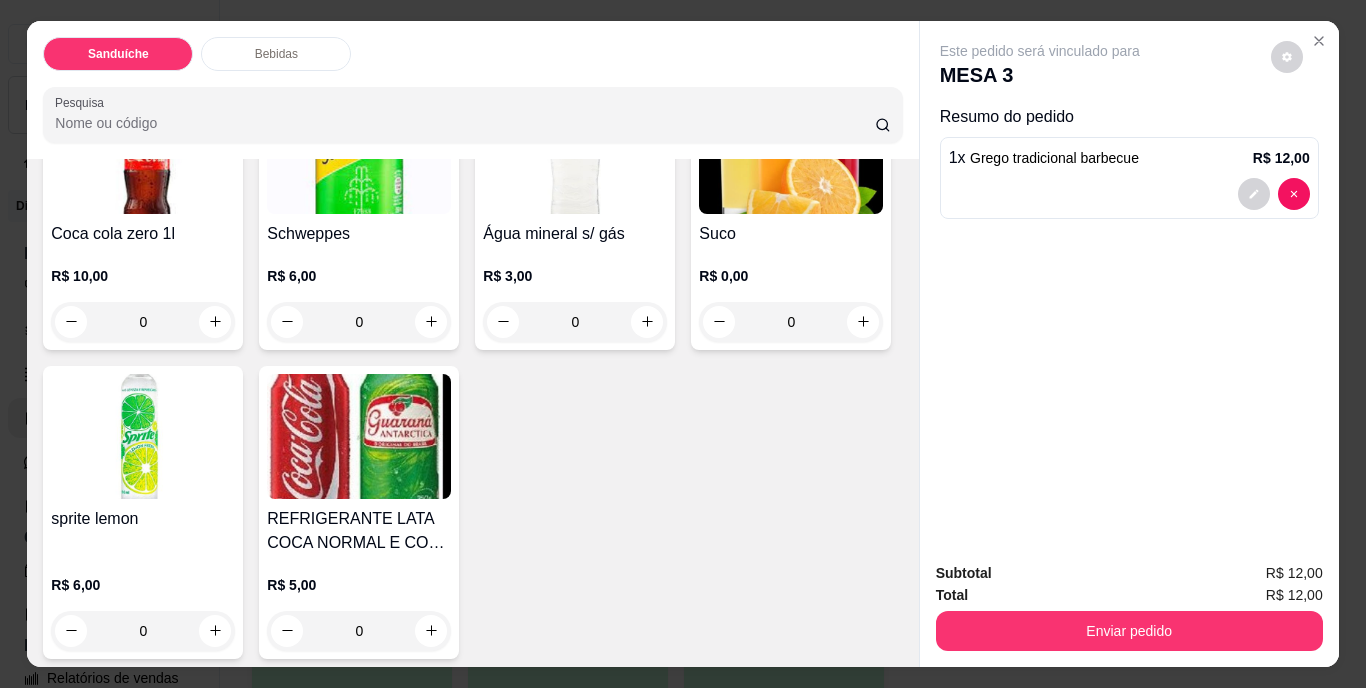 scroll, scrollTop: 851, scrollLeft: 0, axis: vertical 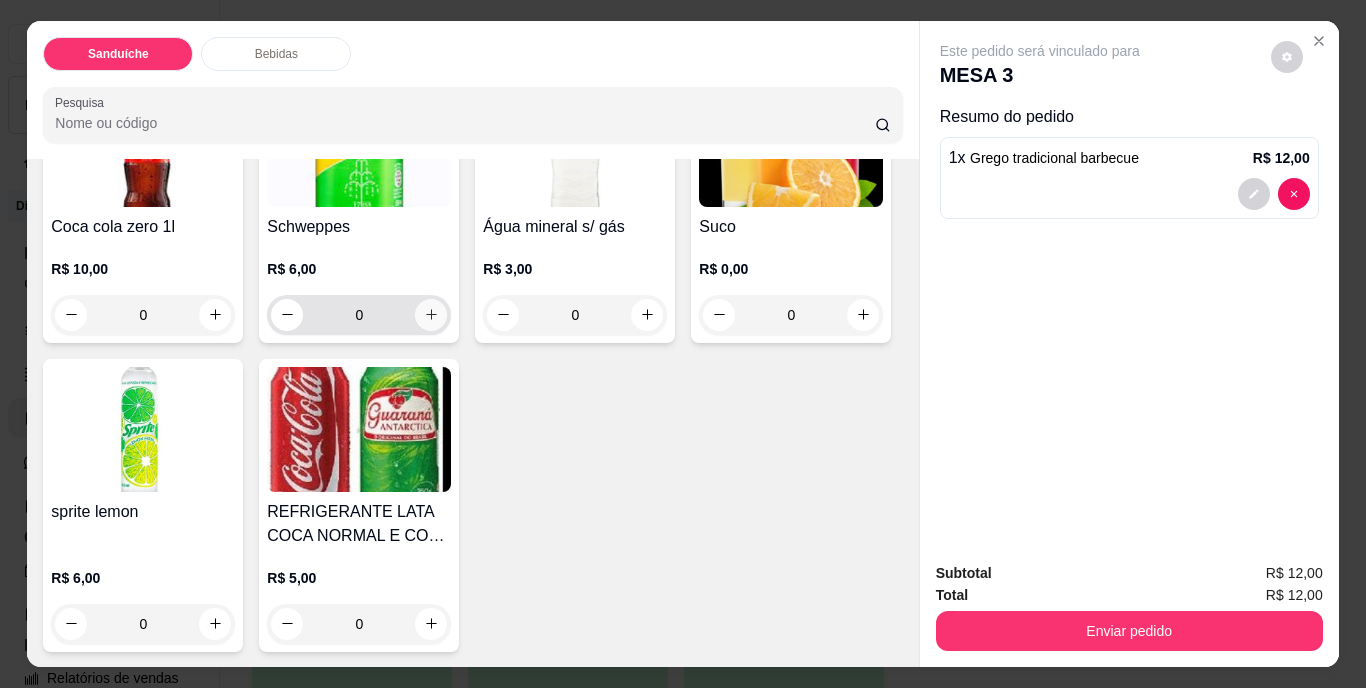 click 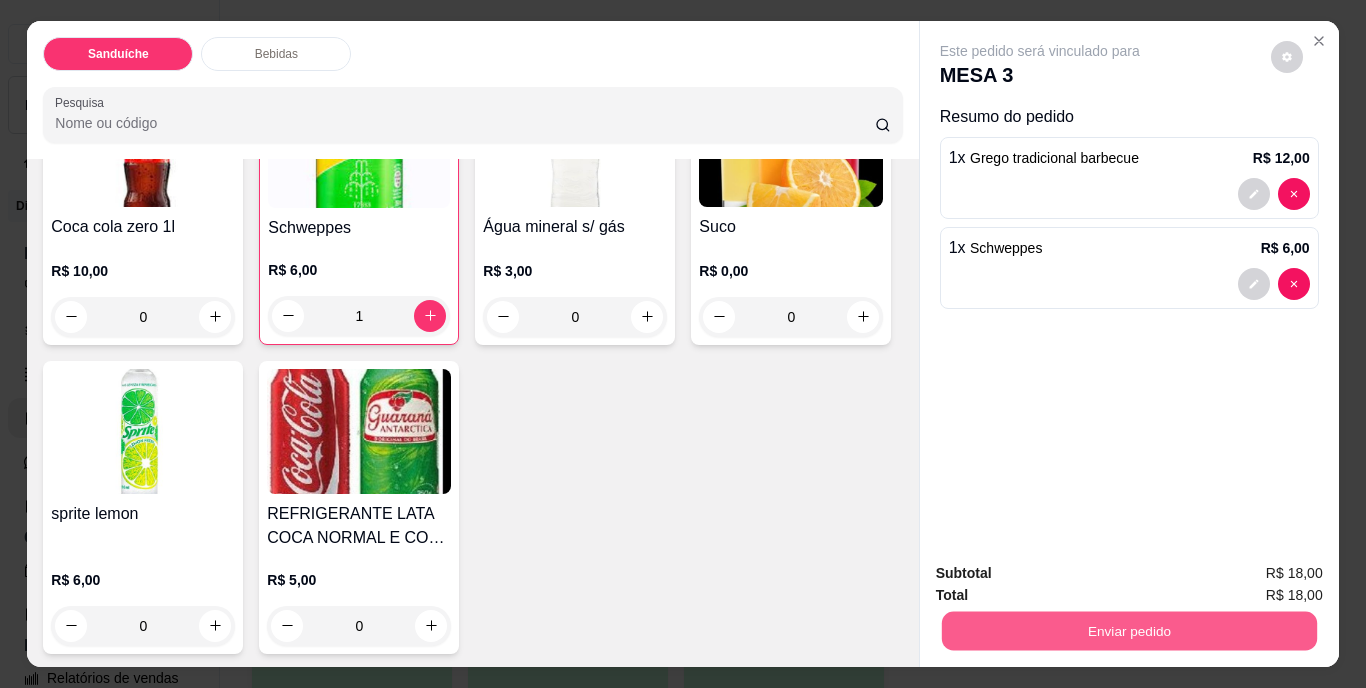 click on "Enviar pedido" at bounding box center (1128, 631) 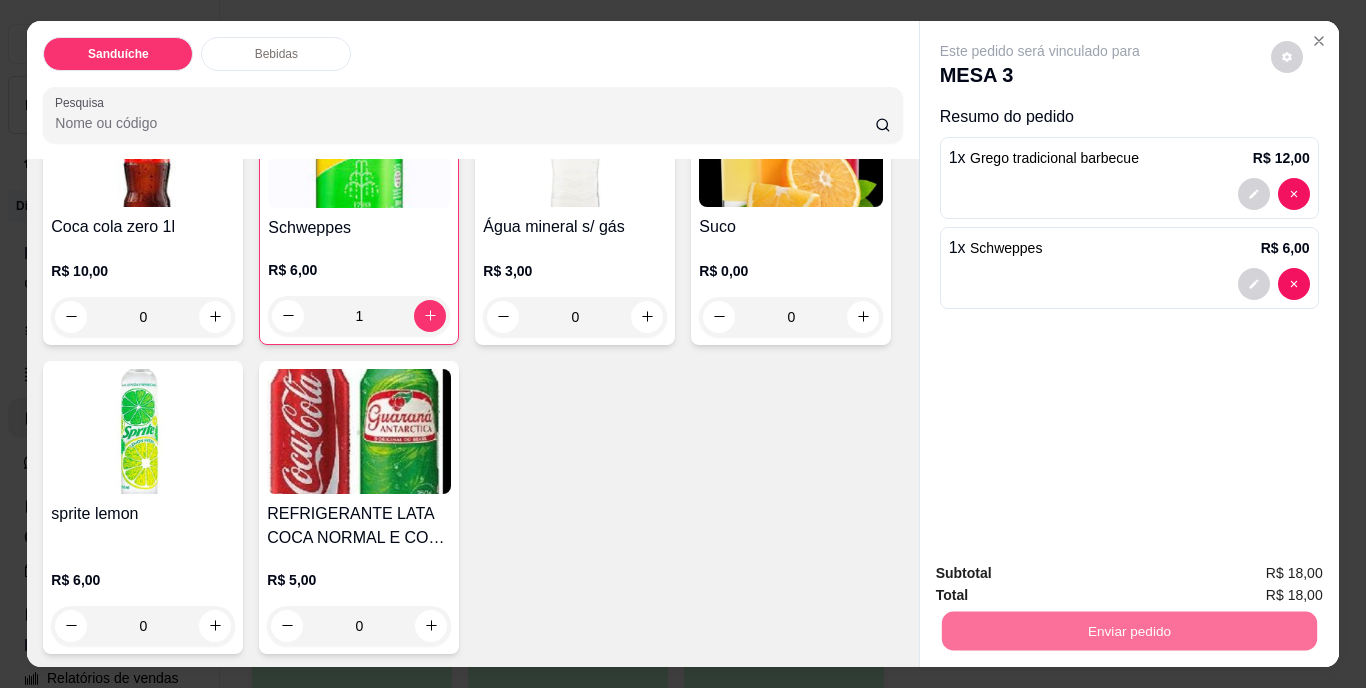 click on "Não registrar e enviar pedido" at bounding box center [1063, 574] 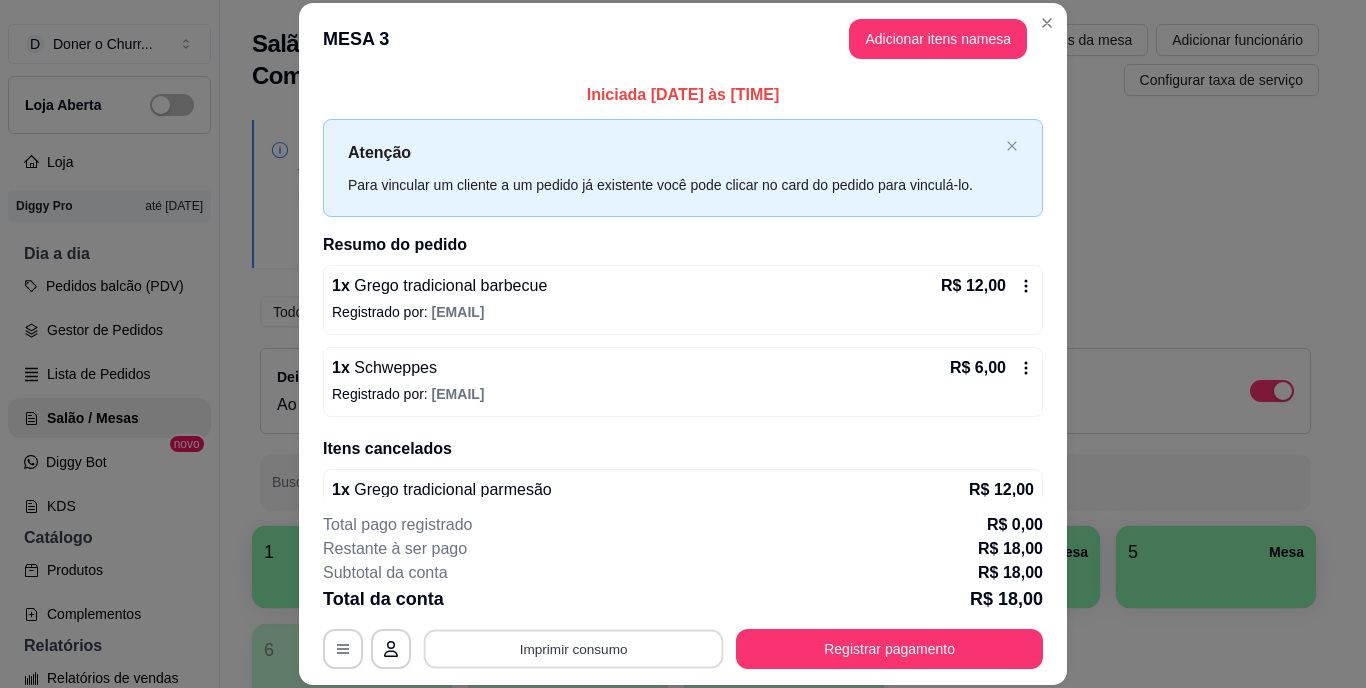 click on "Imprimir consumo" at bounding box center [574, 648] 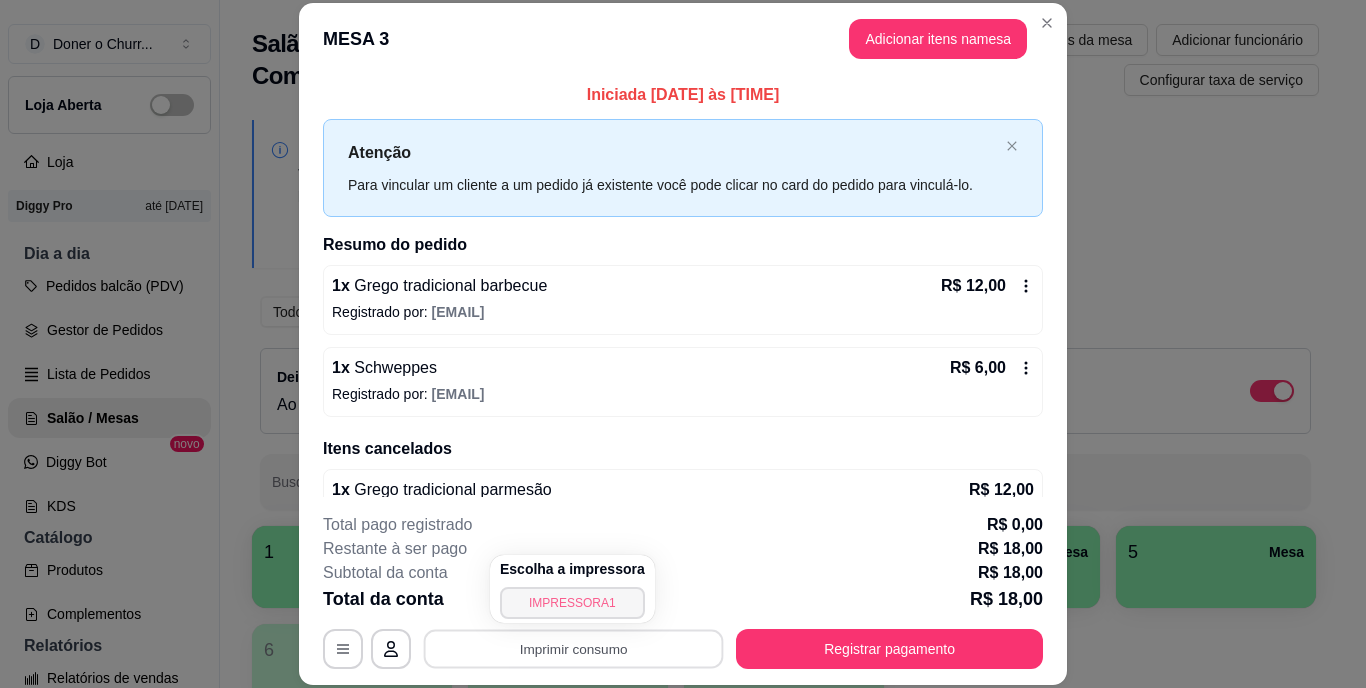 click on "IMPRESSORA1" at bounding box center [572, 603] 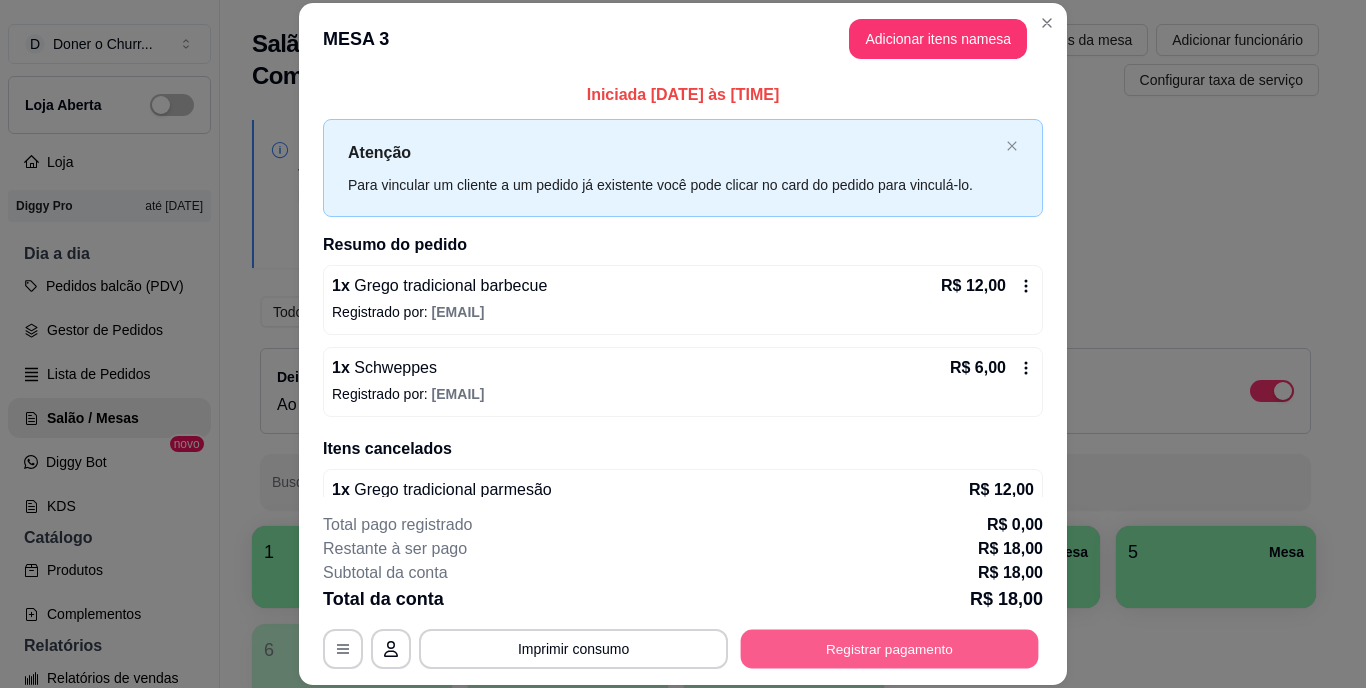 click on "Registrar pagamento" at bounding box center [890, 648] 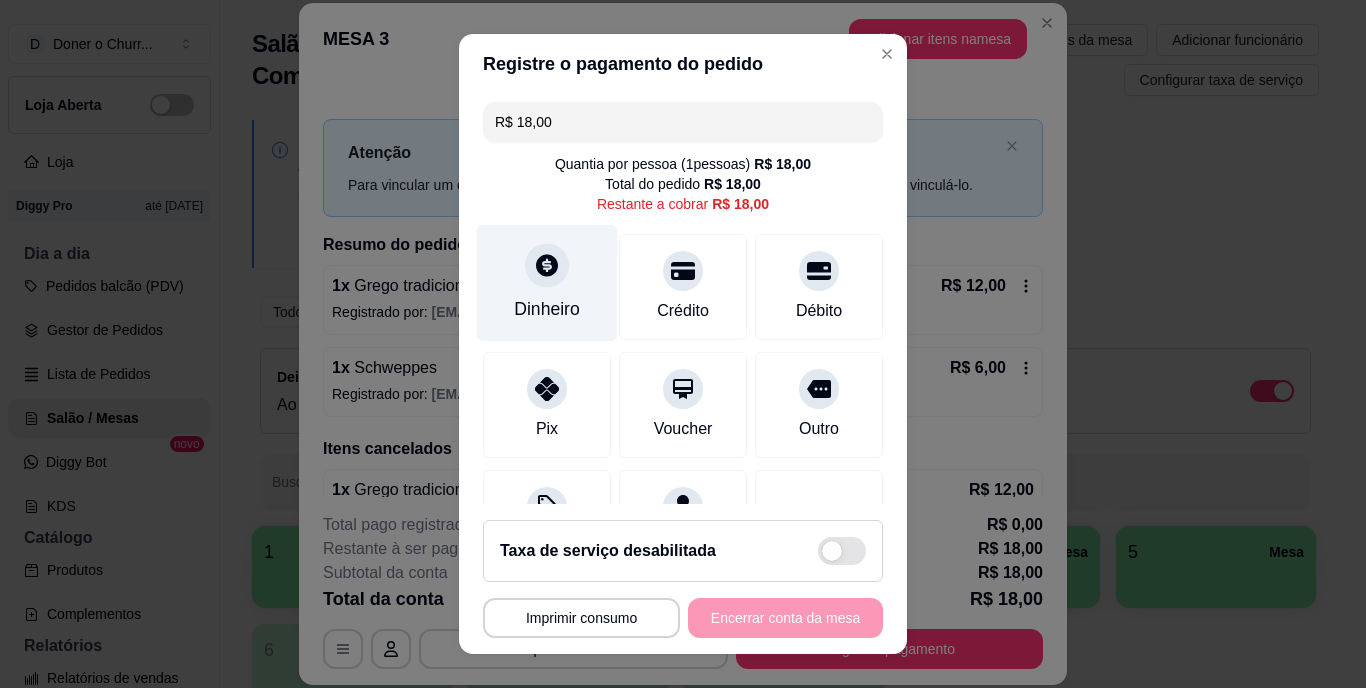 click on "Dinheiro" at bounding box center [547, 283] 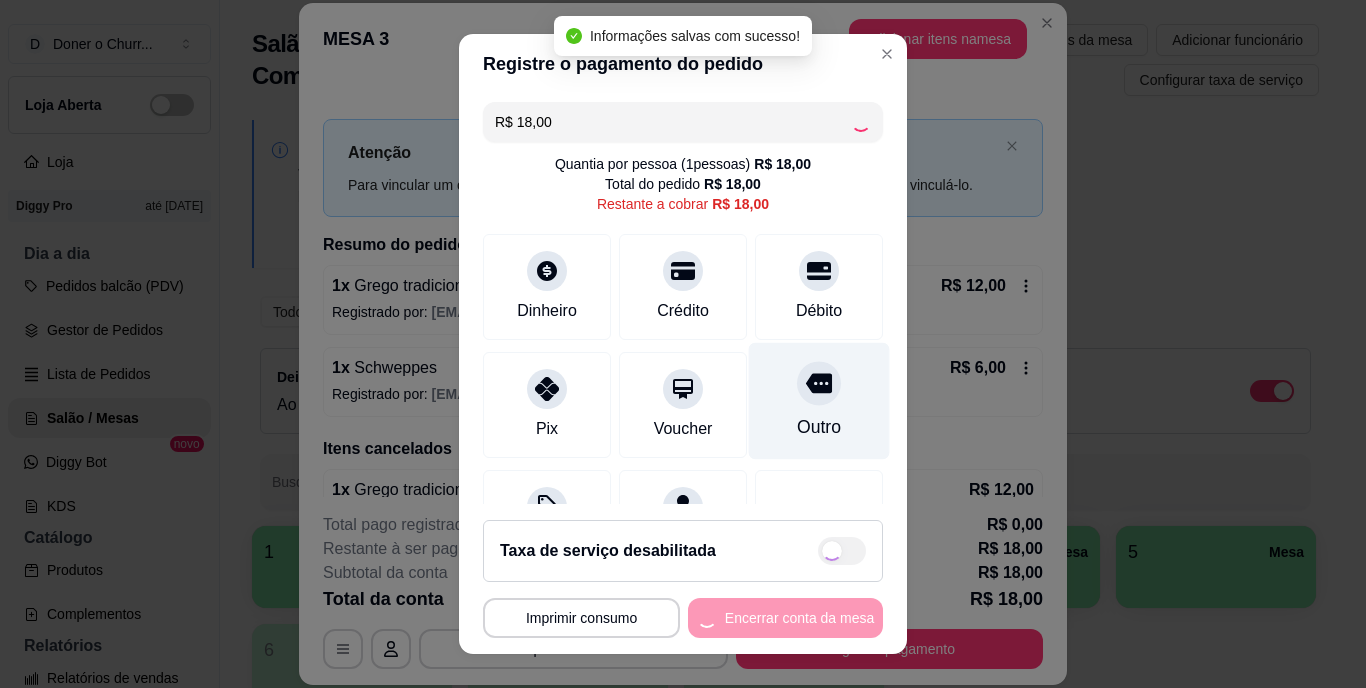 type on "R$ 0,00" 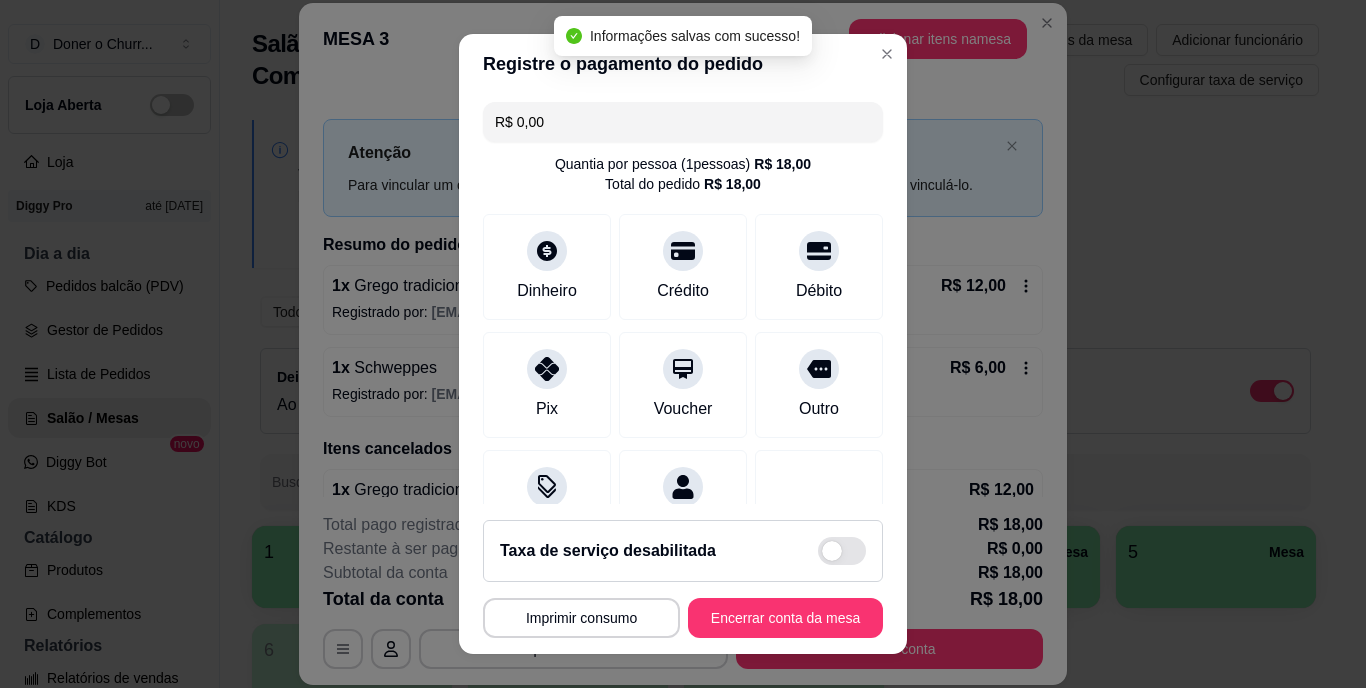 scroll, scrollTop: 188, scrollLeft: 0, axis: vertical 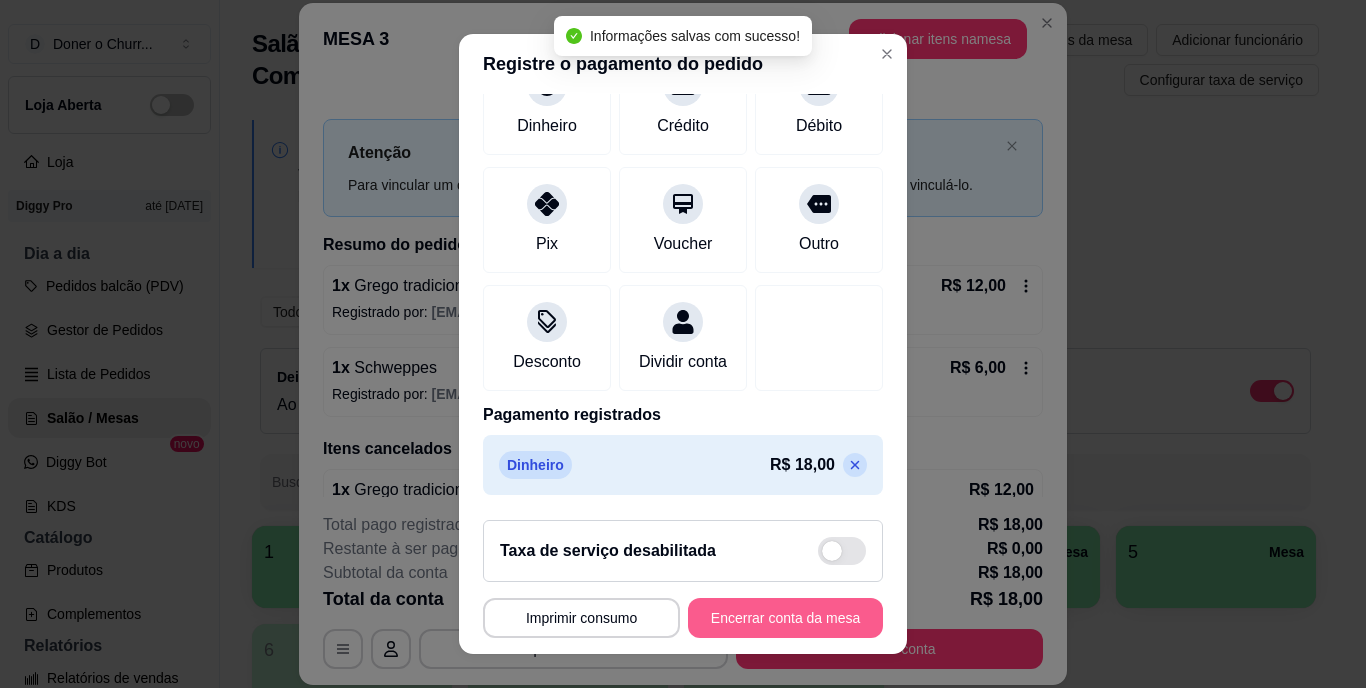 click on "Encerrar conta da mesa" at bounding box center (785, 618) 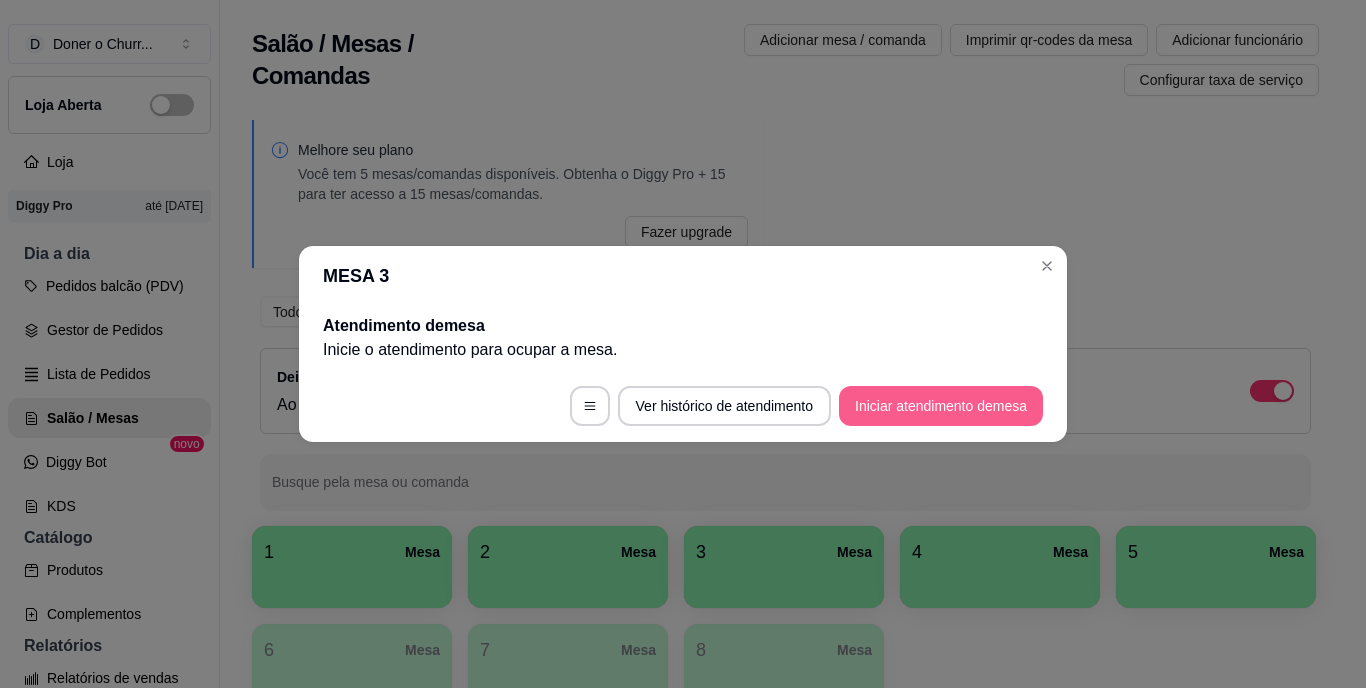 click on "Iniciar atendimento de  mesa" at bounding box center (941, 406) 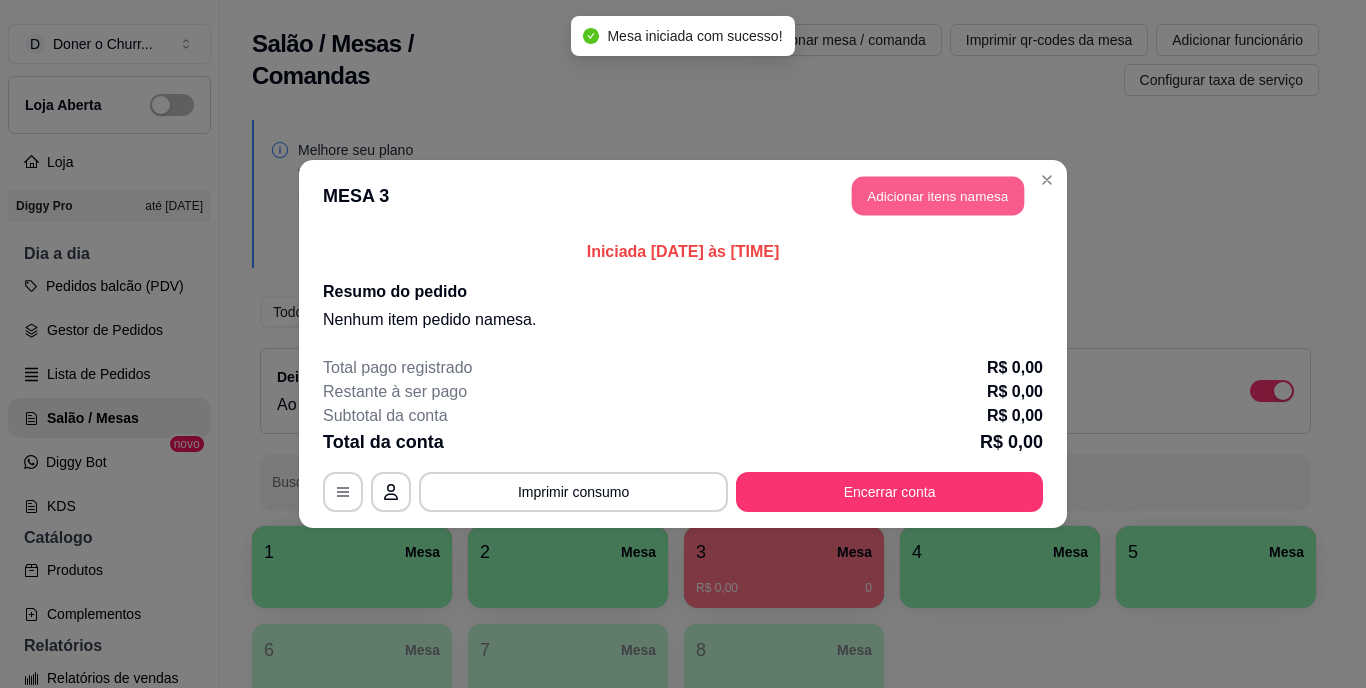 click on "Adicionar itens na  mesa" at bounding box center [938, 196] 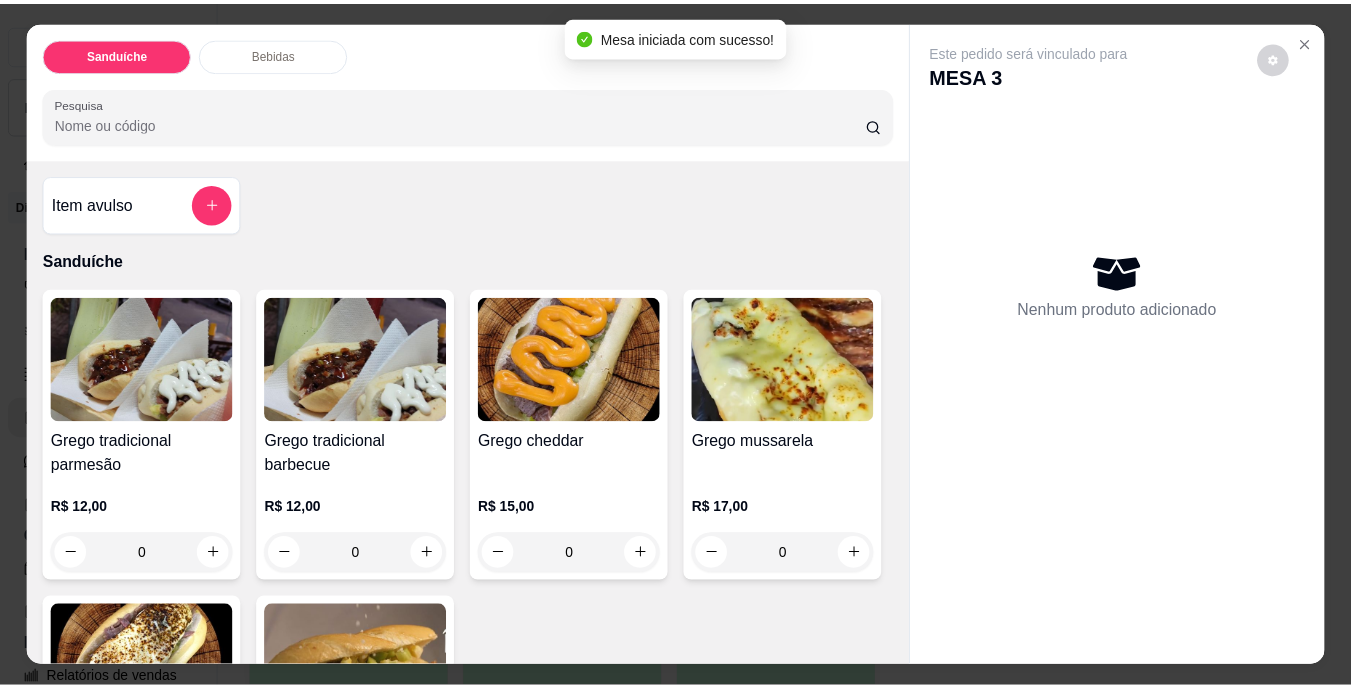 scroll, scrollTop: 300, scrollLeft: 0, axis: vertical 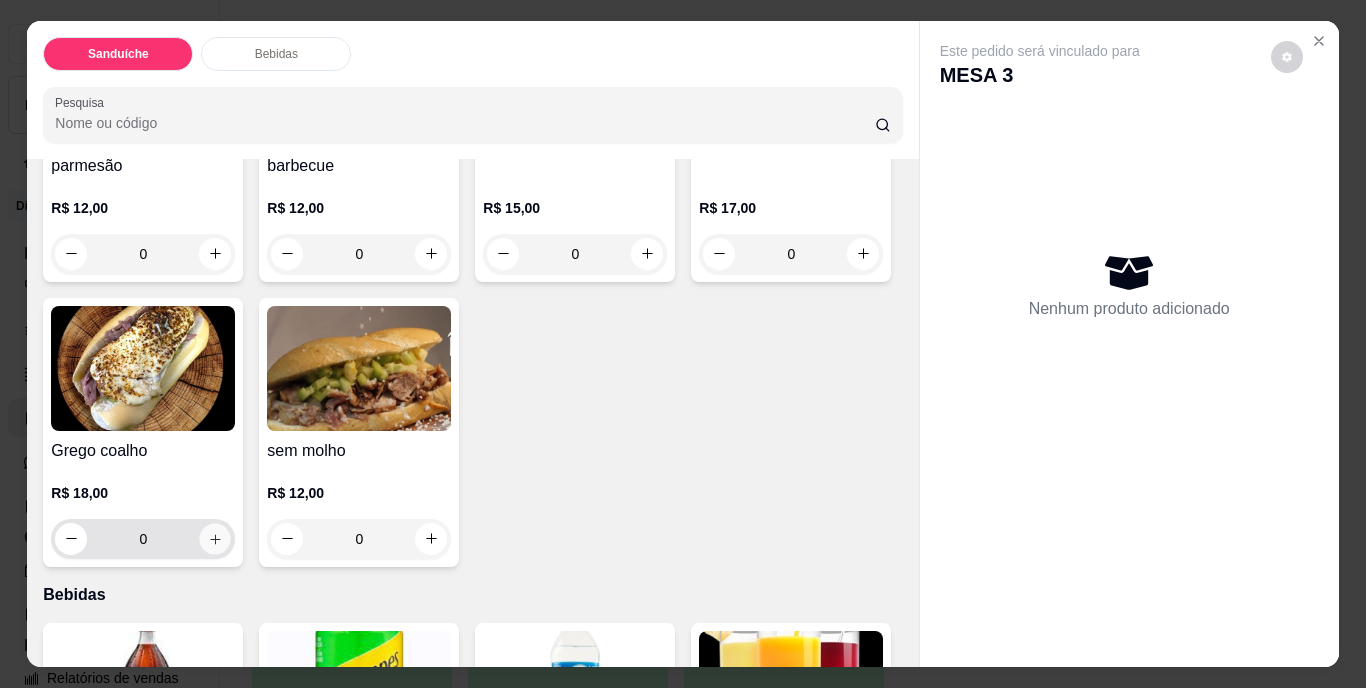 click 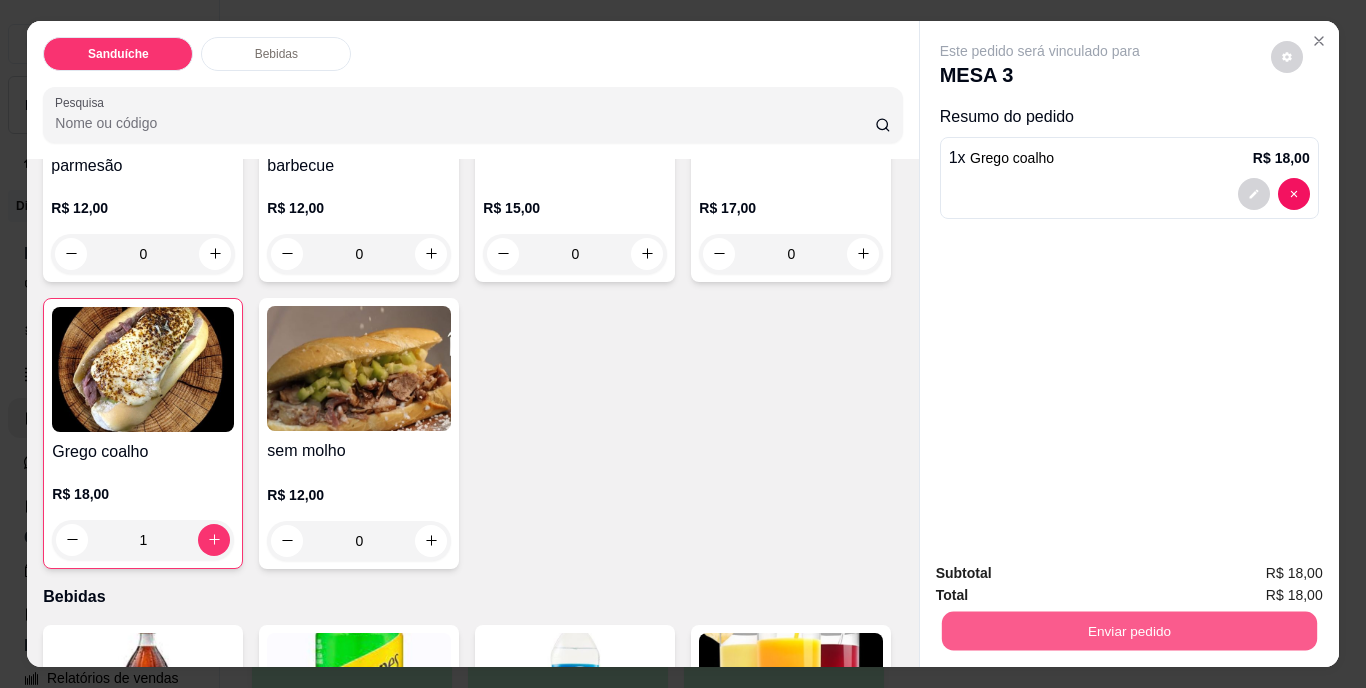 click on "Enviar pedido" at bounding box center [1128, 631] 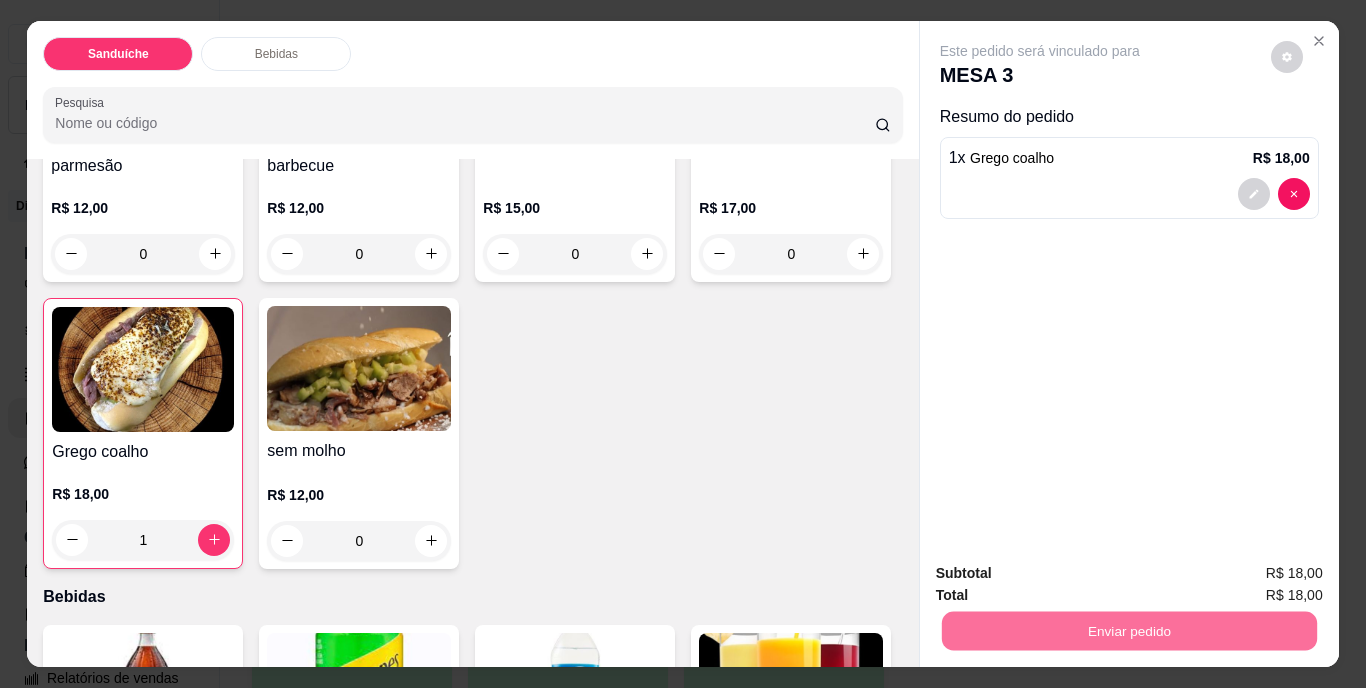 click on "Não registrar e enviar pedido" at bounding box center (1063, 574) 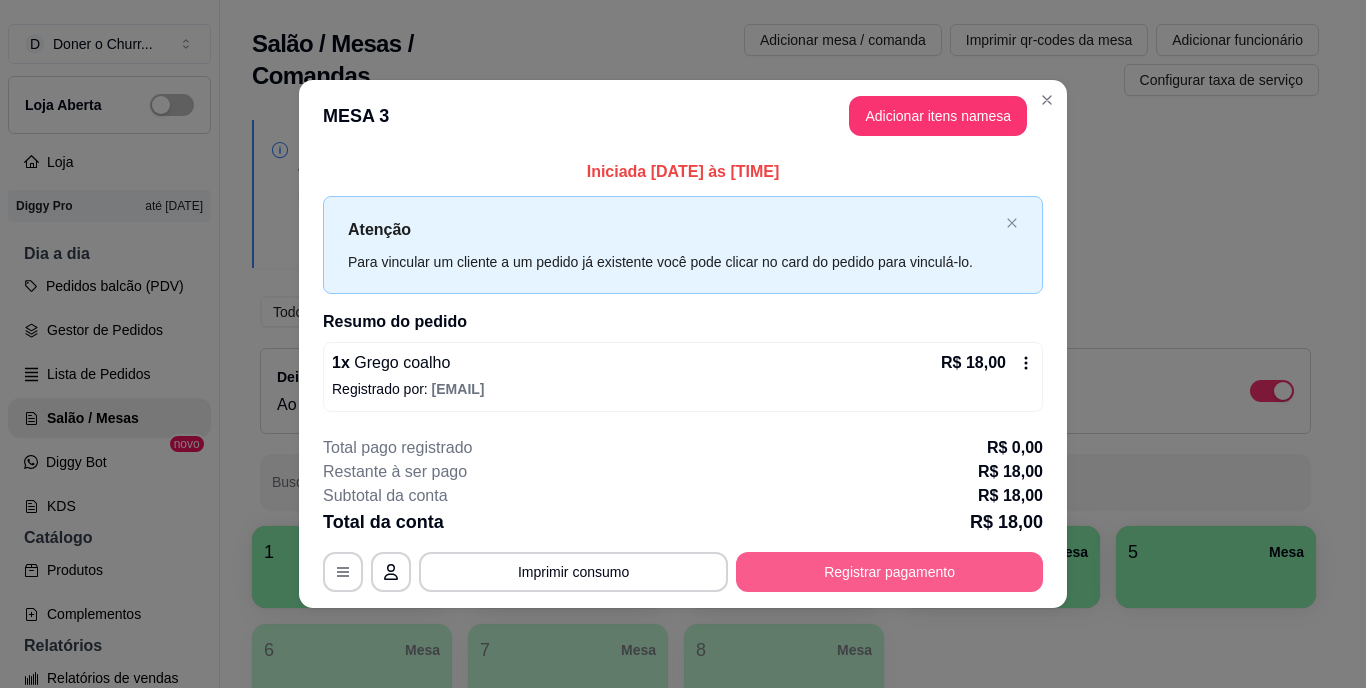 click on "Registrar pagamento" at bounding box center (889, 572) 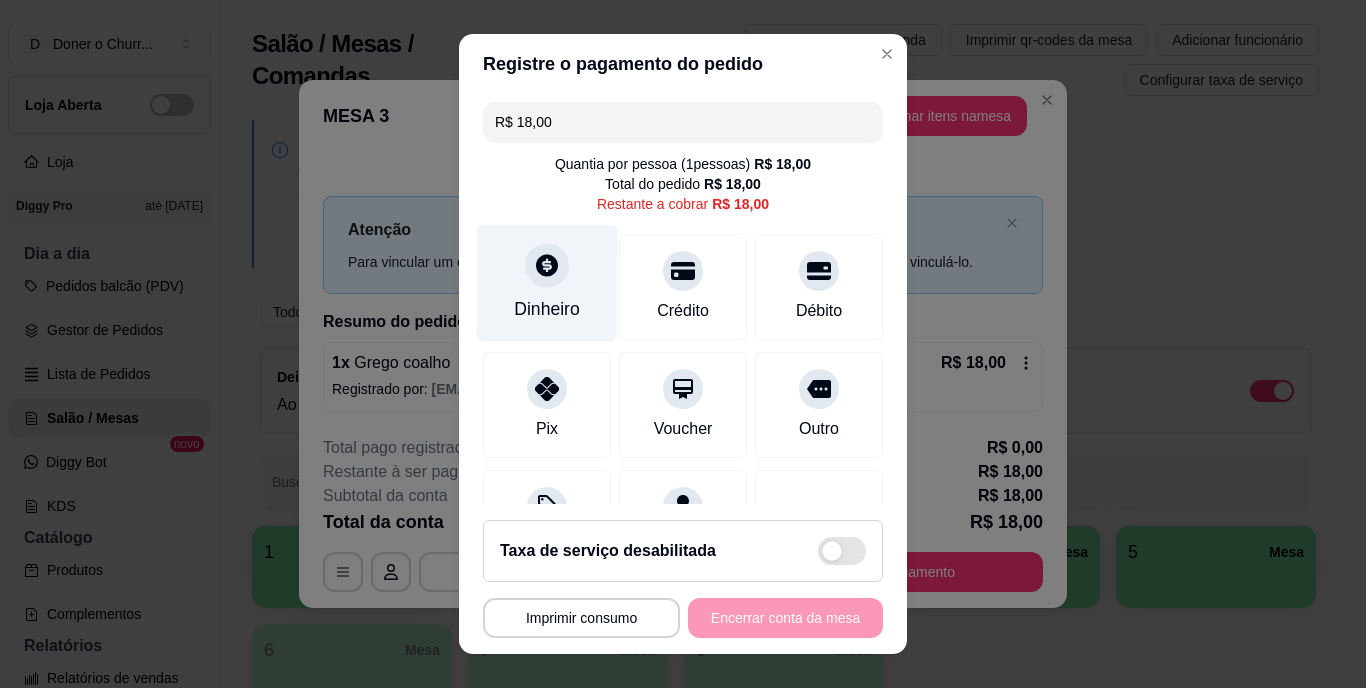 click on "Dinheiro" at bounding box center (547, 283) 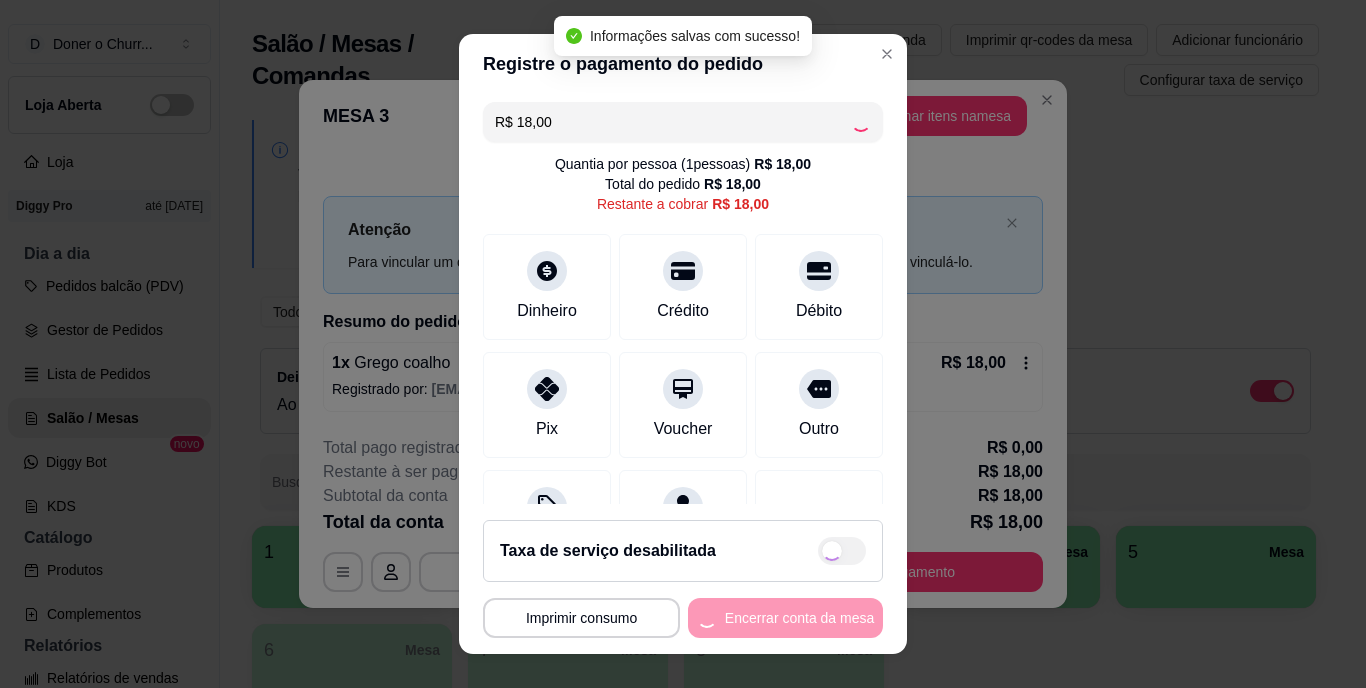 type on "R$ 0,00" 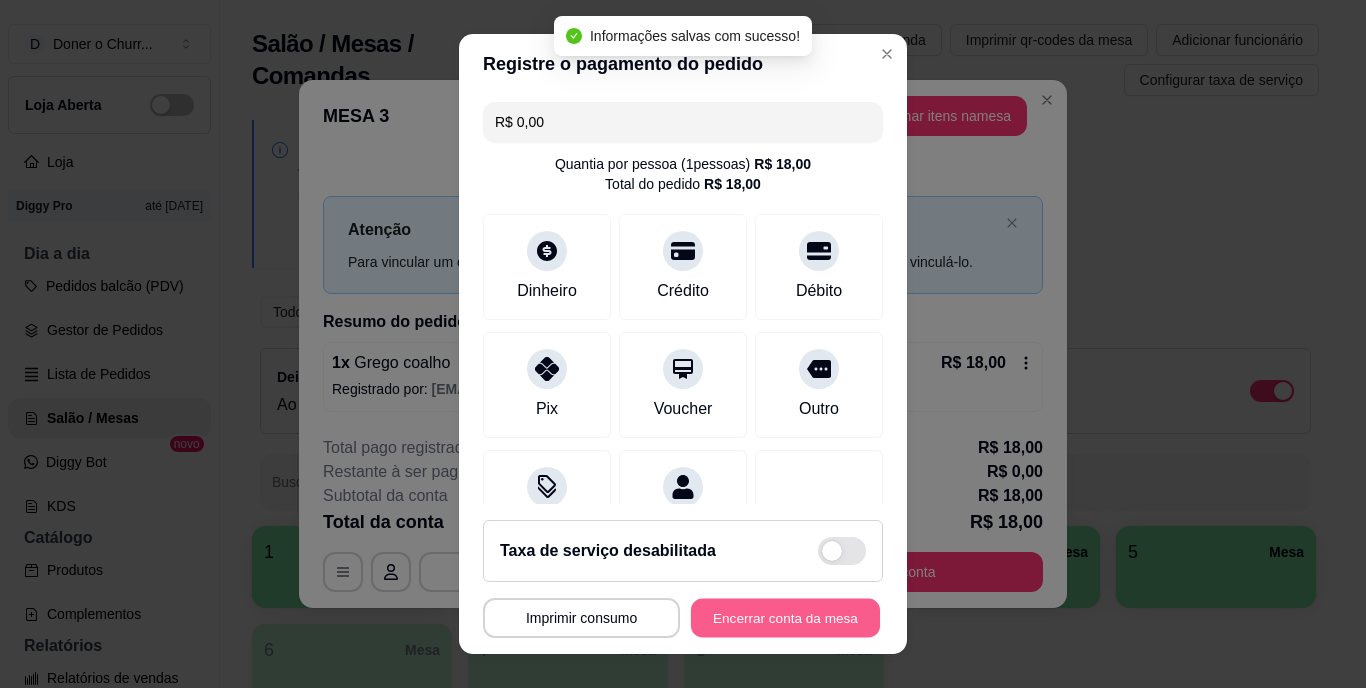 click on "Encerrar conta da mesa" at bounding box center (785, 617) 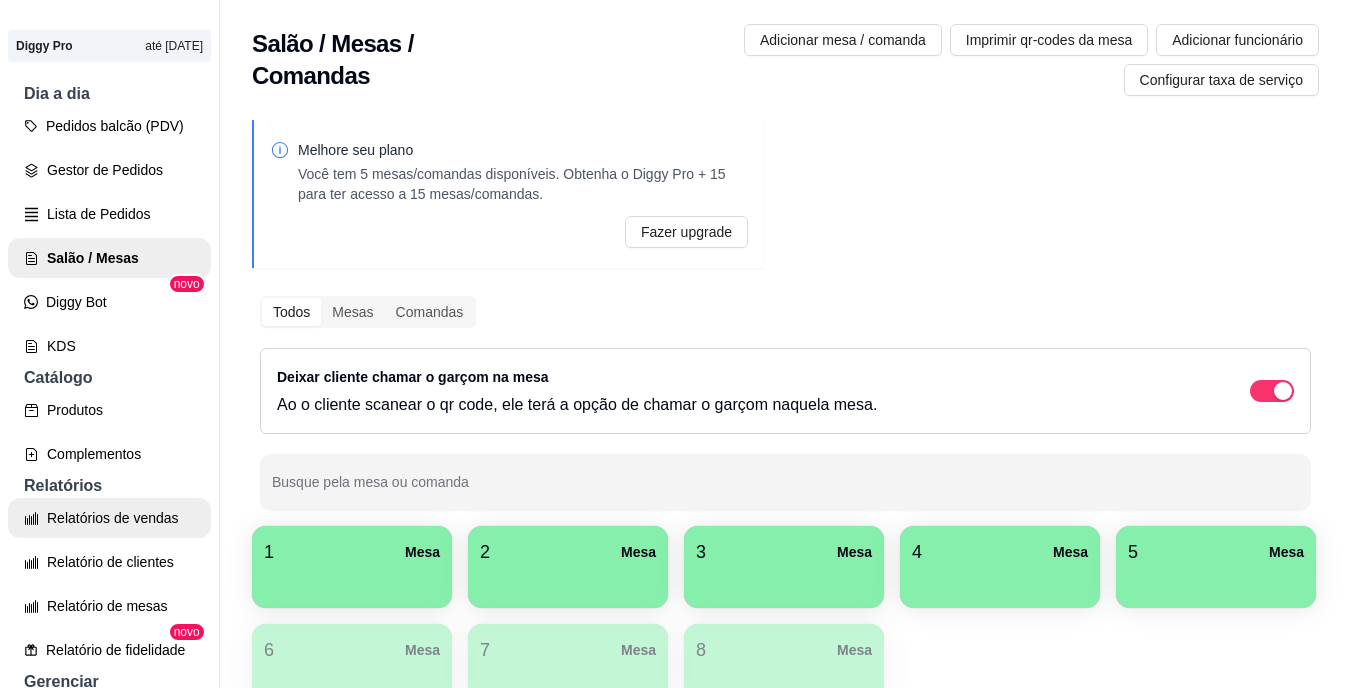 scroll, scrollTop: 200, scrollLeft: 0, axis: vertical 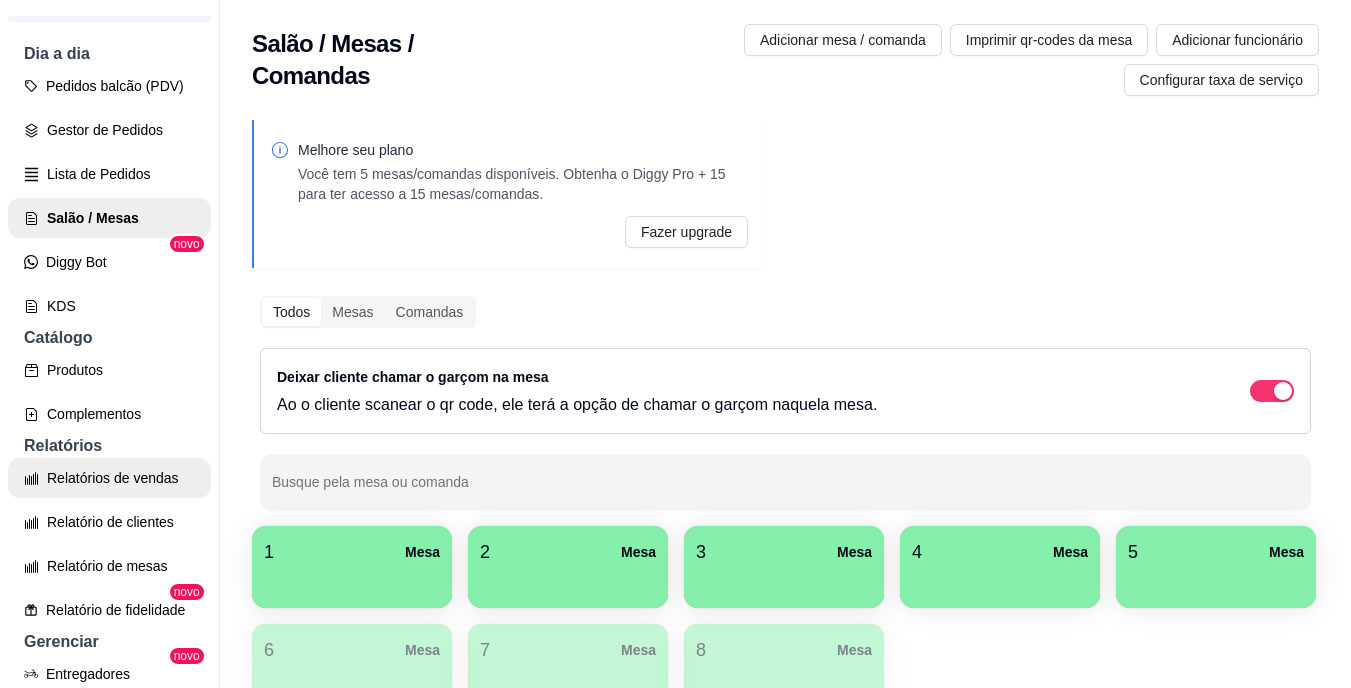 click on "Relatórios de vendas" at bounding box center [109, 478] 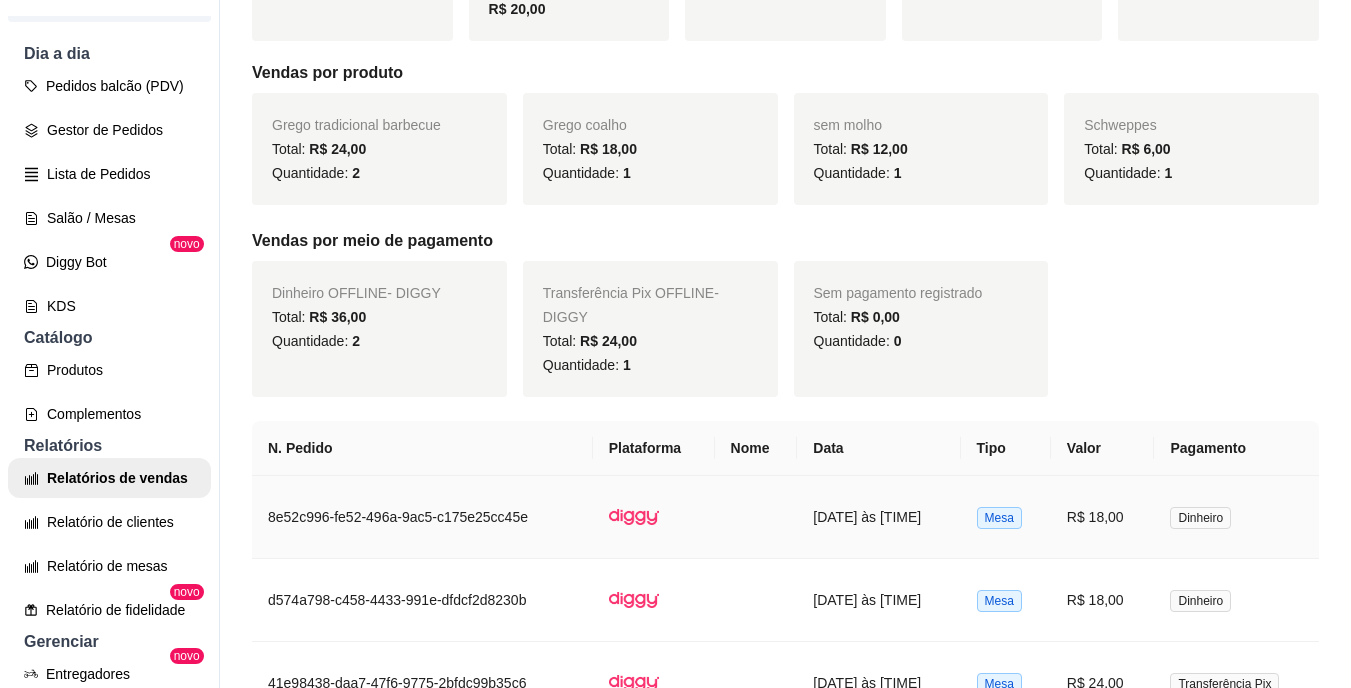 scroll, scrollTop: 341, scrollLeft: 0, axis: vertical 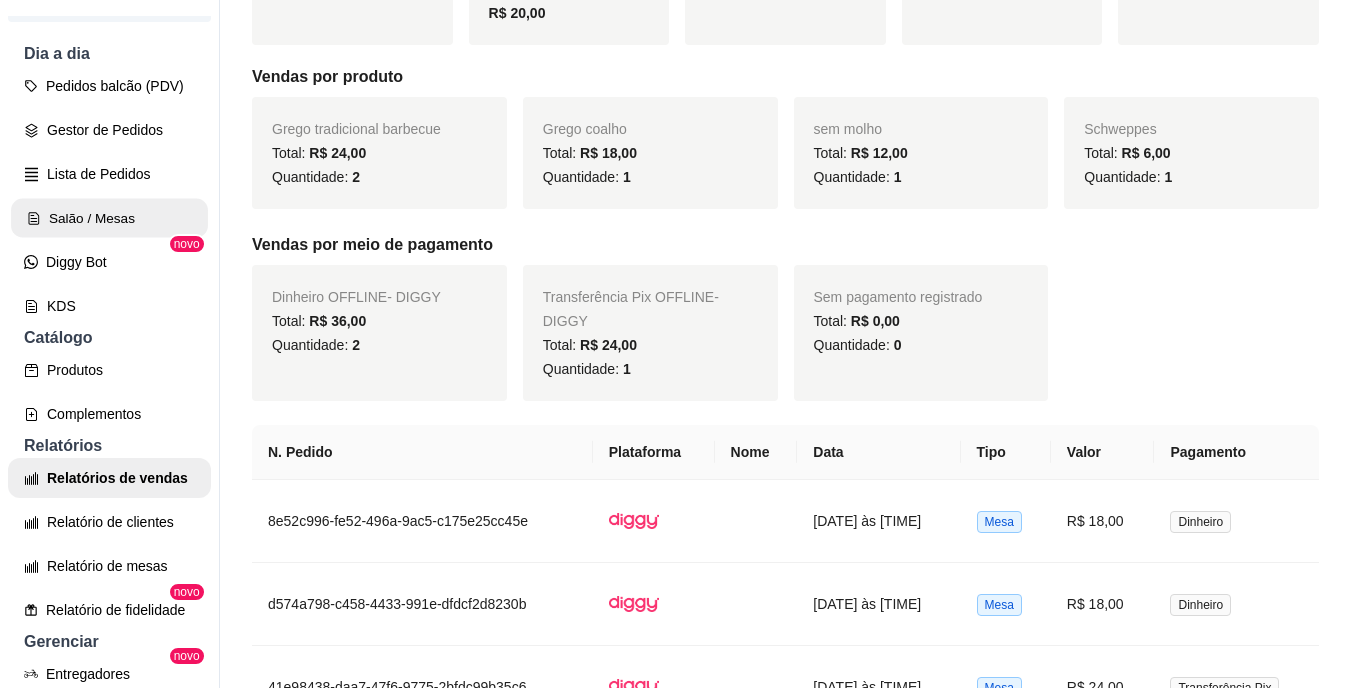 click on "Salão / Mesas" at bounding box center [109, 218] 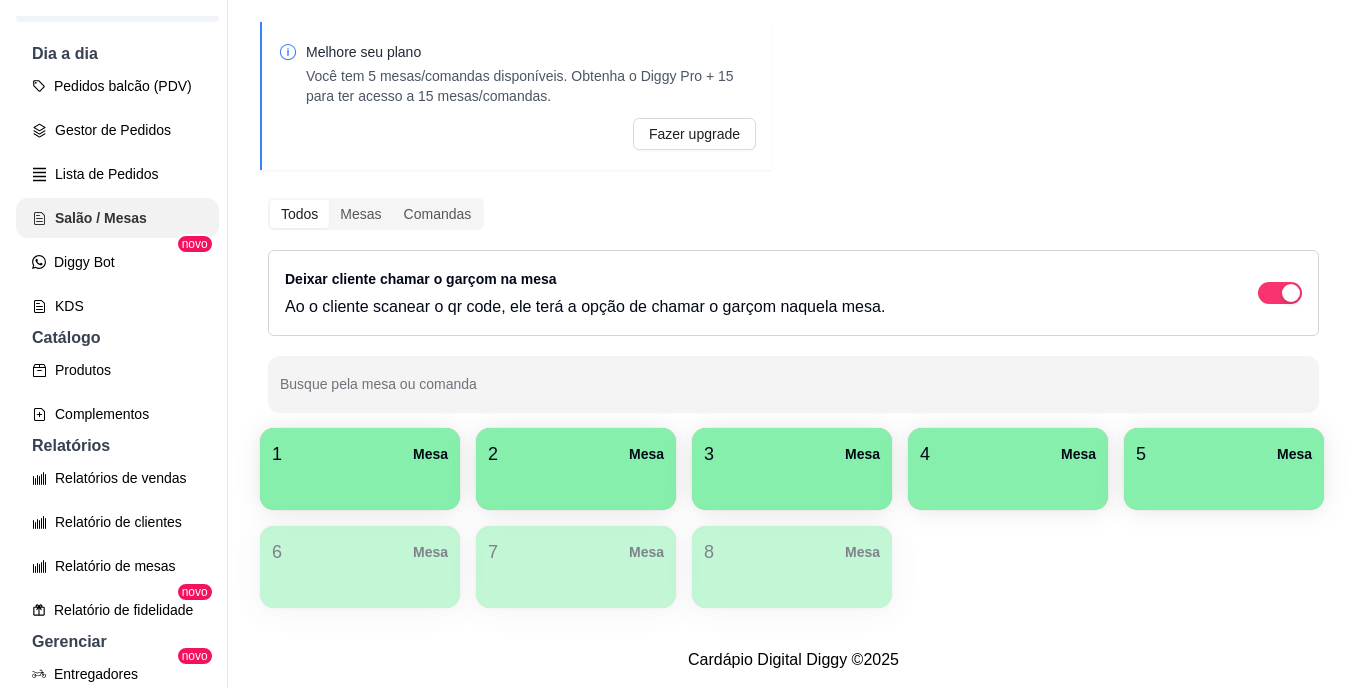 scroll, scrollTop: 0, scrollLeft: 0, axis: both 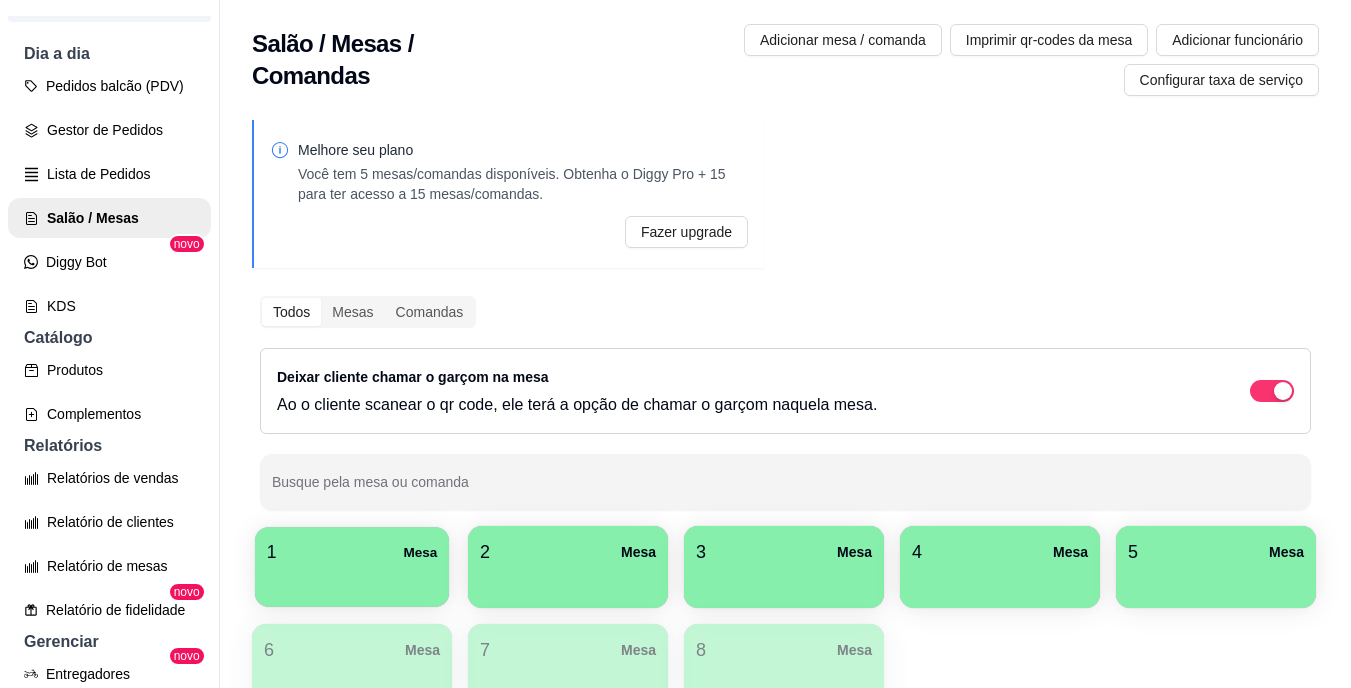 click at bounding box center [352, 580] 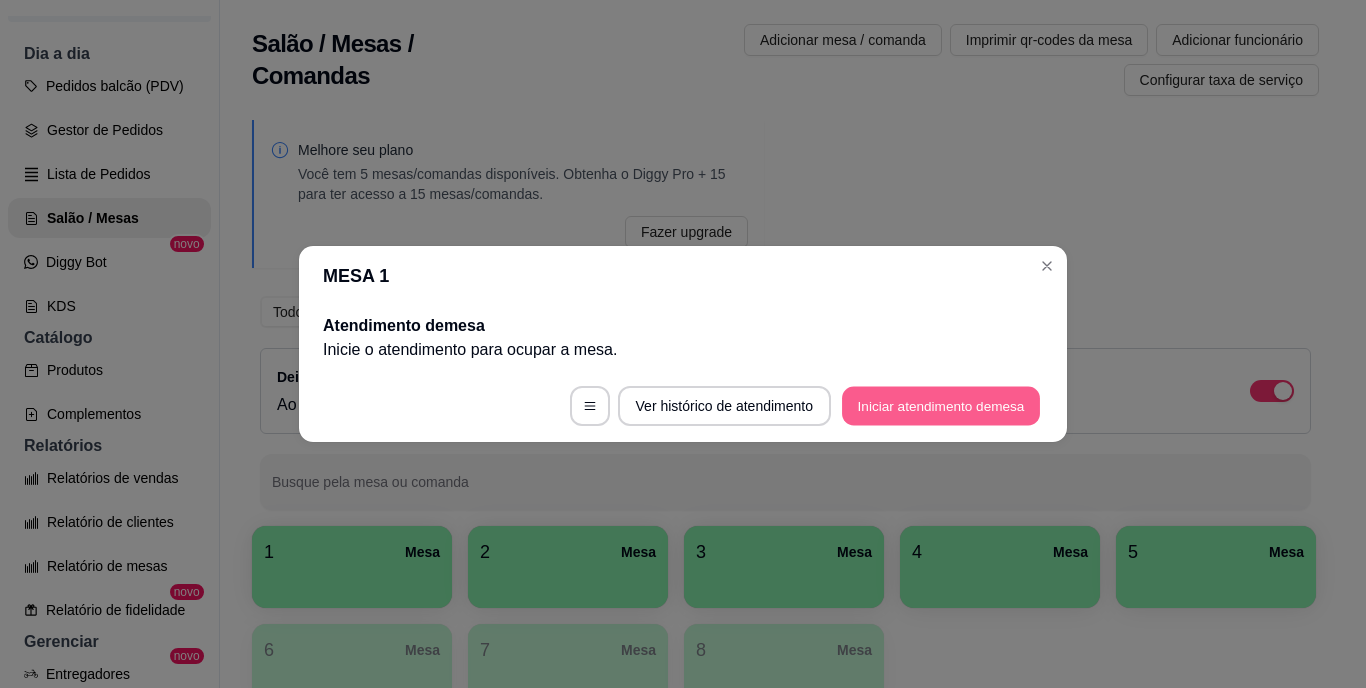 click on "Iniciar atendimento de  mesa" at bounding box center (941, 406) 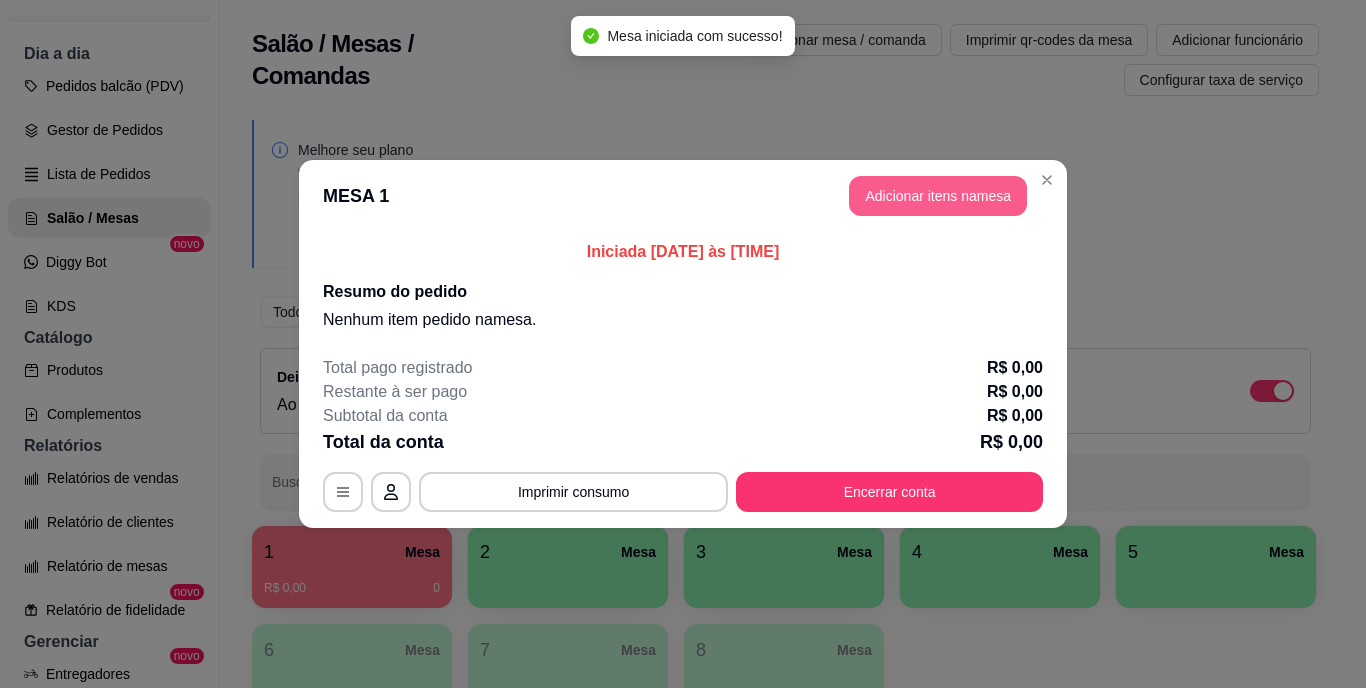 click on "Adicionar itens na  mesa" at bounding box center [938, 196] 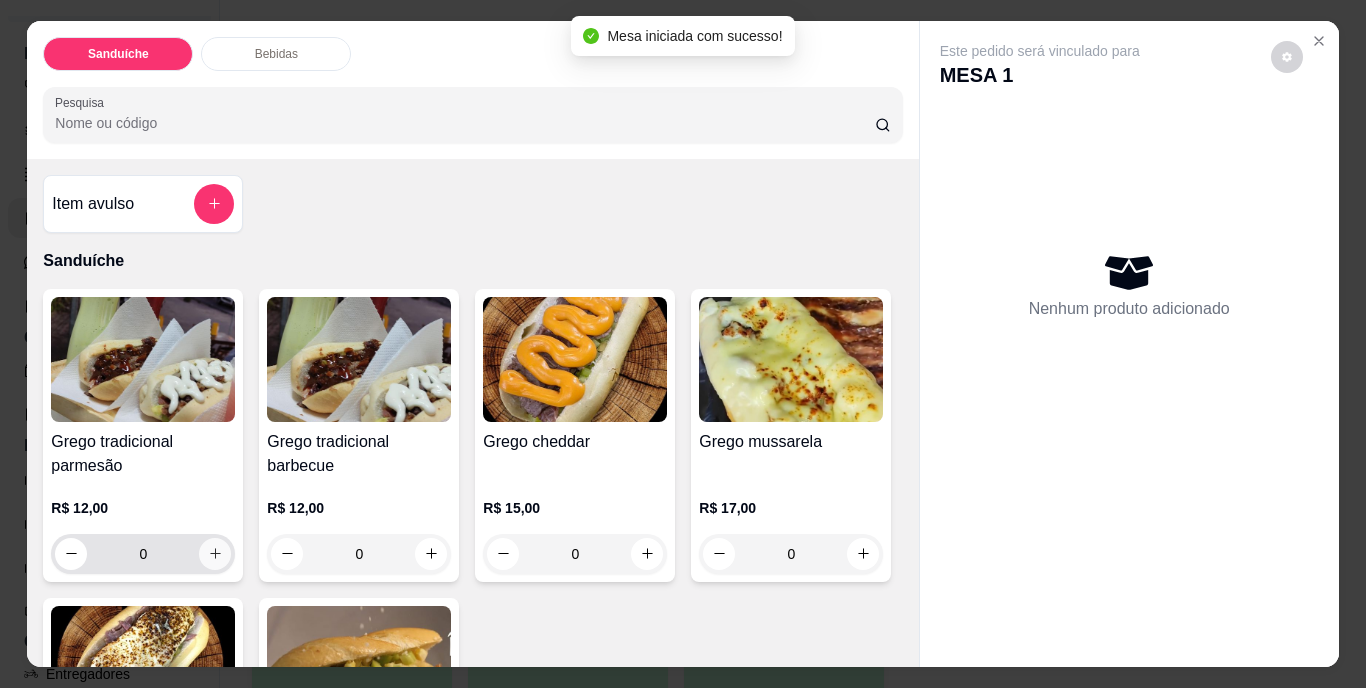 click 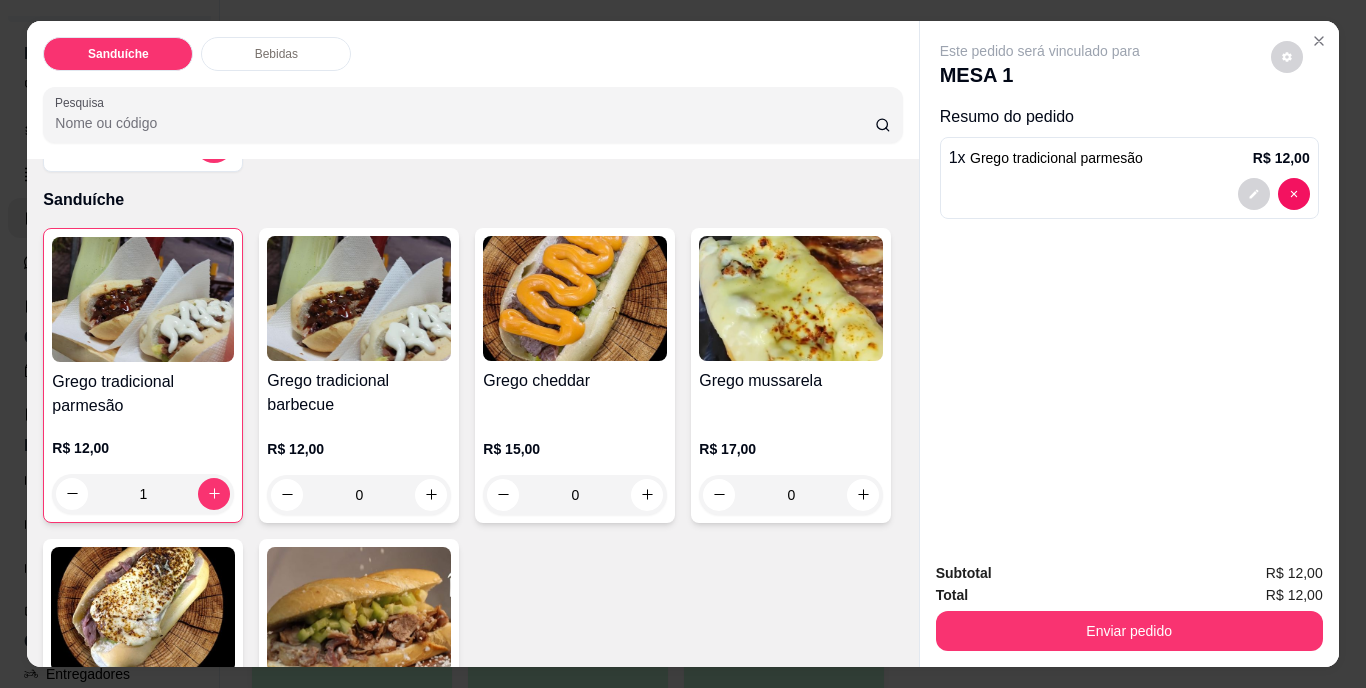 scroll, scrollTop: 200, scrollLeft: 0, axis: vertical 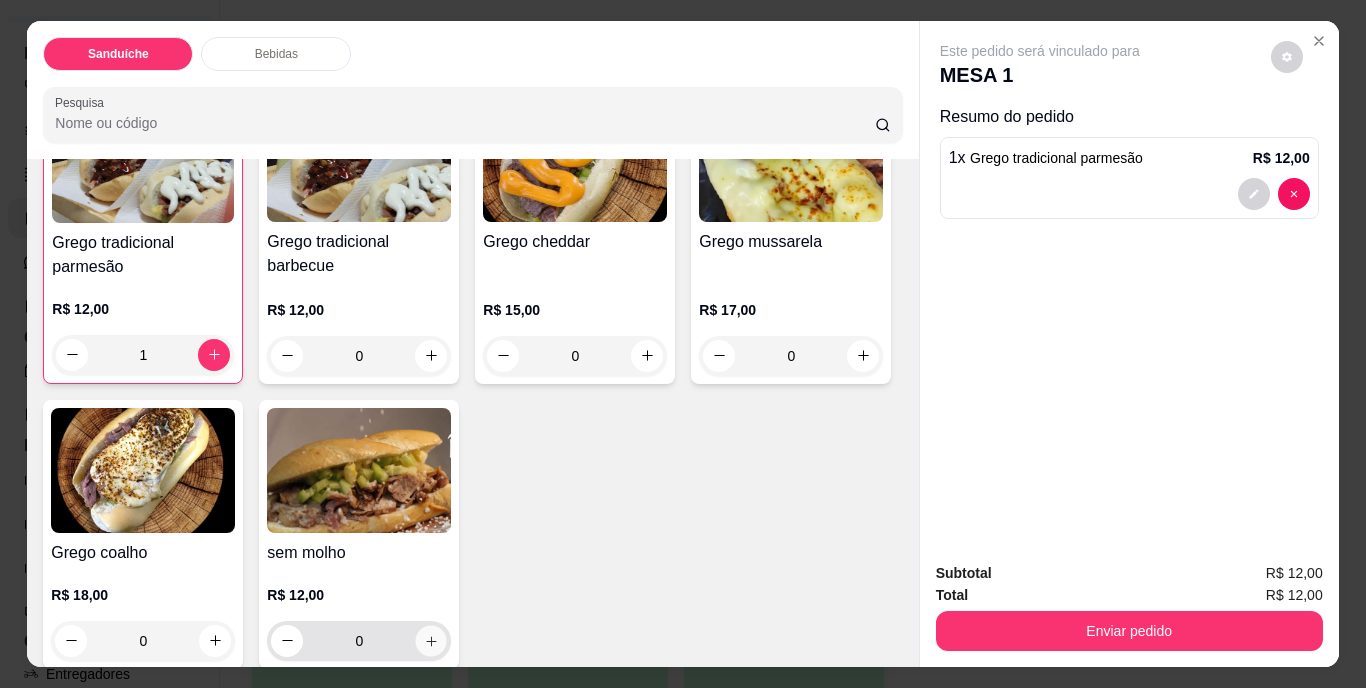 click 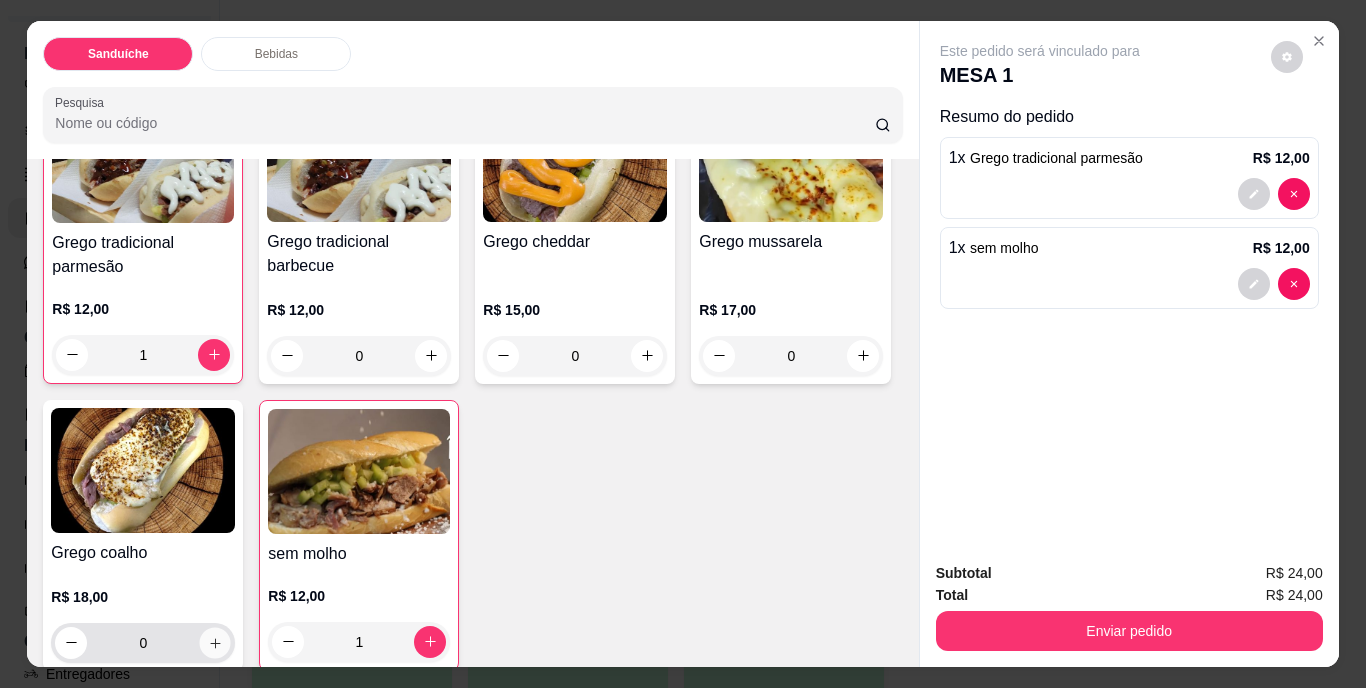 click 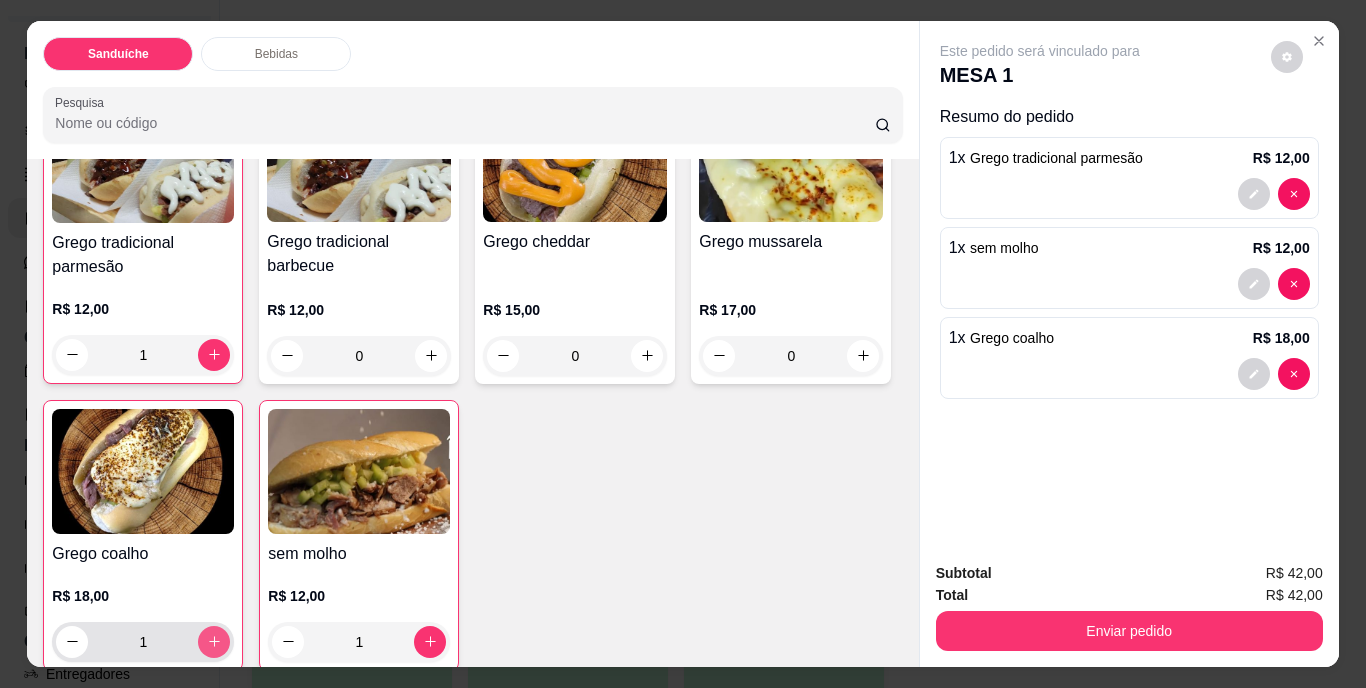click 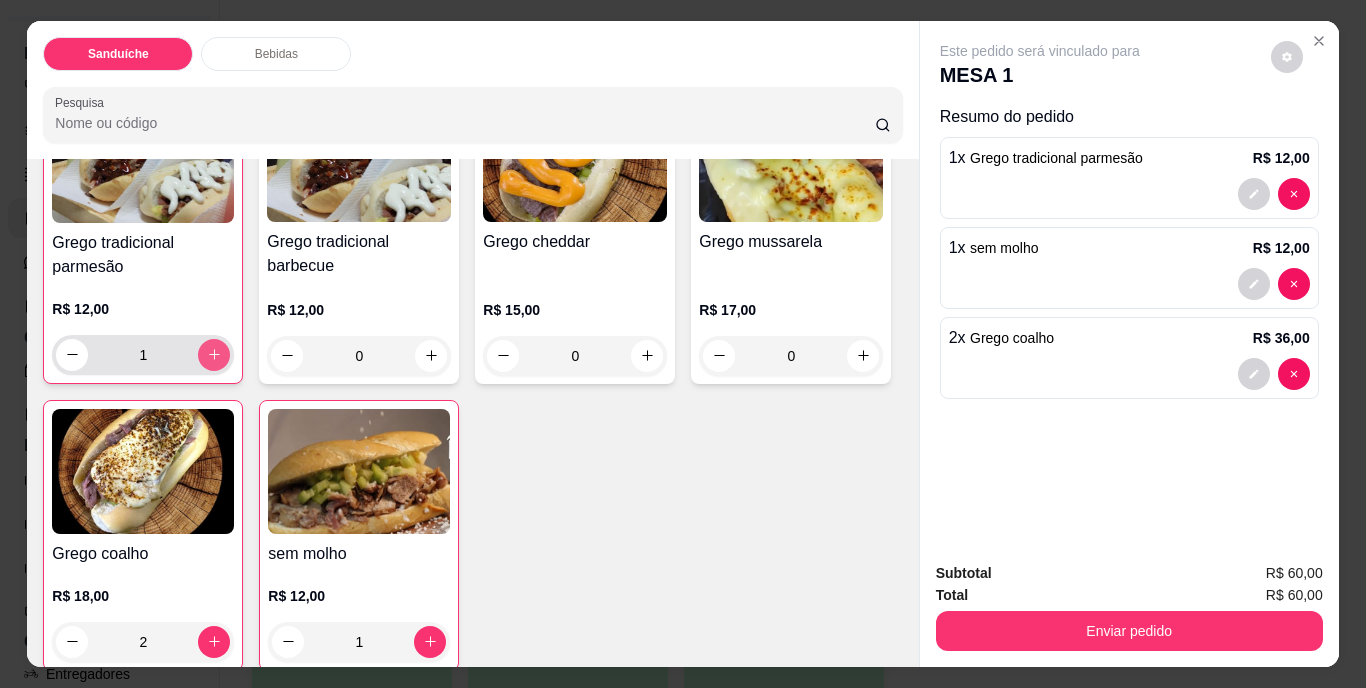 click 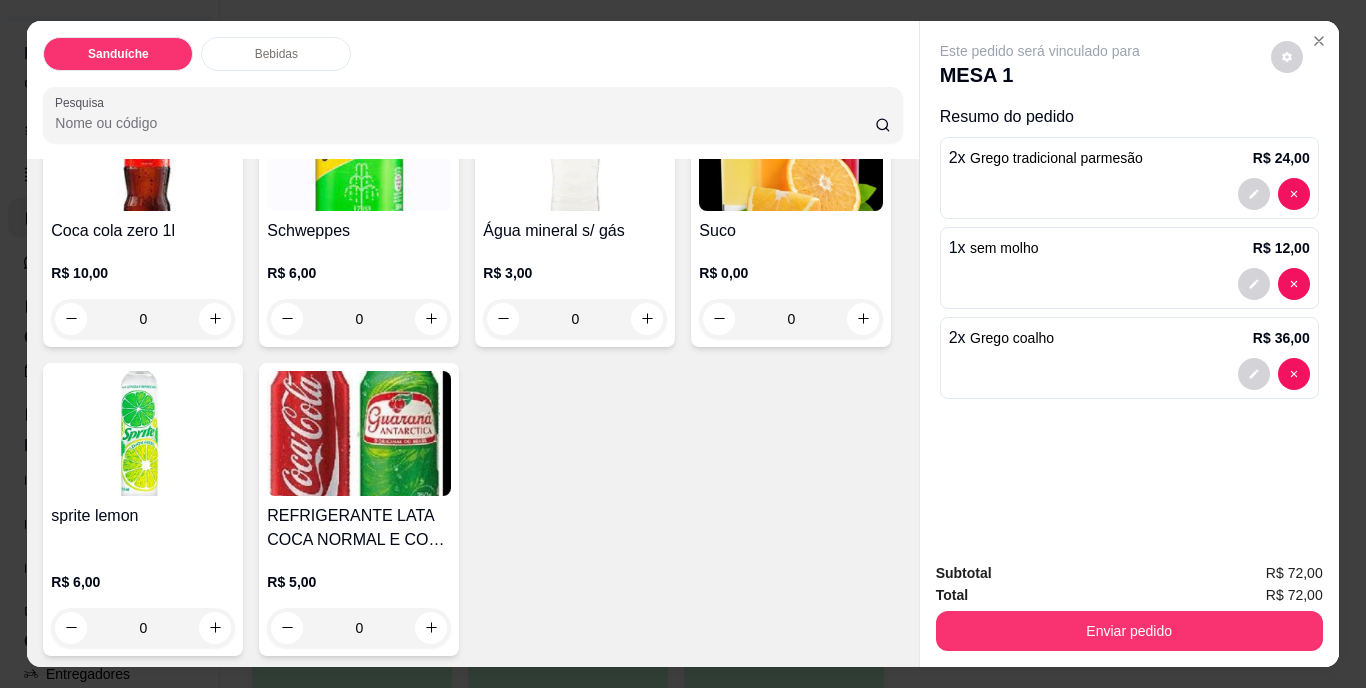 scroll, scrollTop: 853, scrollLeft: 0, axis: vertical 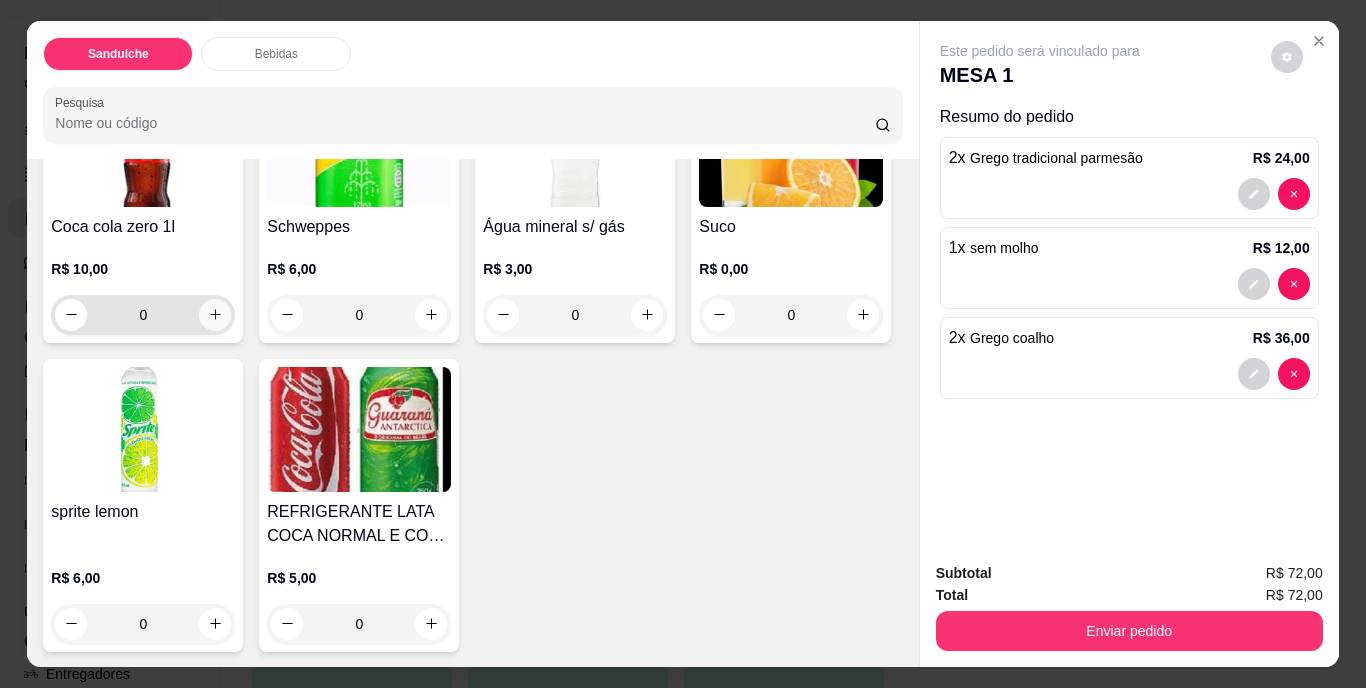 click 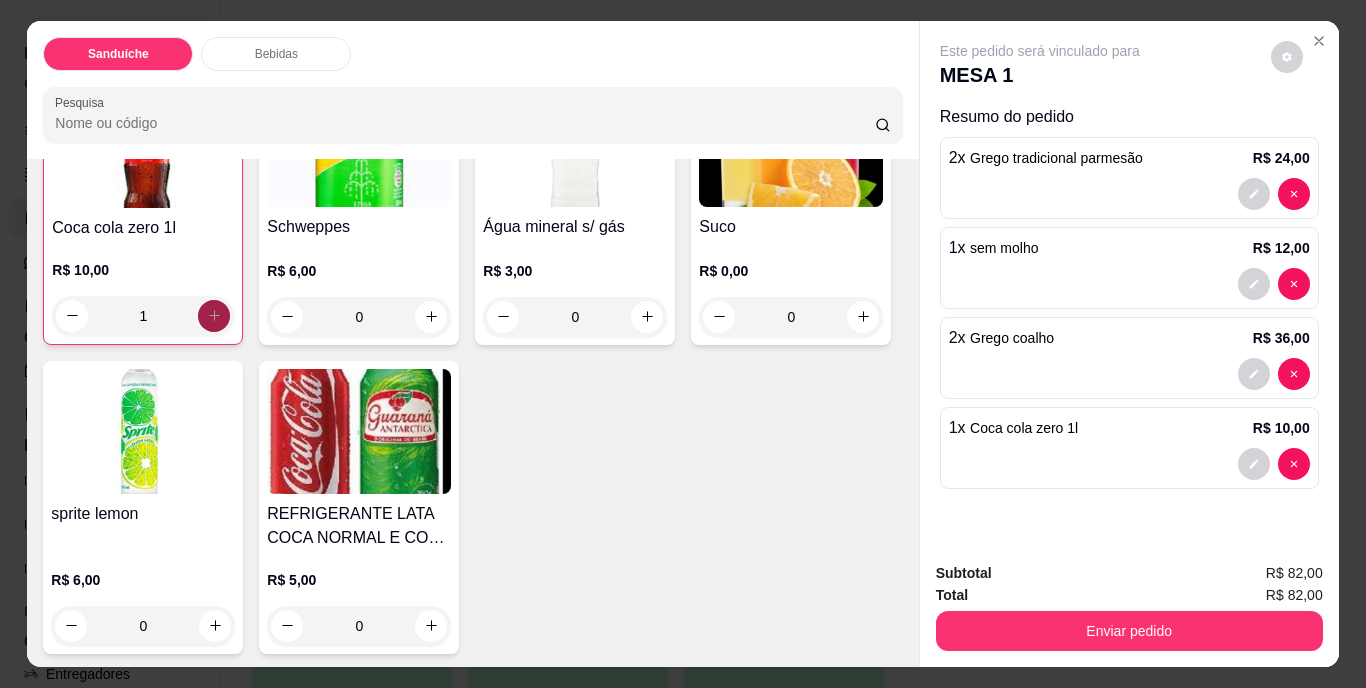 scroll, scrollTop: 854, scrollLeft: 0, axis: vertical 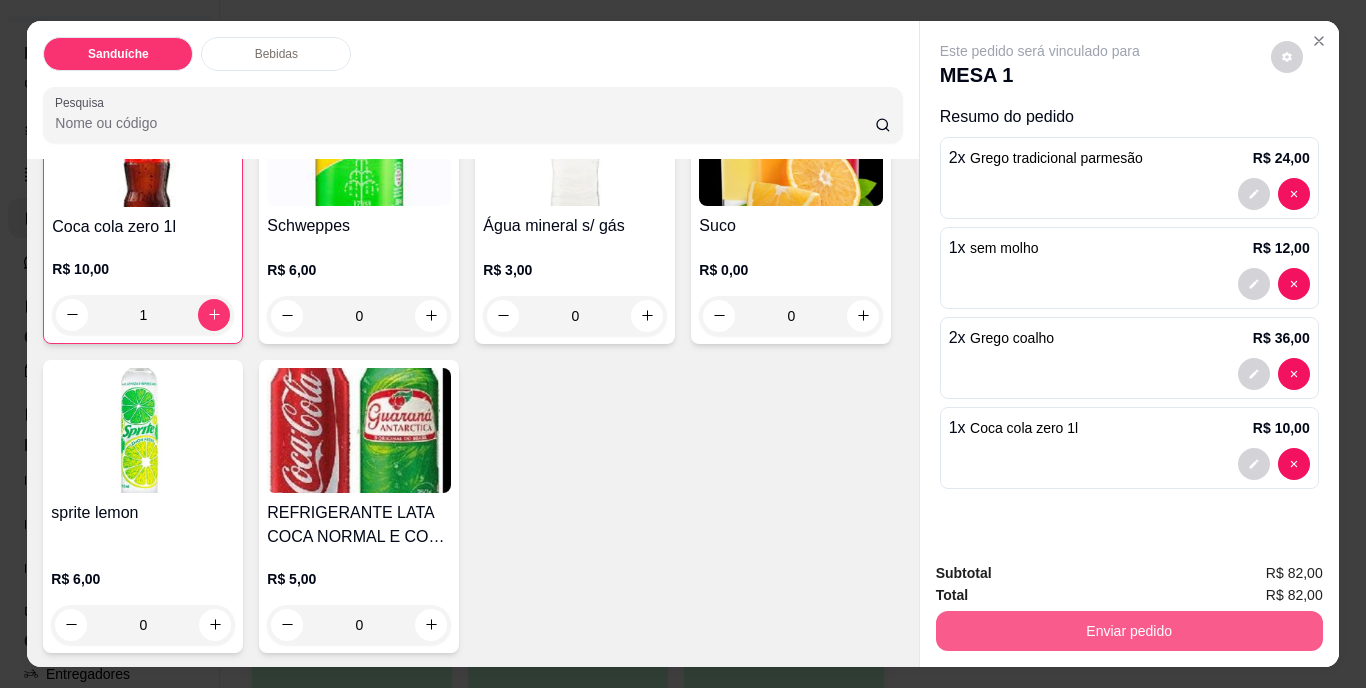 click on "Enviar pedido" at bounding box center (1129, 631) 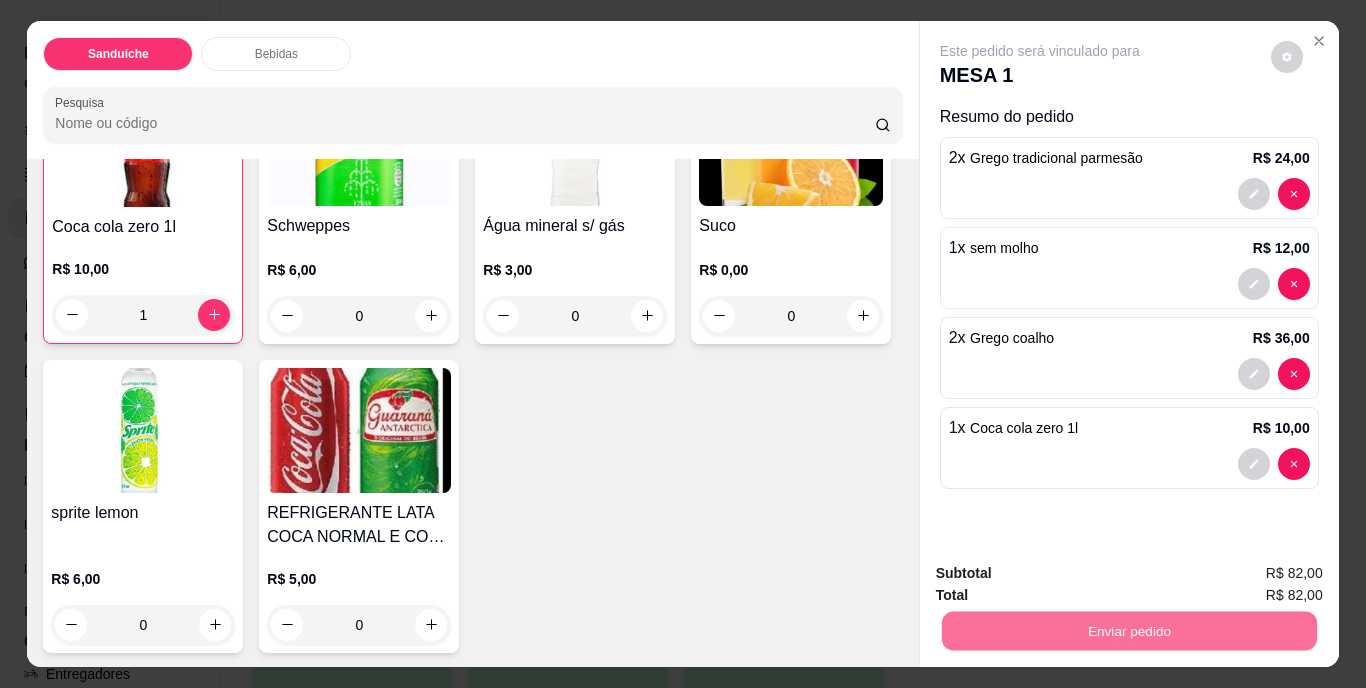 click on "Não registrar e enviar pedido" at bounding box center (1063, 574) 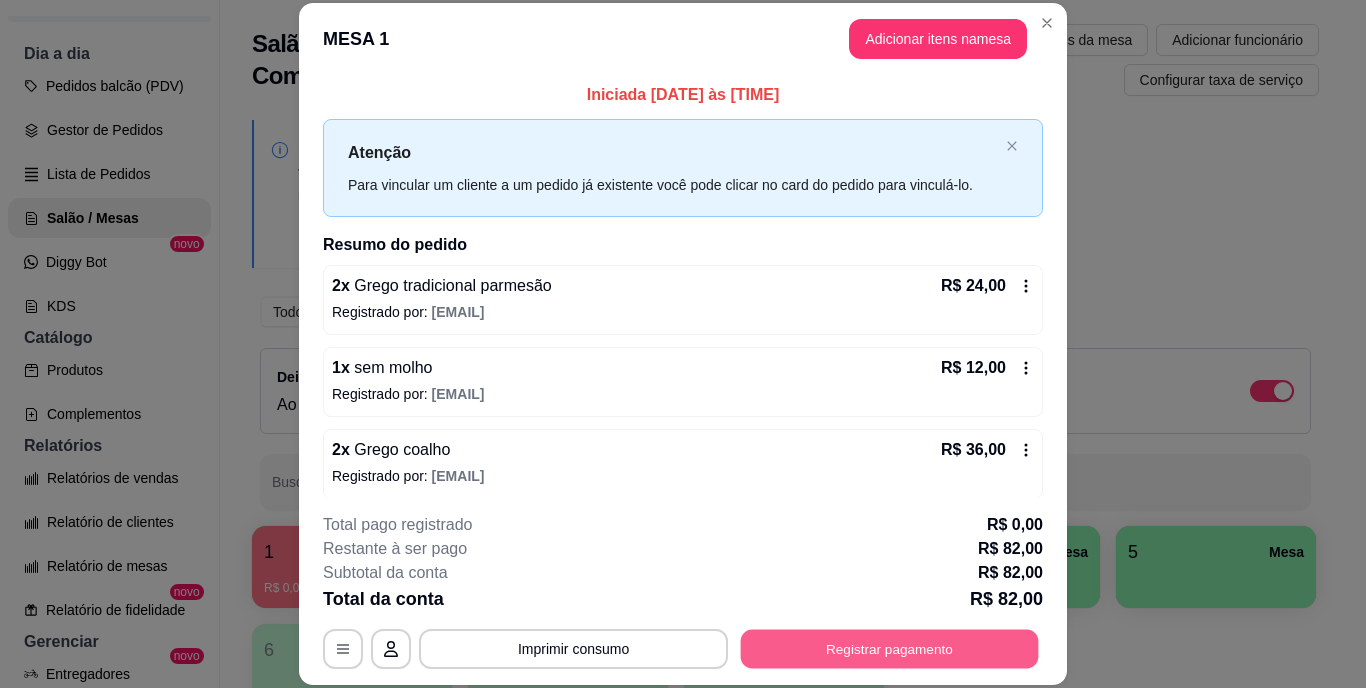 click on "Registrar pagamento" at bounding box center (890, 648) 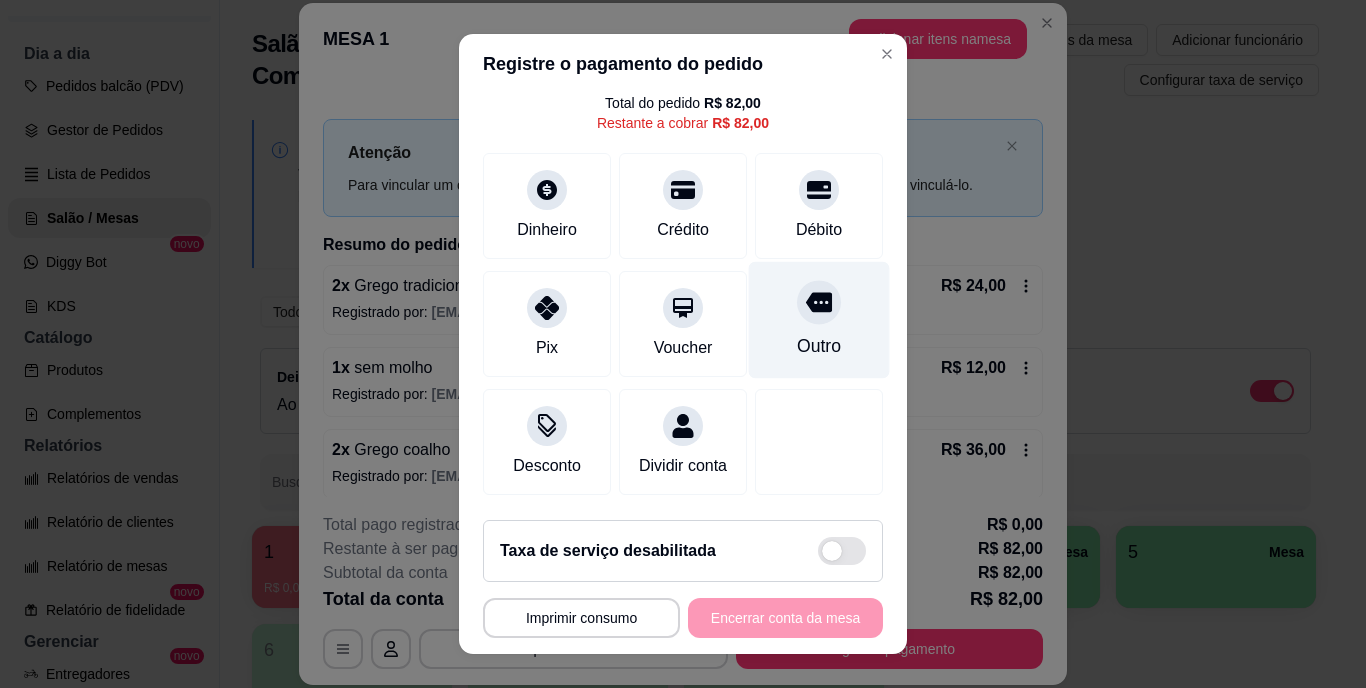 scroll, scrollTop: 104, scrollLeft: 0, axis: vertical 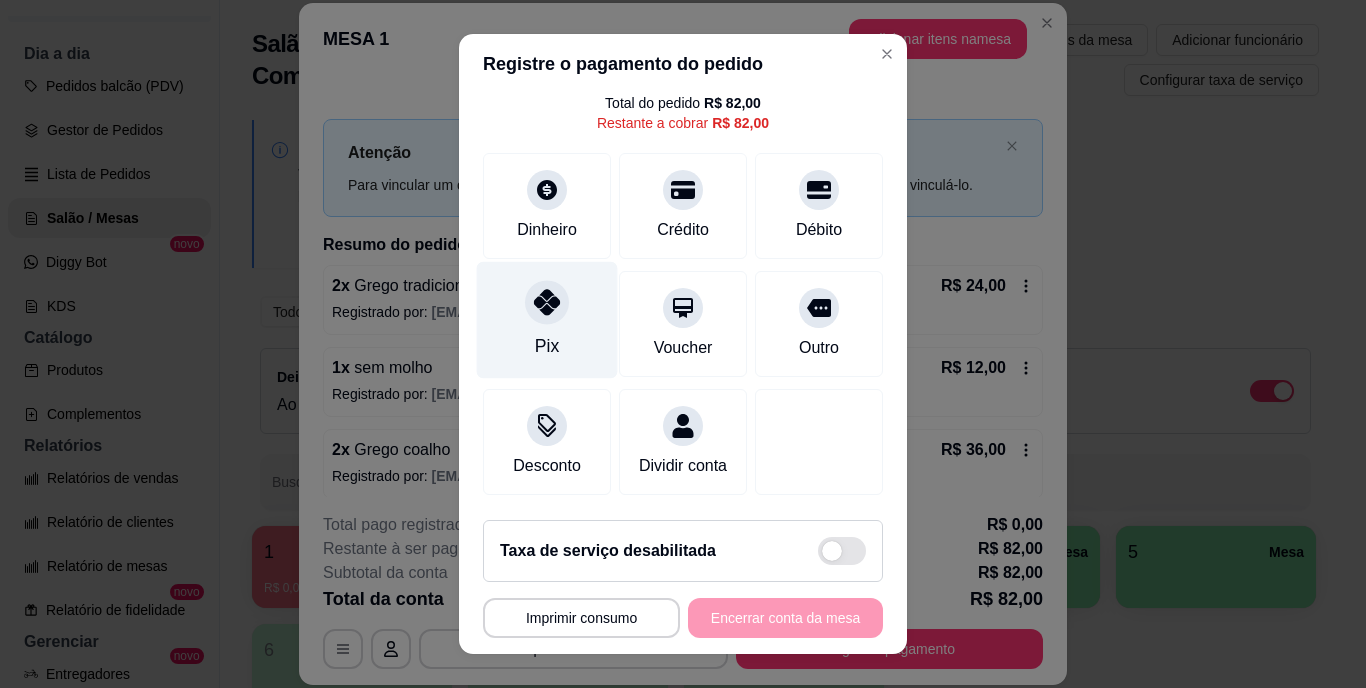 click 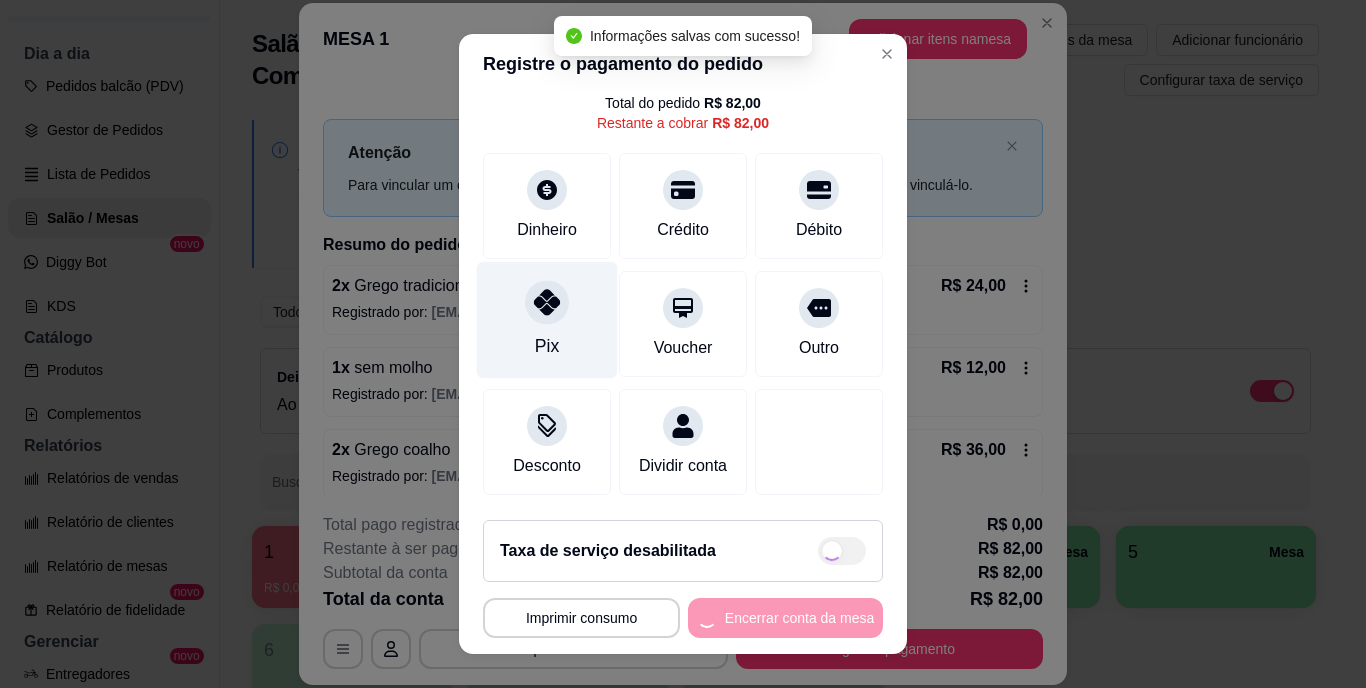 type on "R$ 0,00" 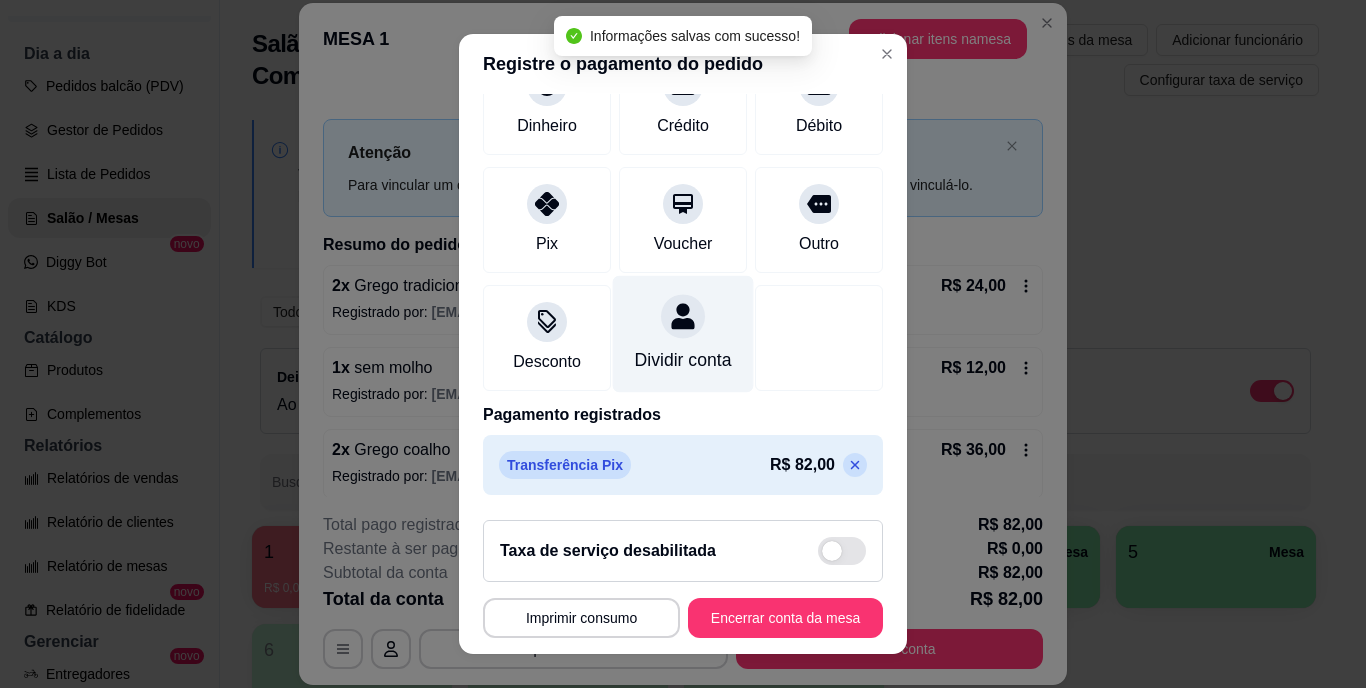 scroll, scrollTop: 188, scrollLeft: 0, axis: vertical 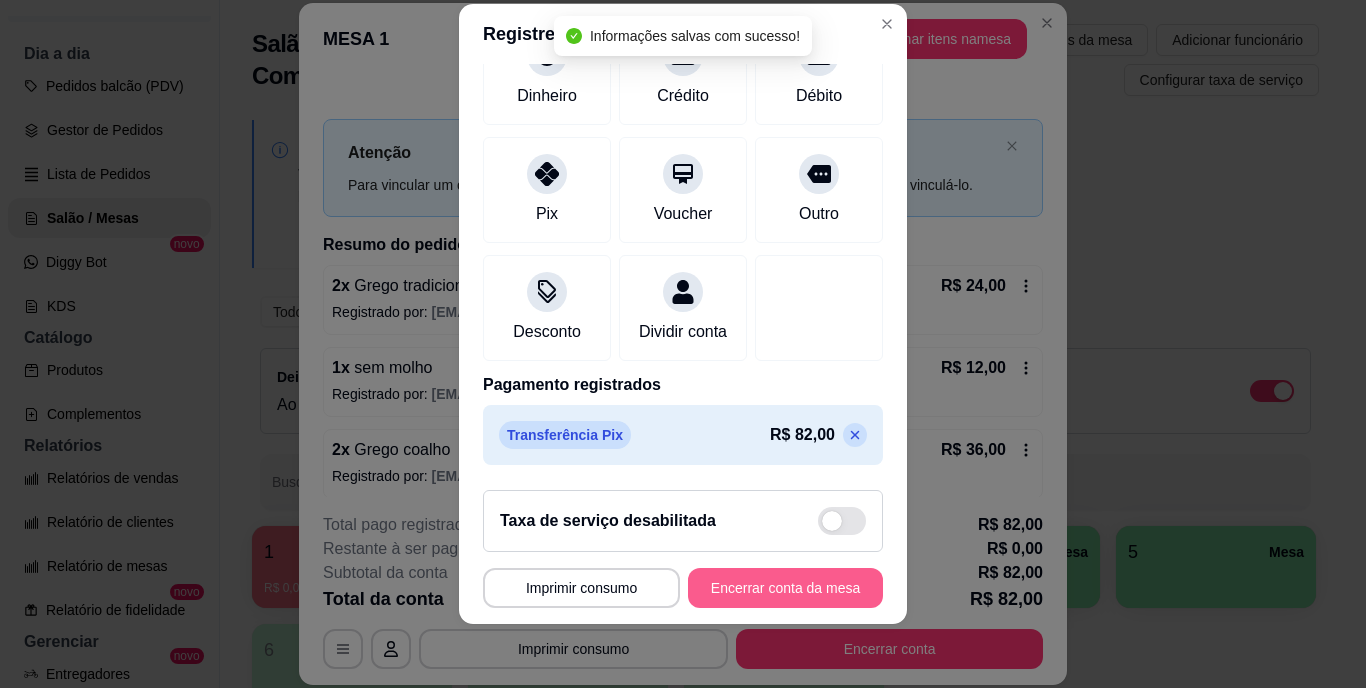 click on "Encerrar conta da mesa" at bounding box center (785, 588) 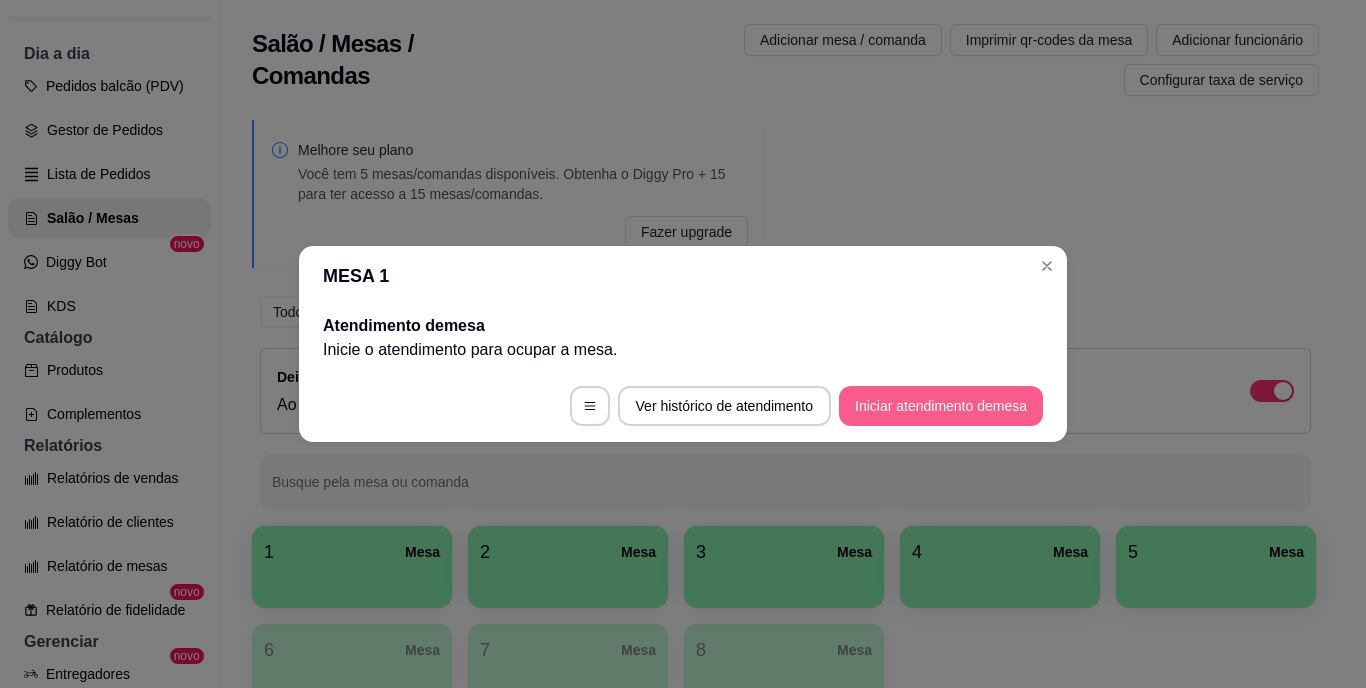 click on "Iniciar atendimento de  mesa" at bounding box center (941, 406) 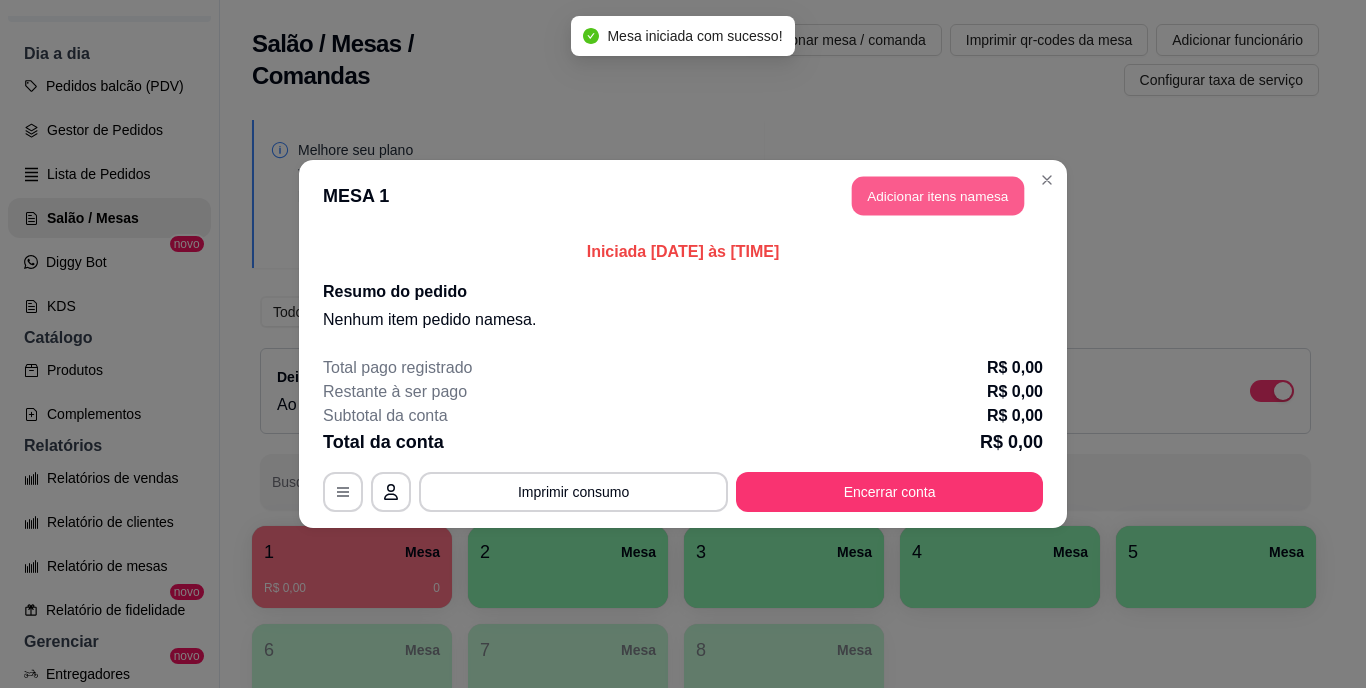 click on "Adicionar itens na  mesa" at bounding box center (938, 196) 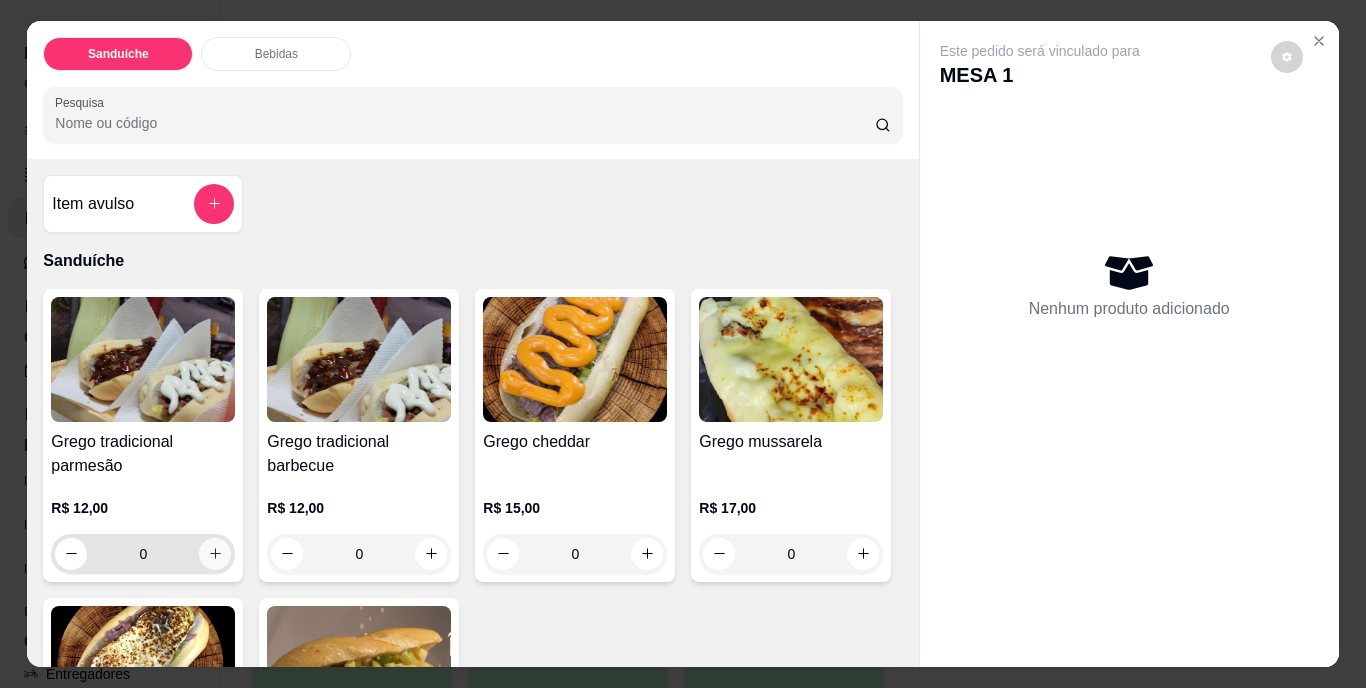 click 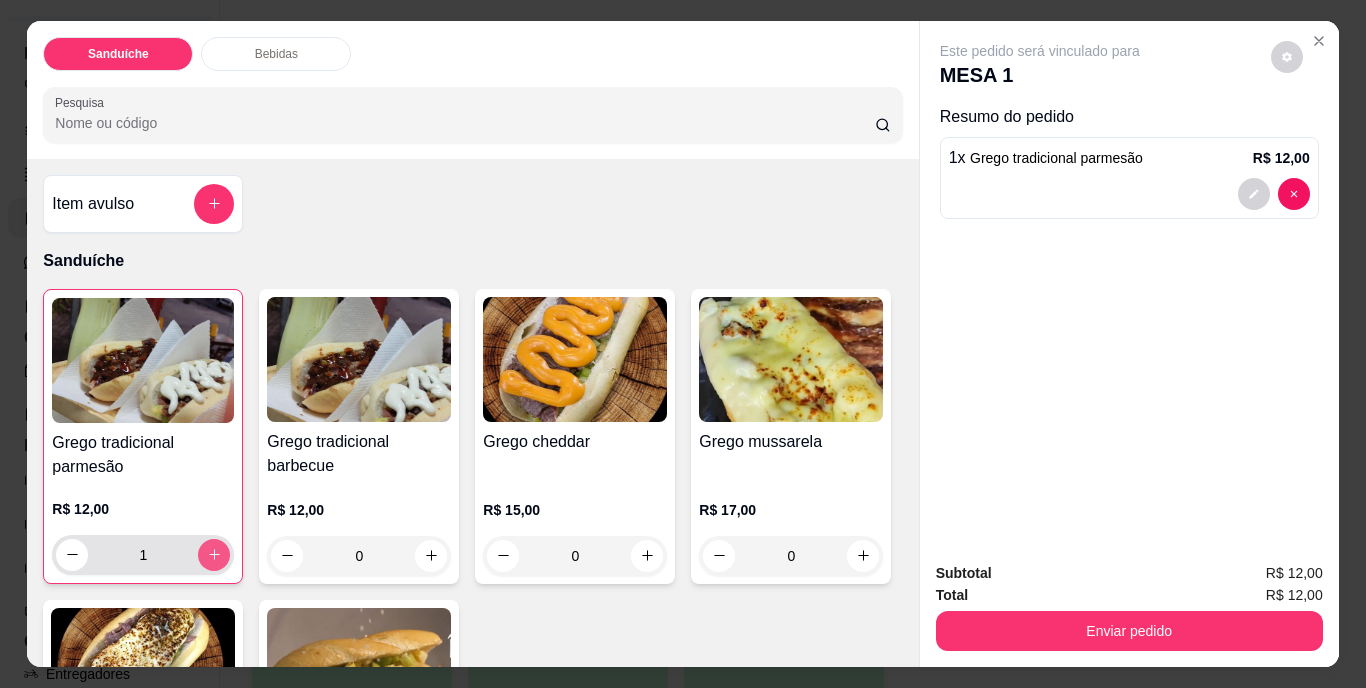 click 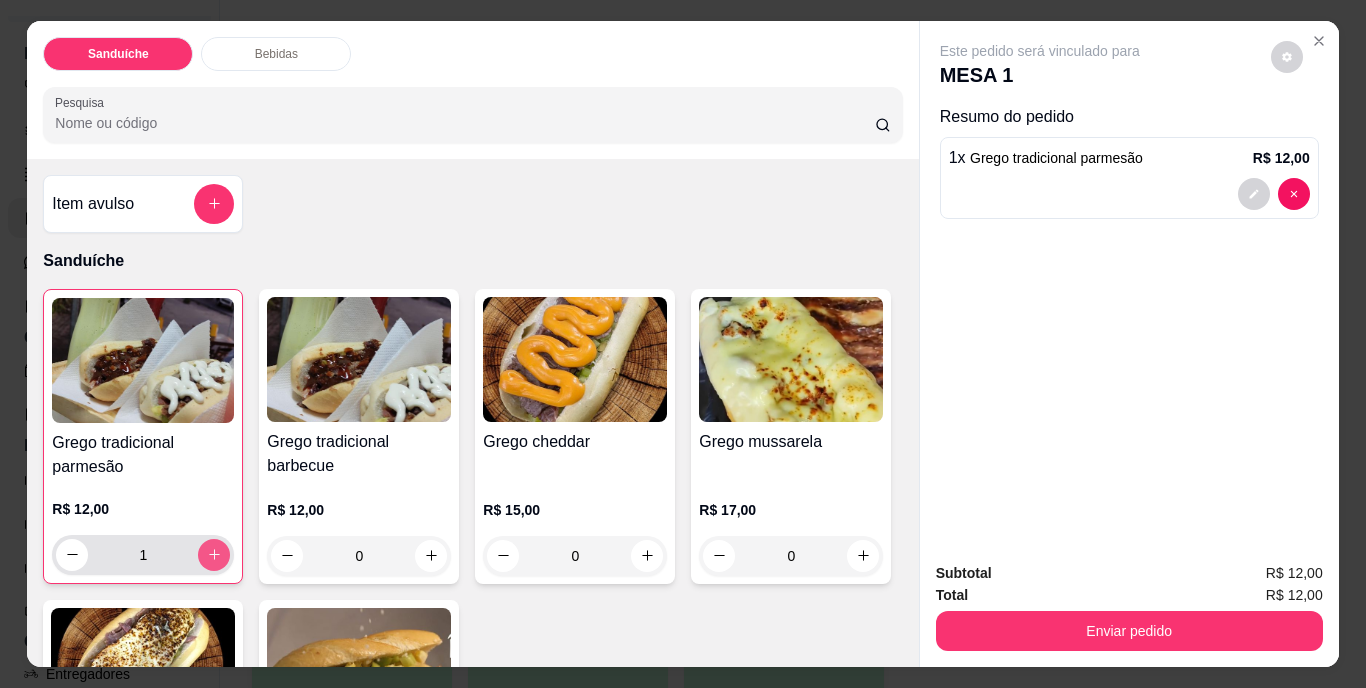 type on "2" 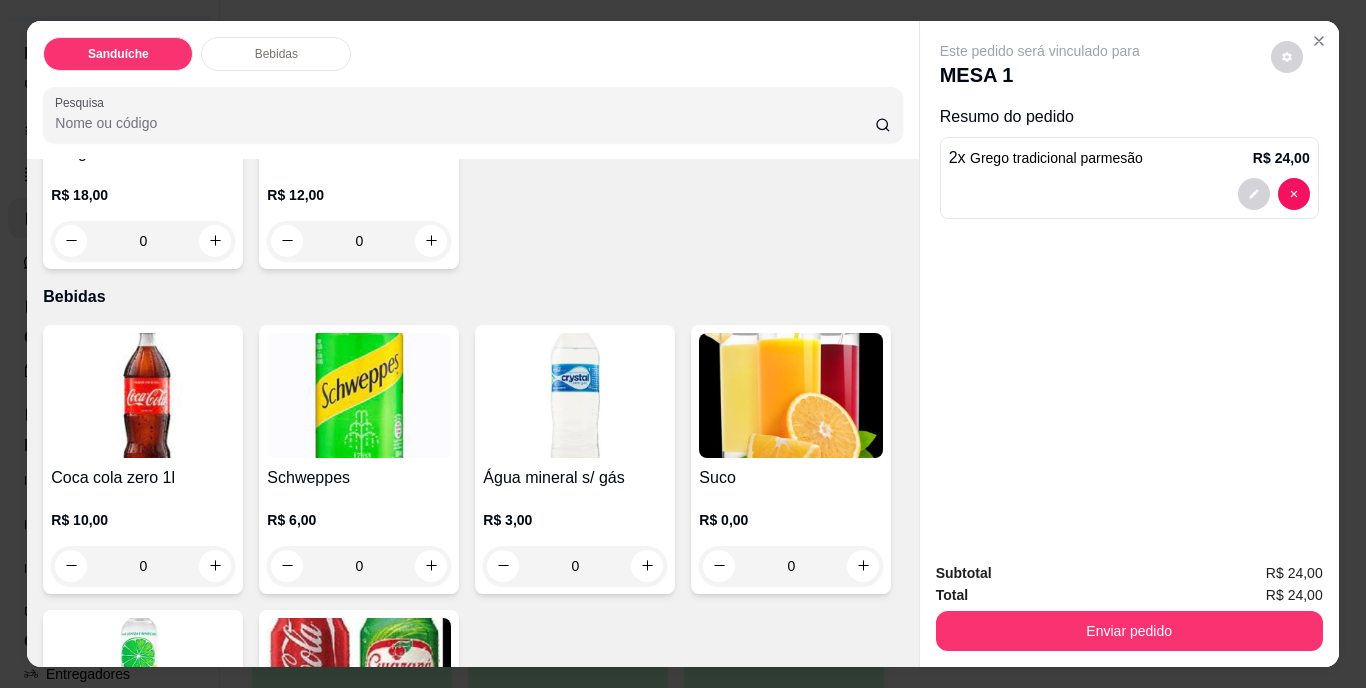 scroll, scrollTop: 851, scrollLeft: 0, axis: vertical 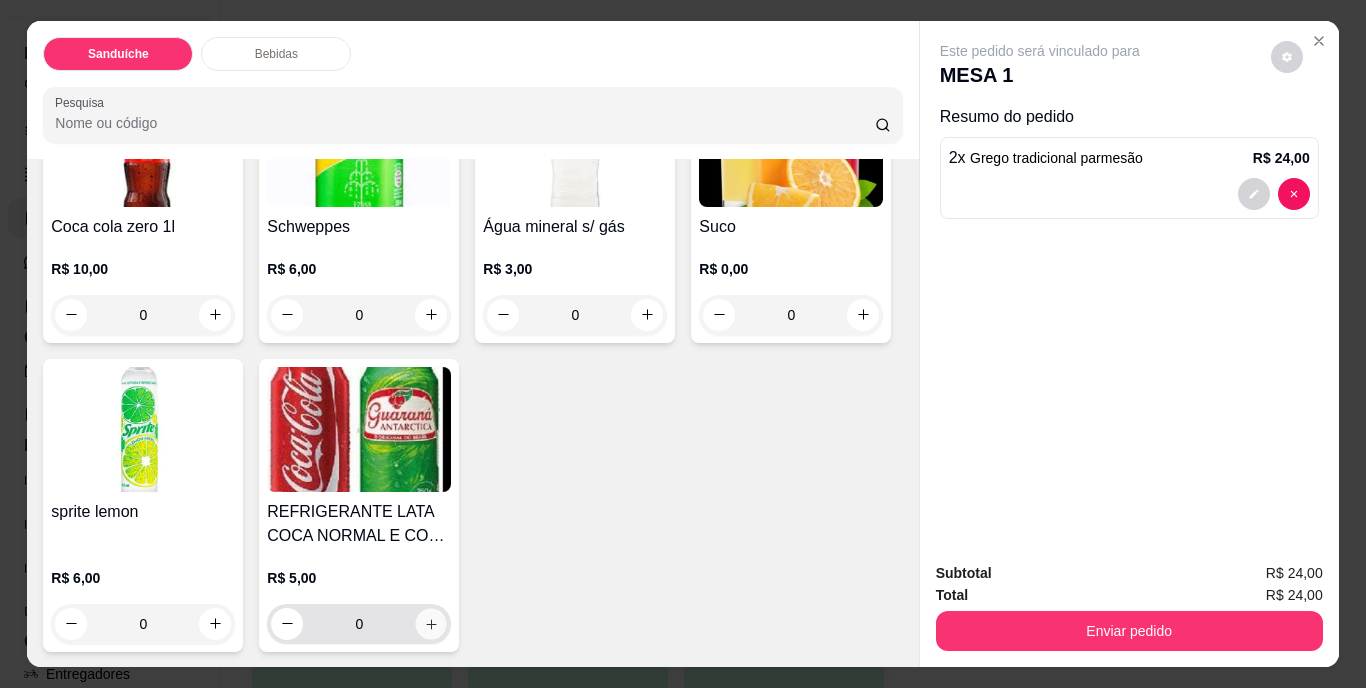 click 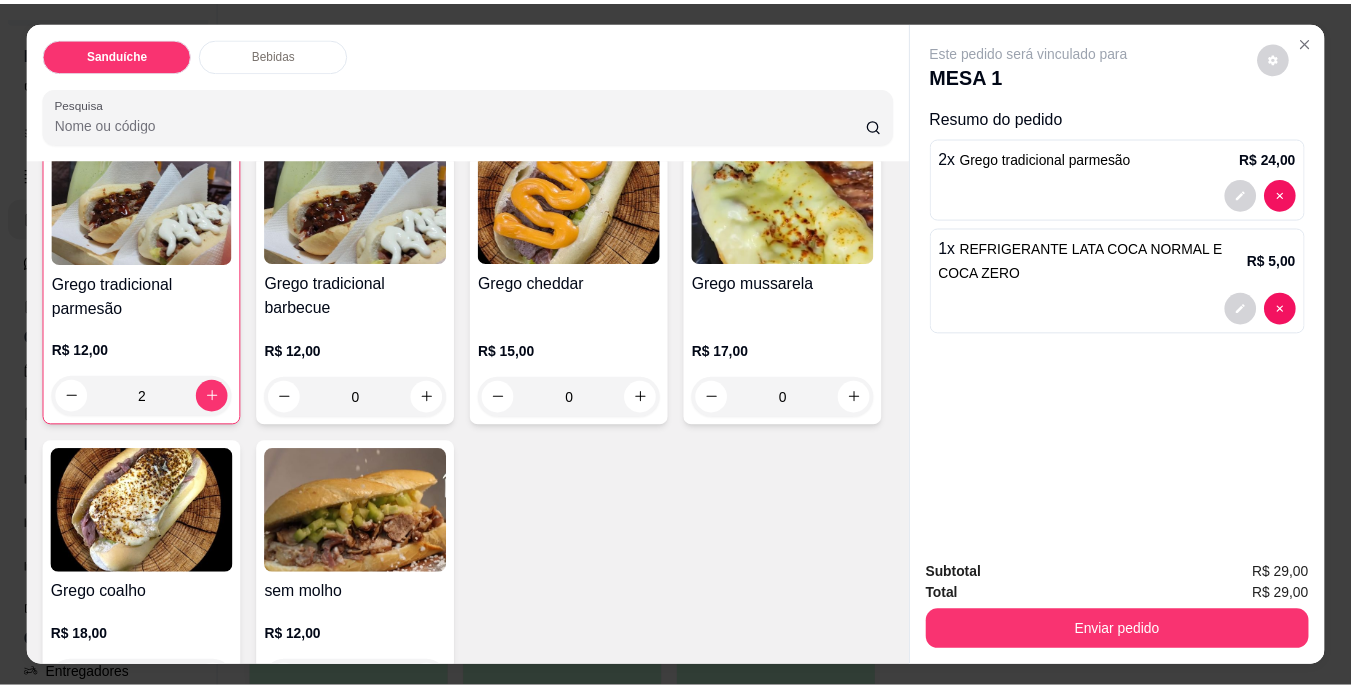 scroll, scrollTop: 151, scrollLeft: 0, axis: vertical 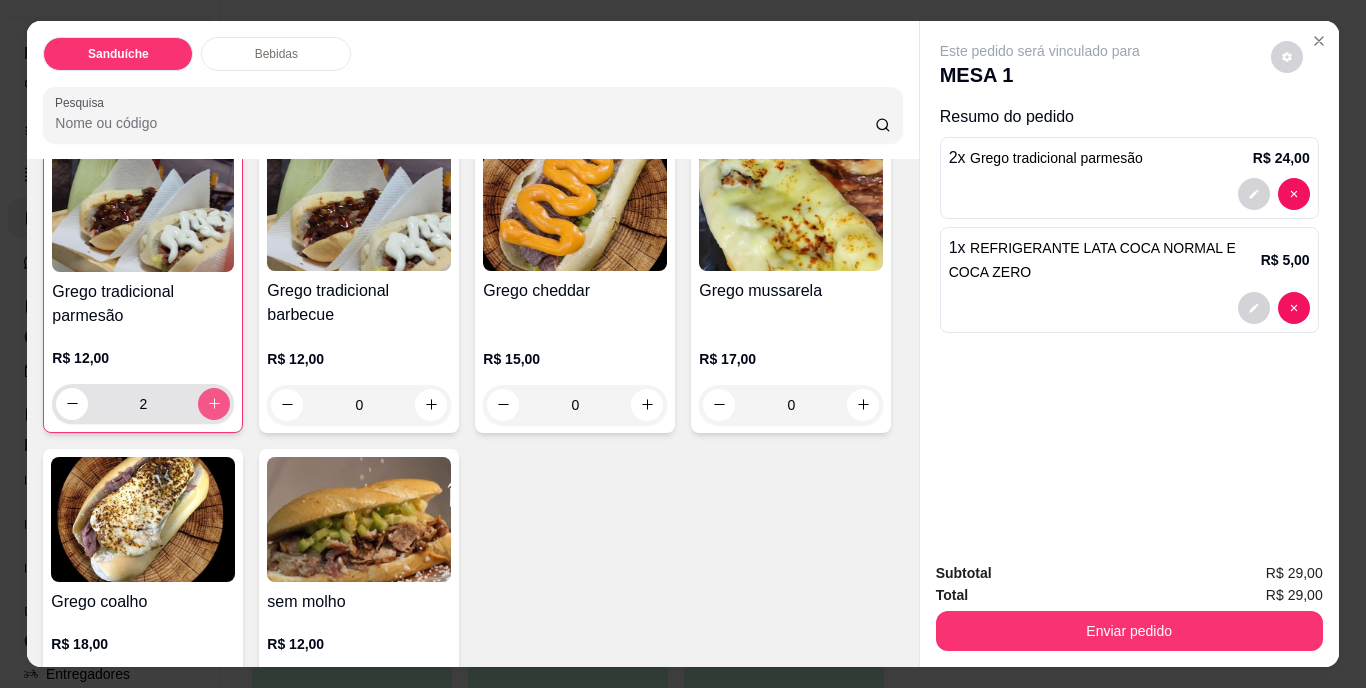 click 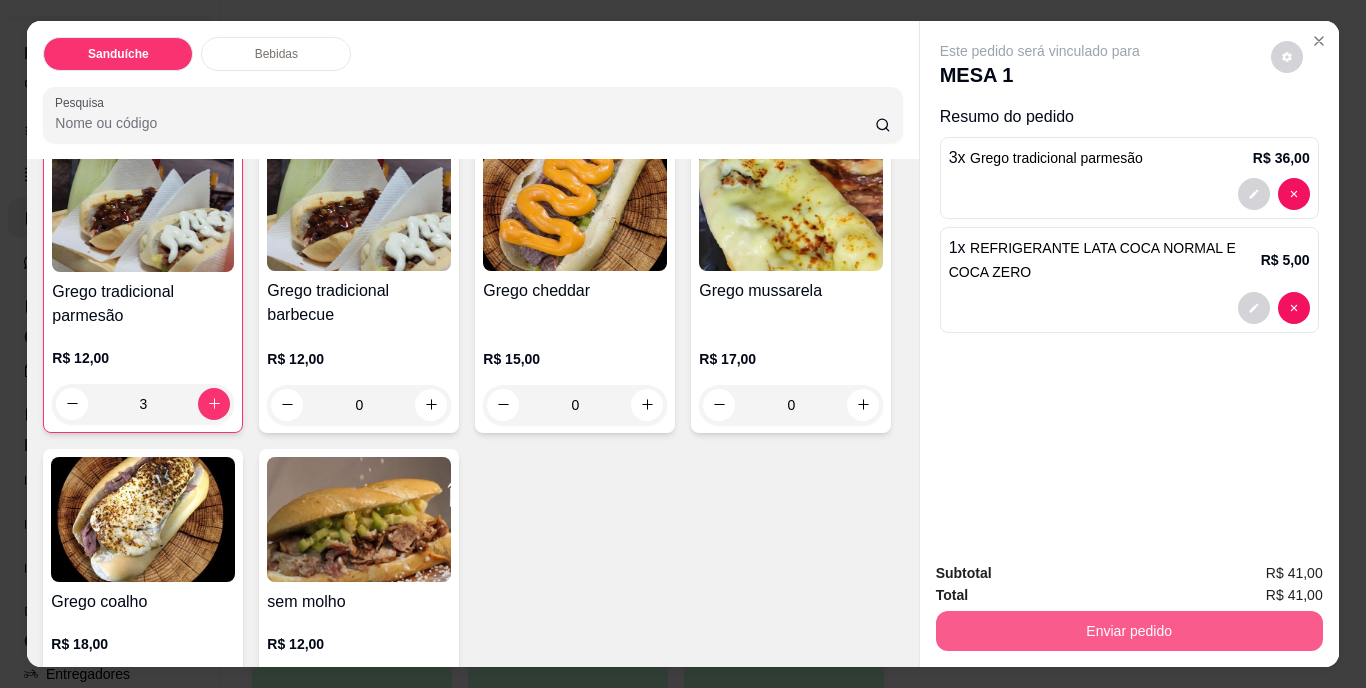 click on "Enviar pedido" at bounding box center (1129, 631) 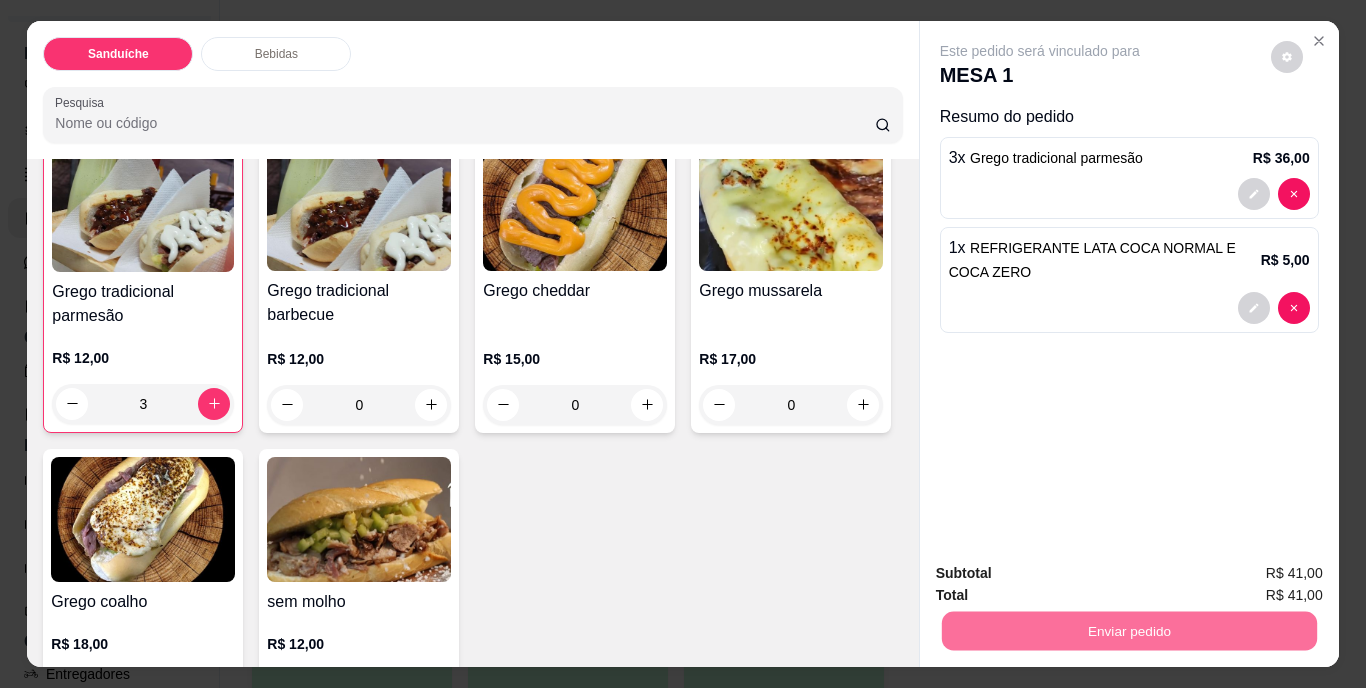 click on "Não registrar e enviar pedido" at bounding box center (1063, 575) 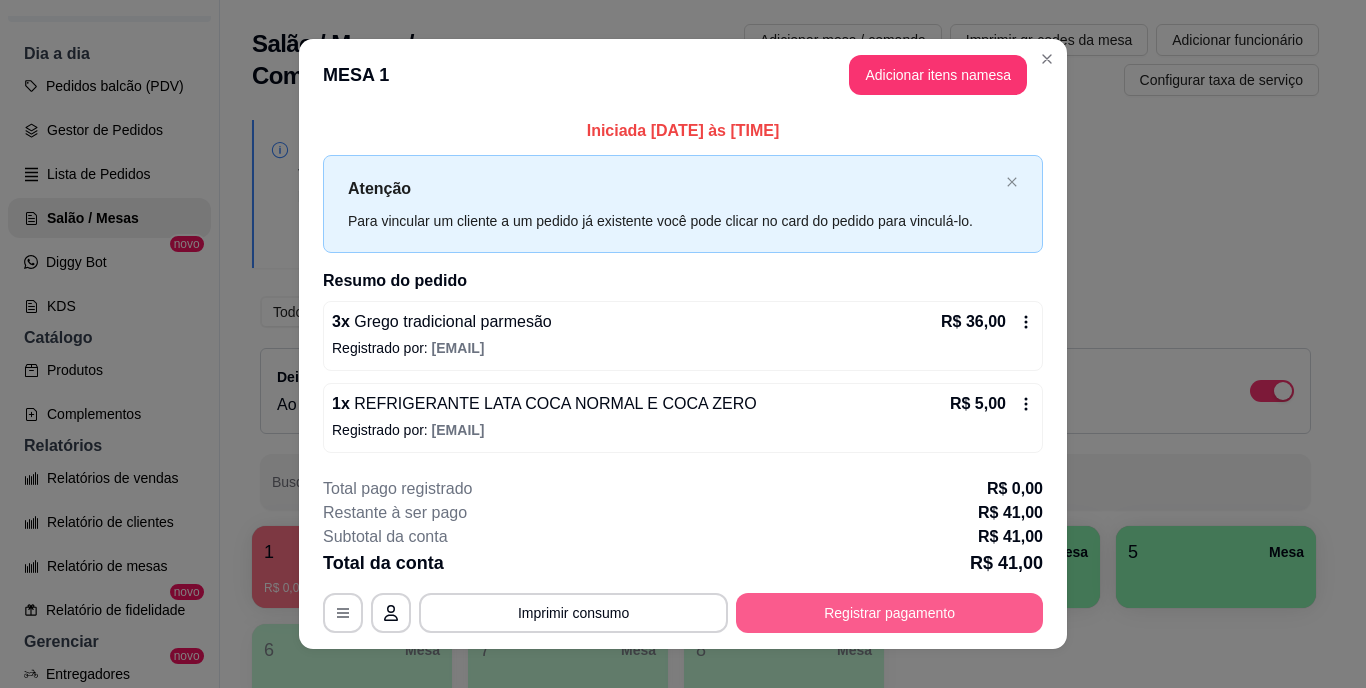 click on "Registrar pagamento" at bounding box center [889, 613] 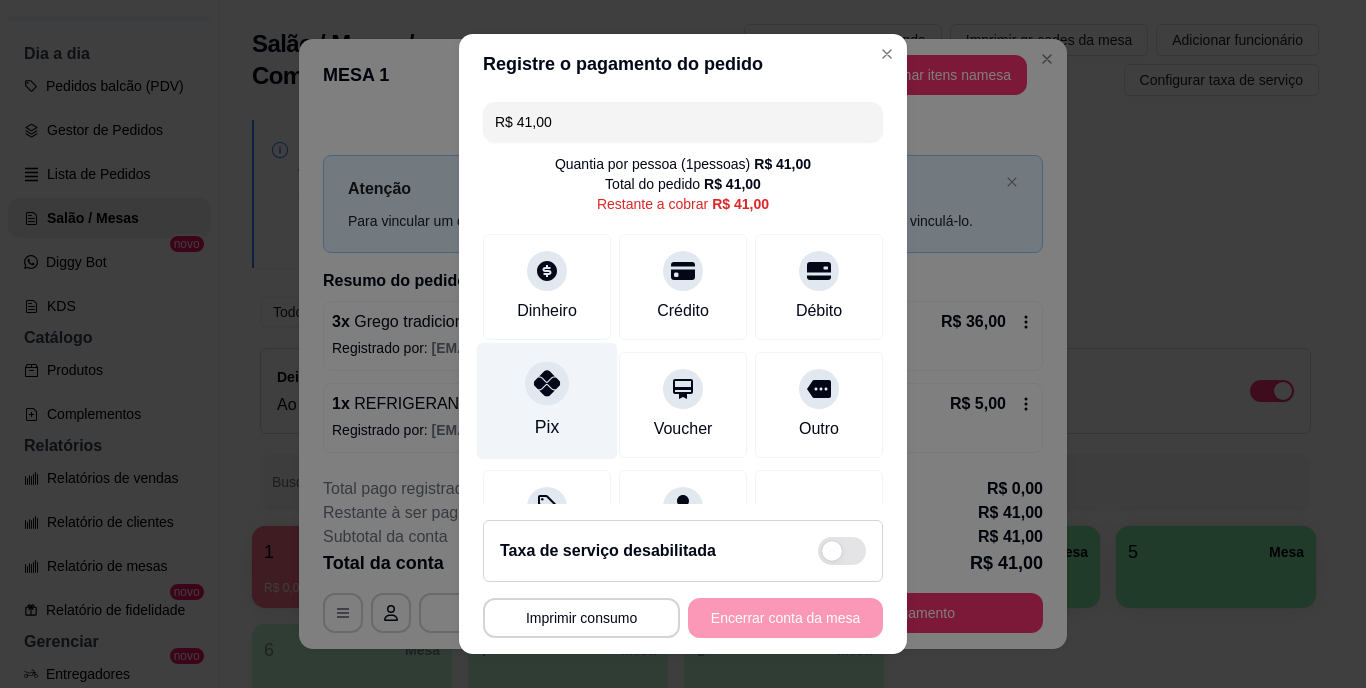 click 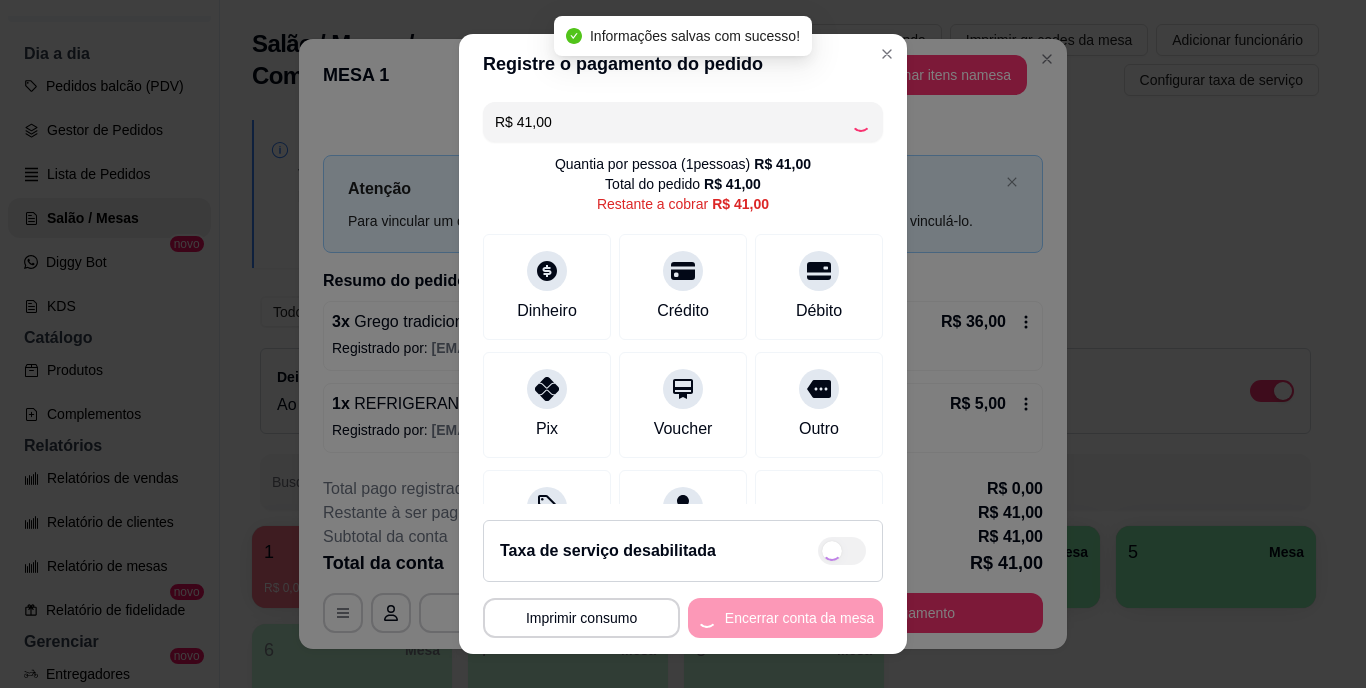 type on "R$ 0,00" 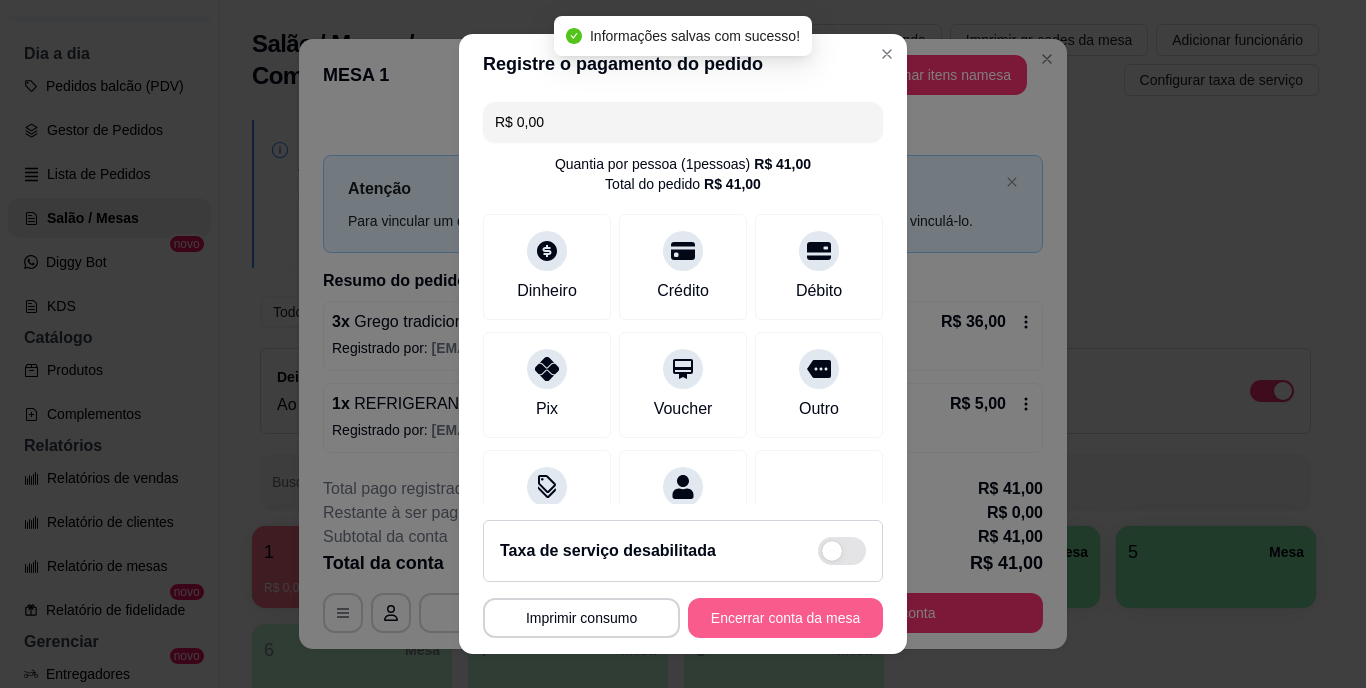 click on "Encerrar conta da mesa" at bounding box center [785, 618] 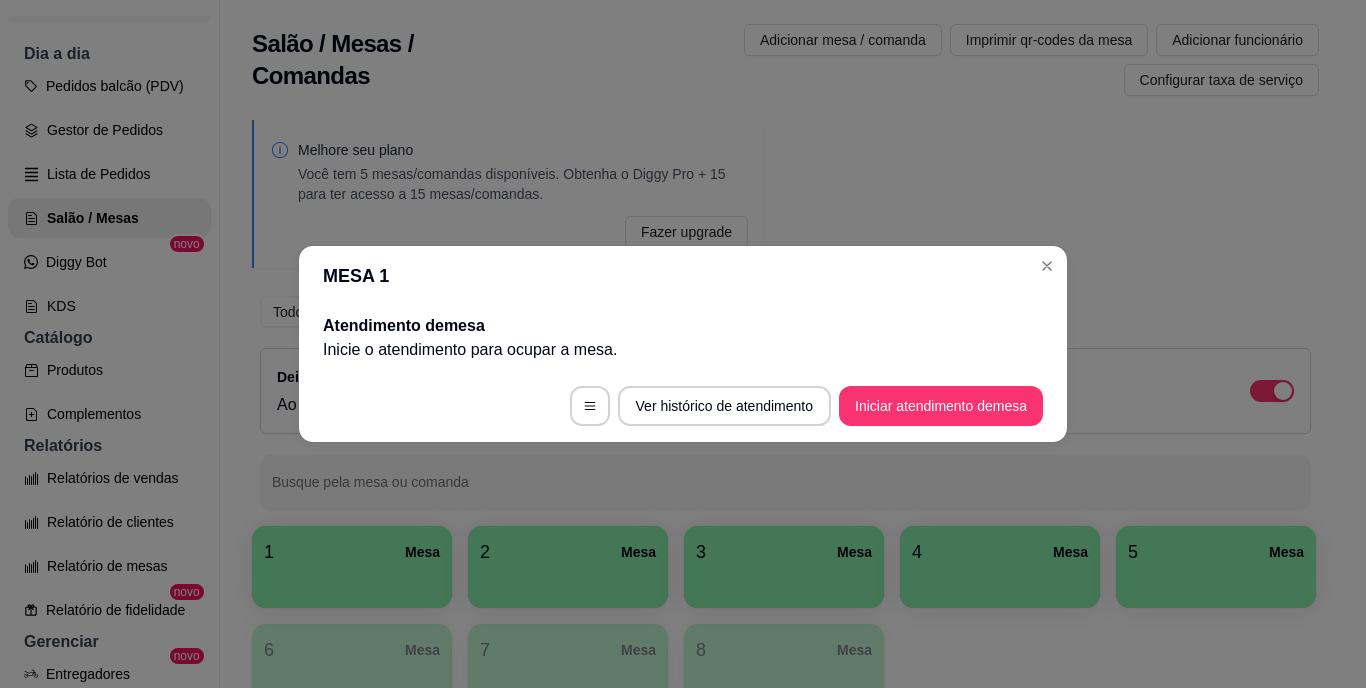 type 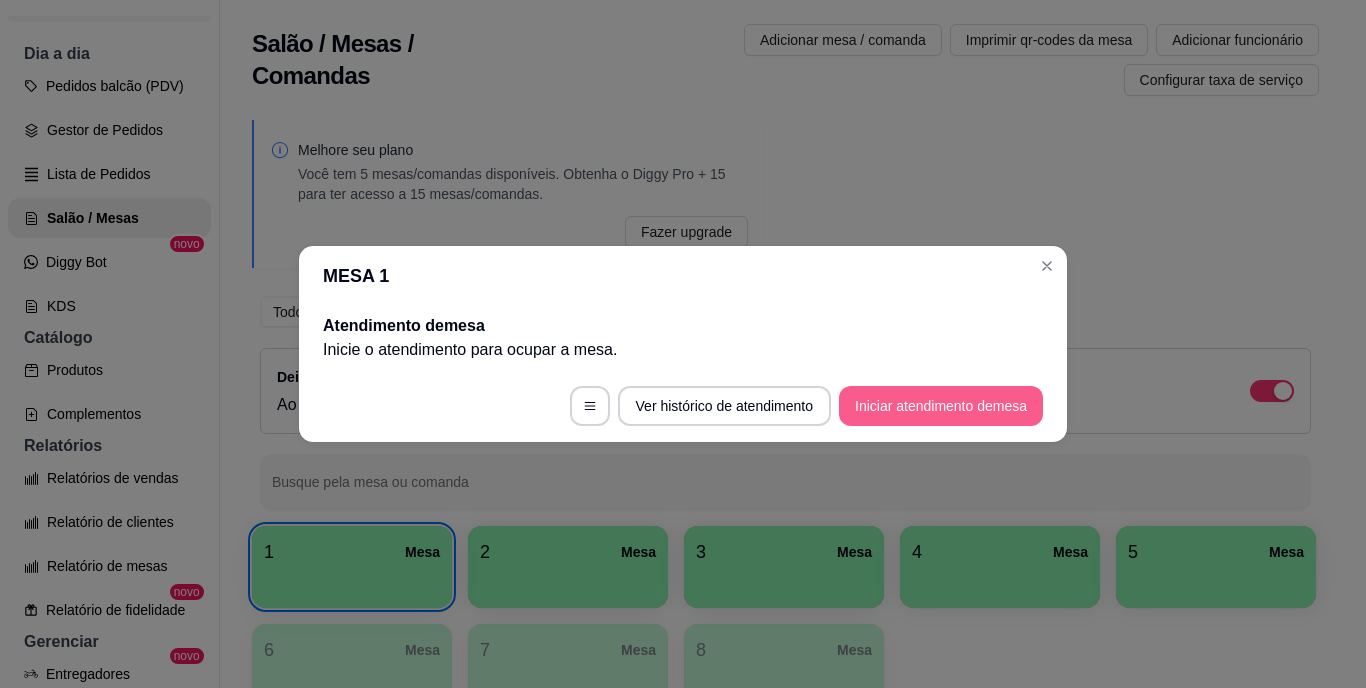 click on "Iniciar atendimento de  mesa" at bounding box center [941, 406] 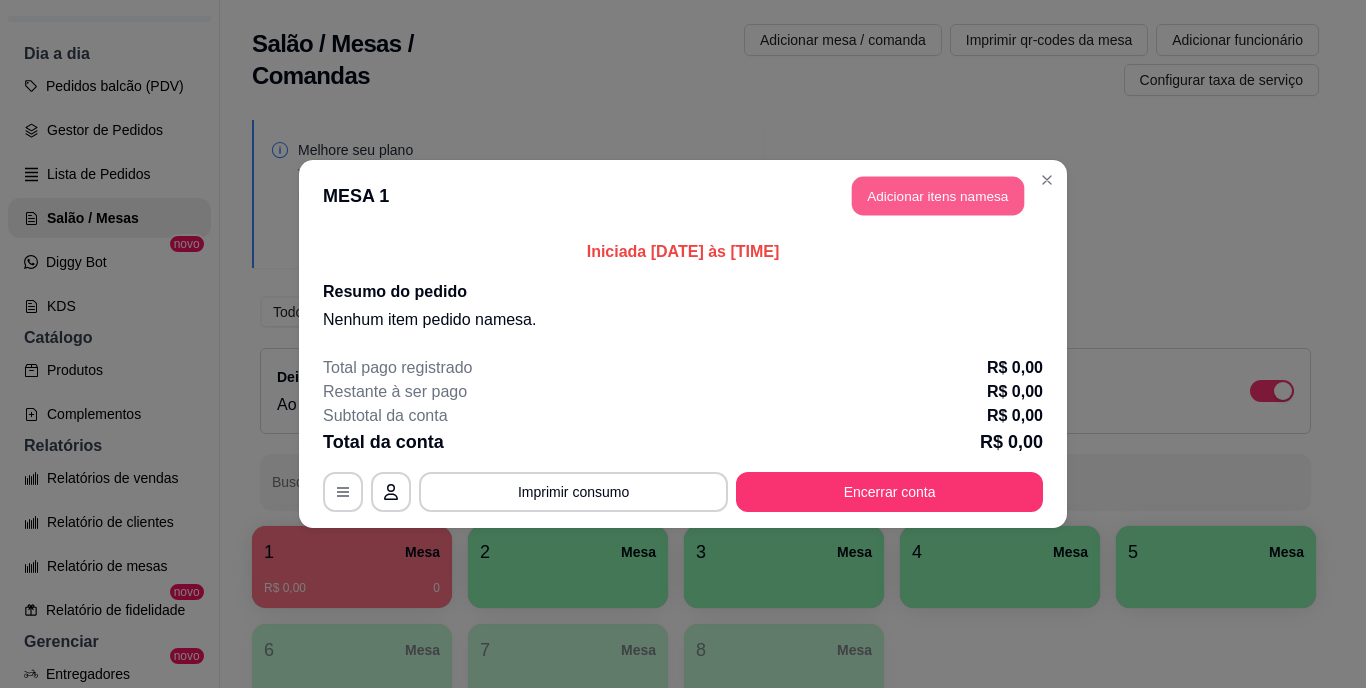 click on "Adicionar itens na  mesa" at bounding box center (938, 196) 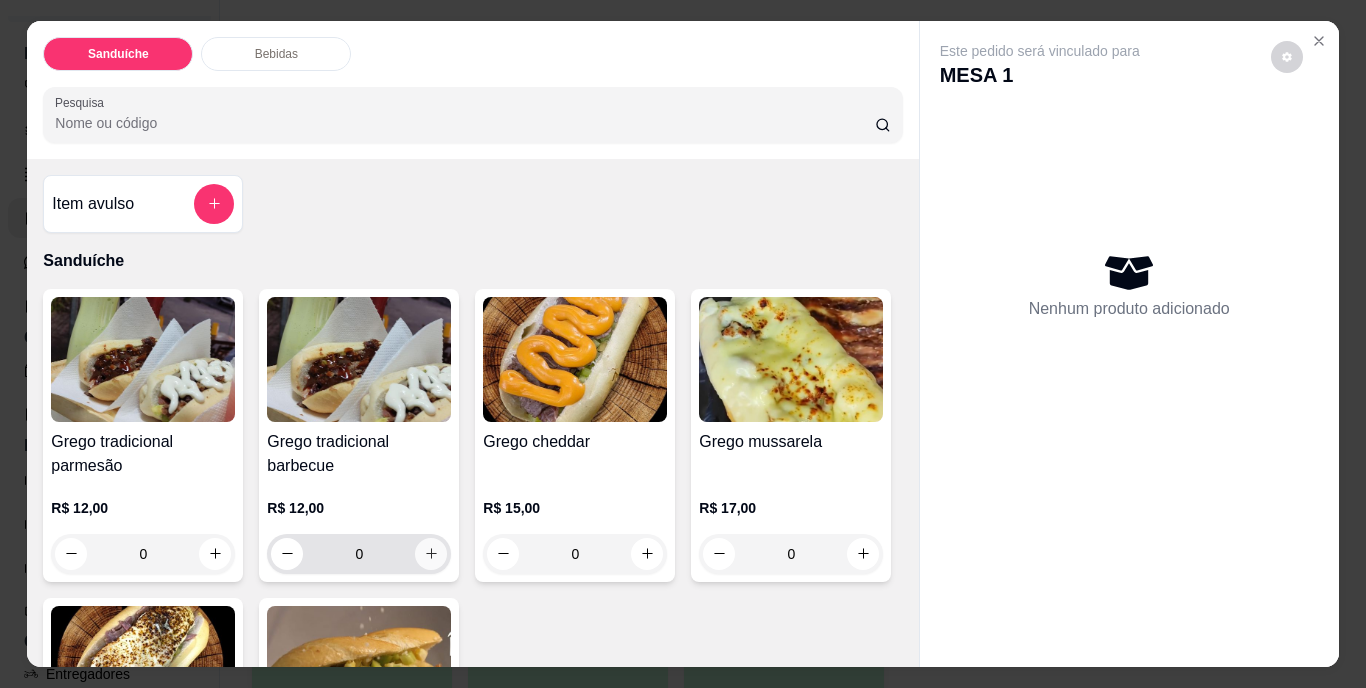 click 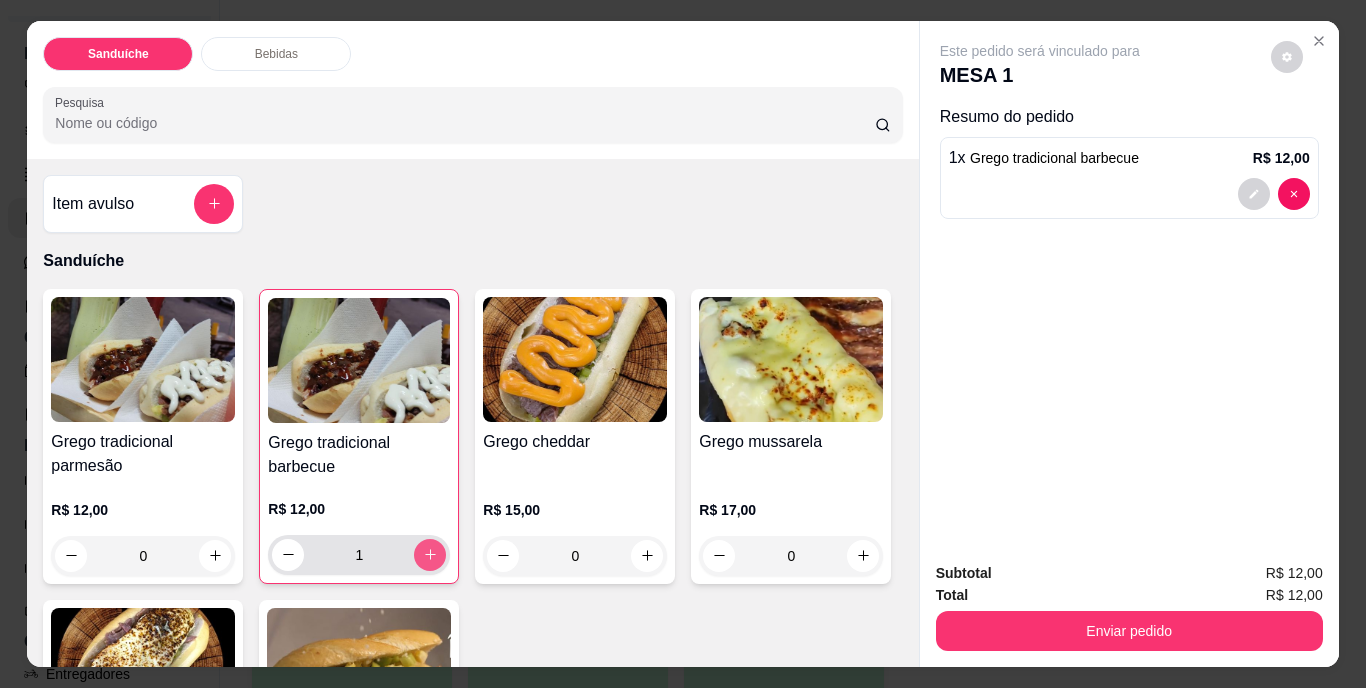 click 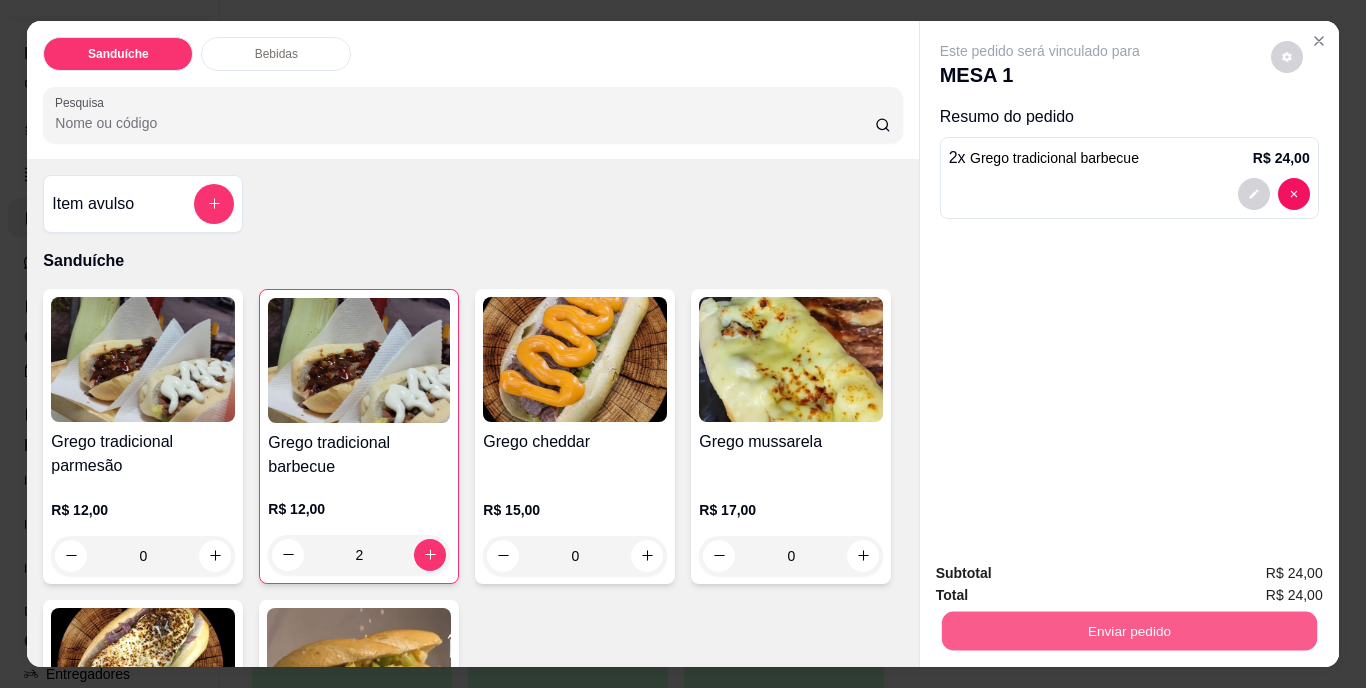 click on "Enviar pedido" at bounding box center [1128, 631] 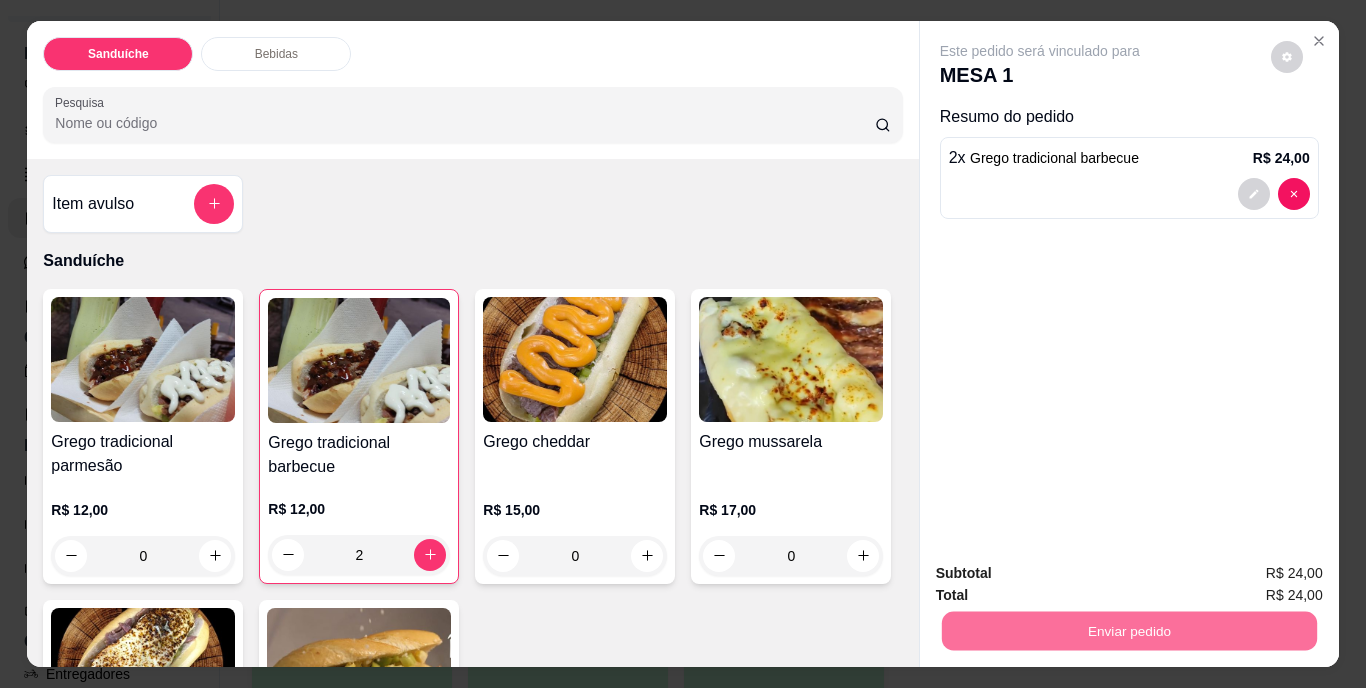 click on "Não registrar e enviar pedido" at bounding box center (1063, 574) 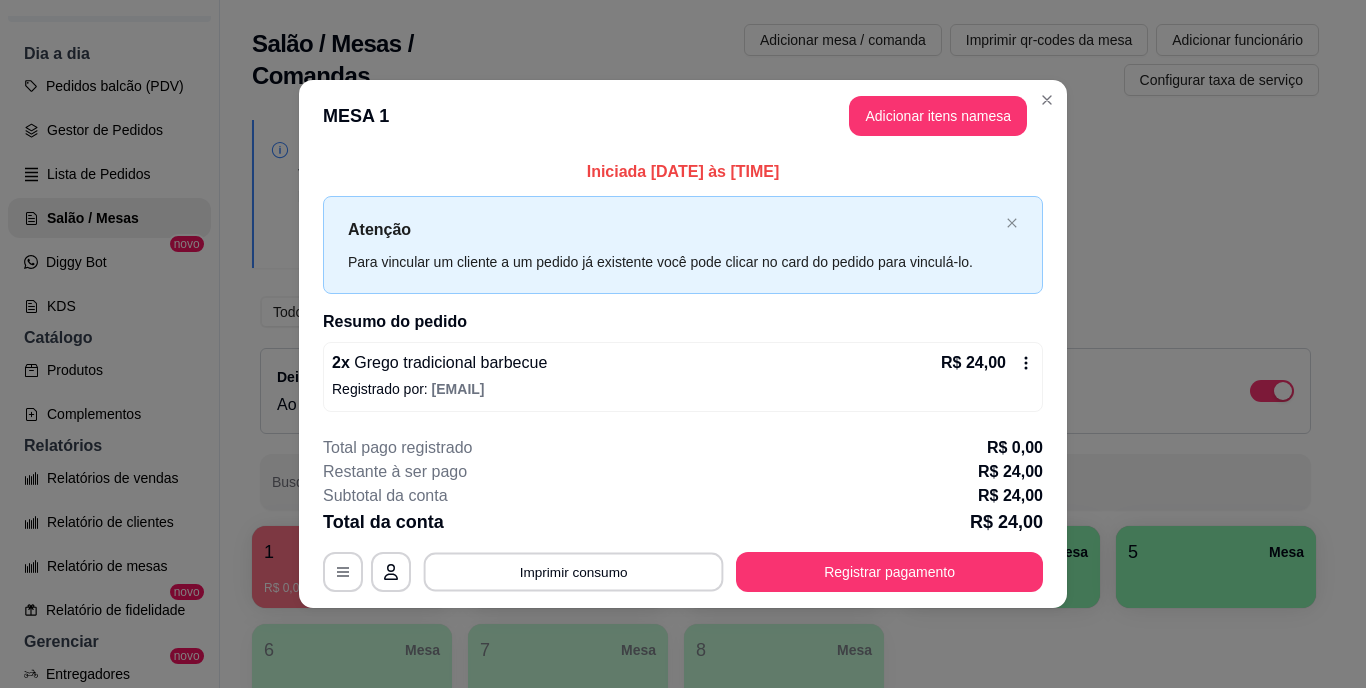 click on "Imprimir consumo" at bounding box center (574, 571) 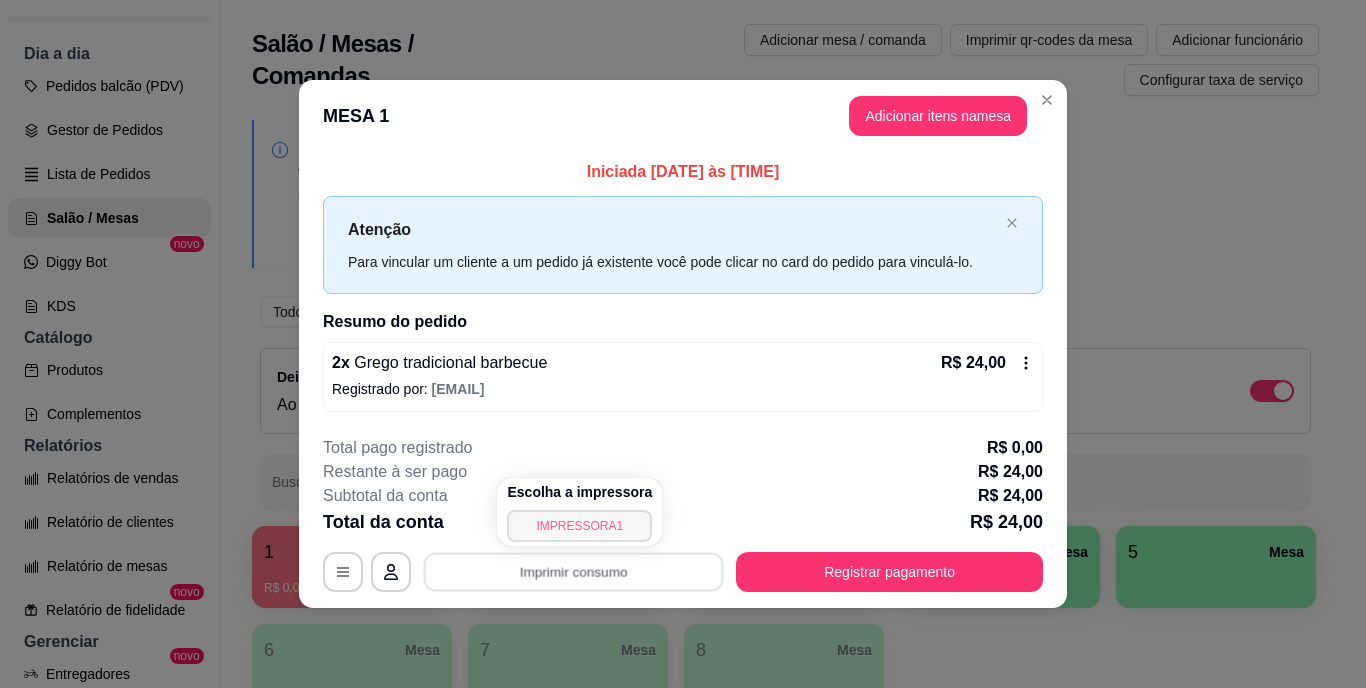 click on "IMPRESSORA1" at bounding box center [579, 526] 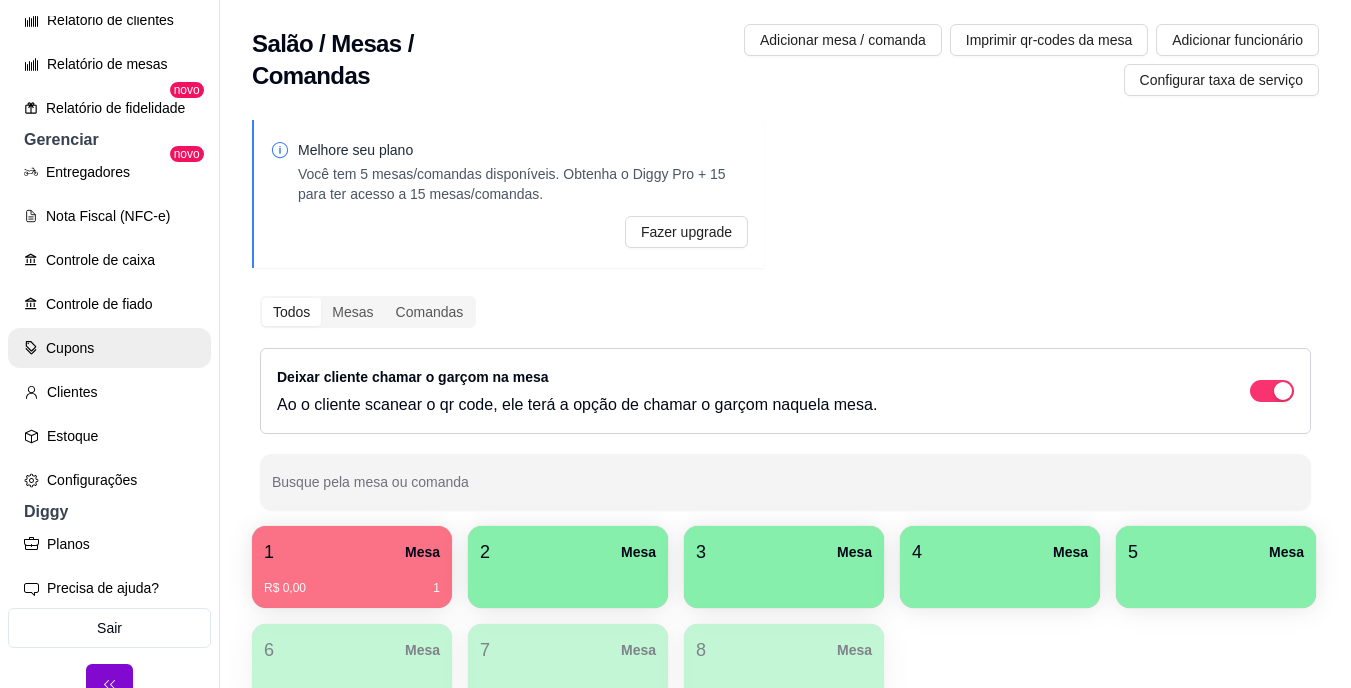 scroll, scrollTop: 726, scrollLeft: 0, axis: vertical 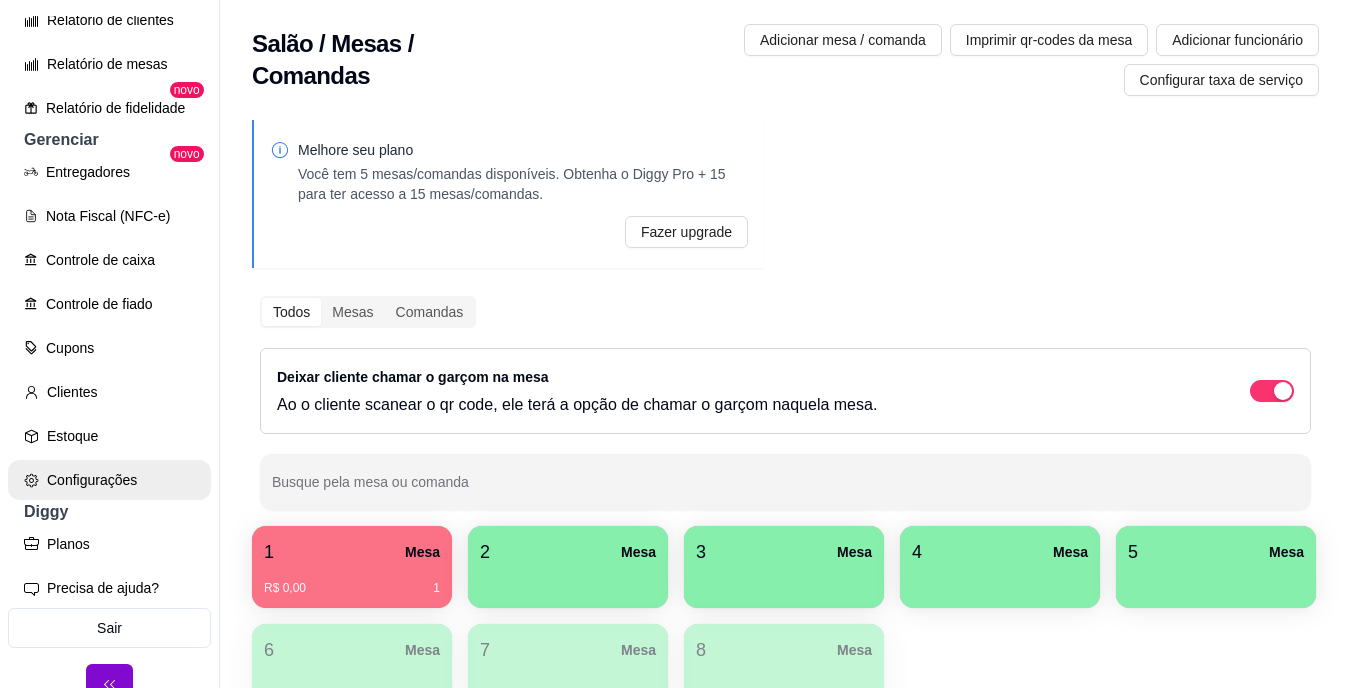 click on "Configurações" at bounding box center [109, 480] 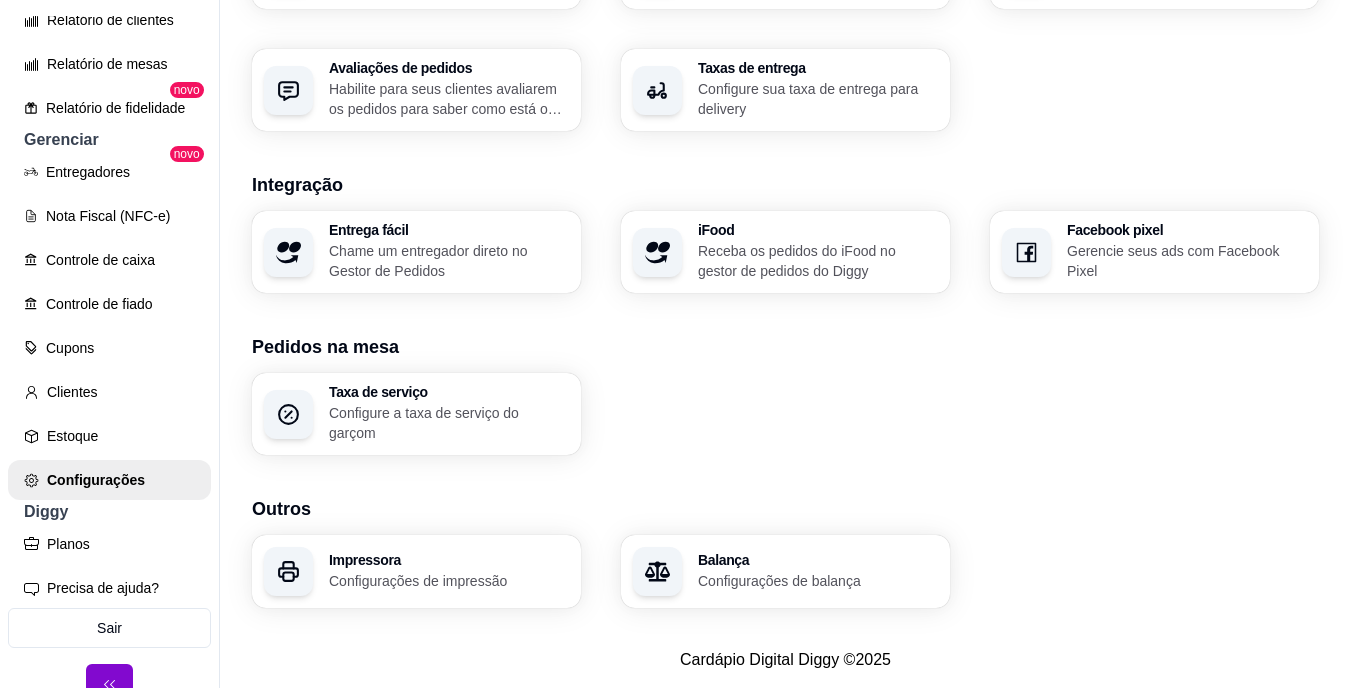 scroll, scrollTop: 736, scrollLeft: 0, axis: vertical 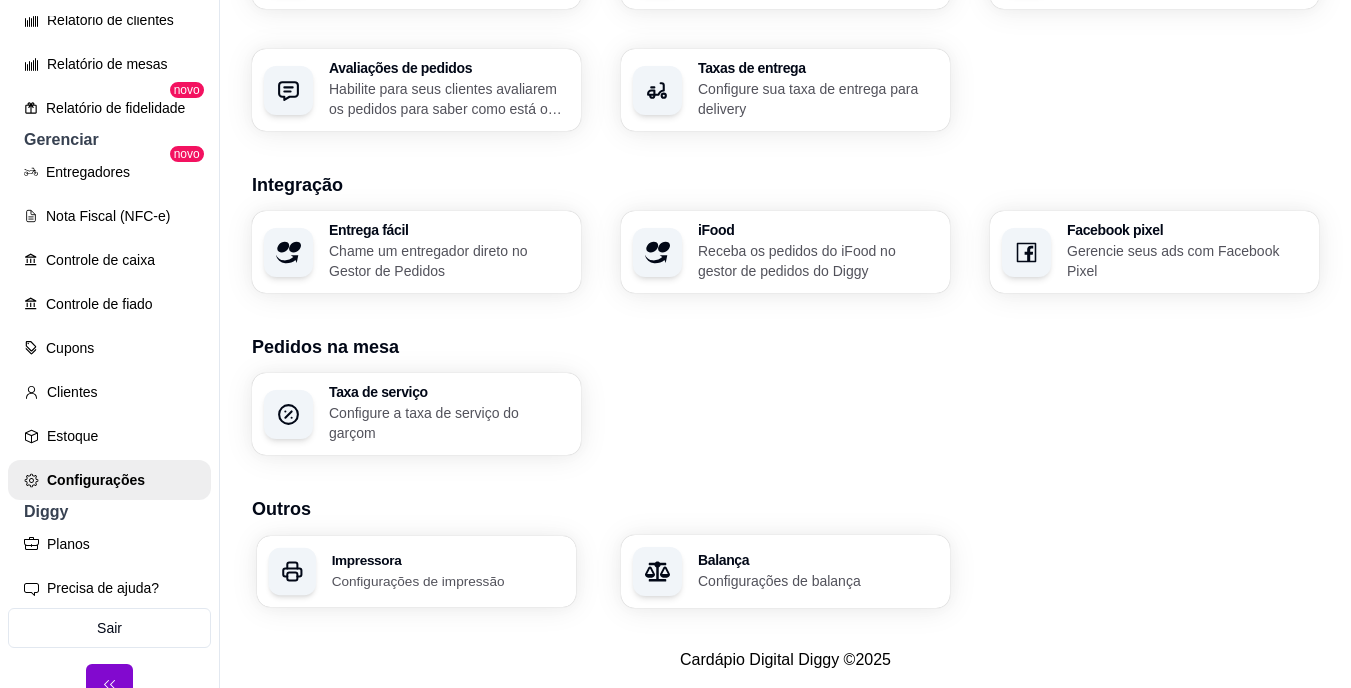 click on "Configurações de impressão" at bounding box center (448, 580) 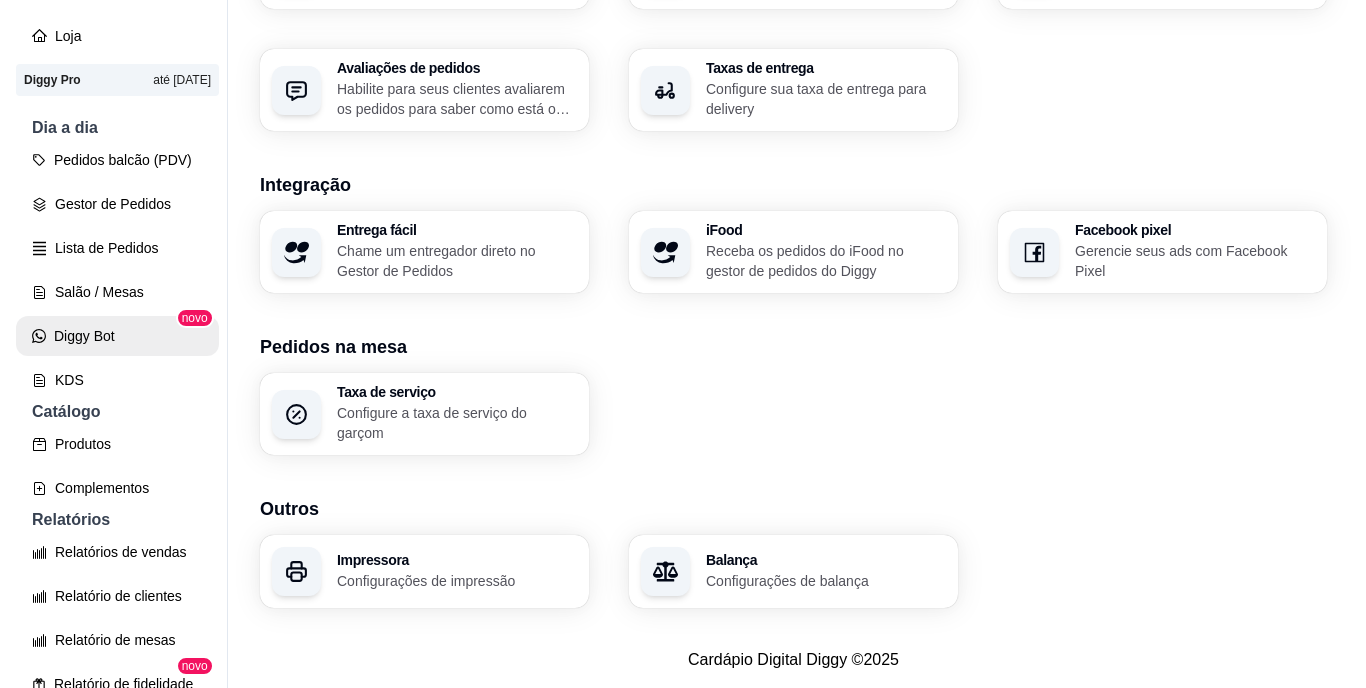 scroll, scrollTop: 0, scrollLeft: 0, axis: both 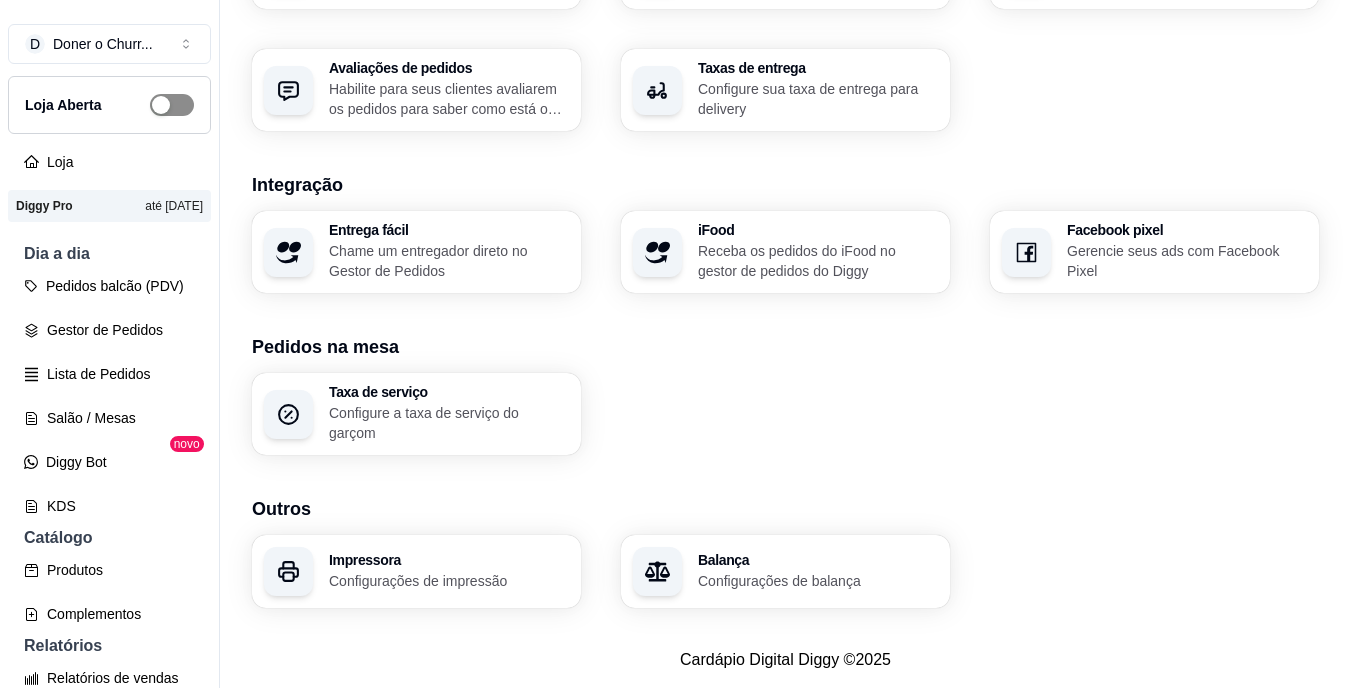 click at bounding box center (161, 105) 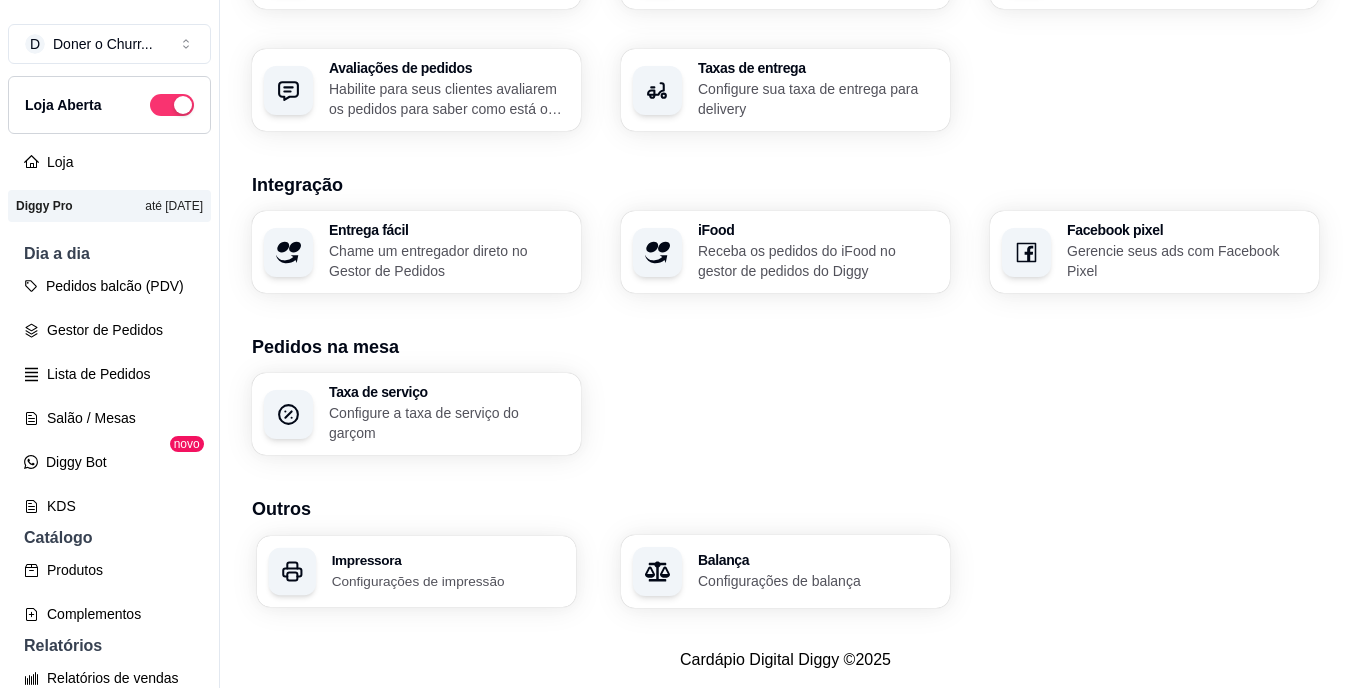 click on "Impressora" at bounding box center (448, 560) 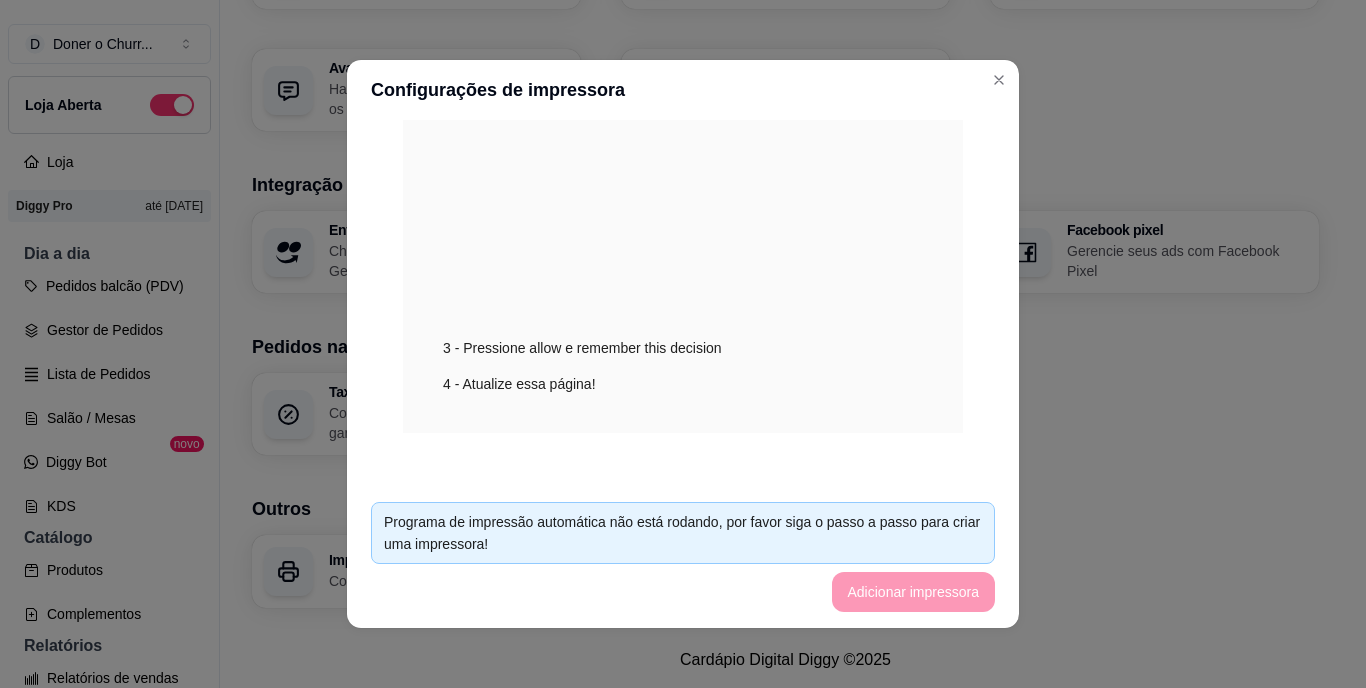scroll, scrollTop: 679, scrollLeft: 0, axis: vertical 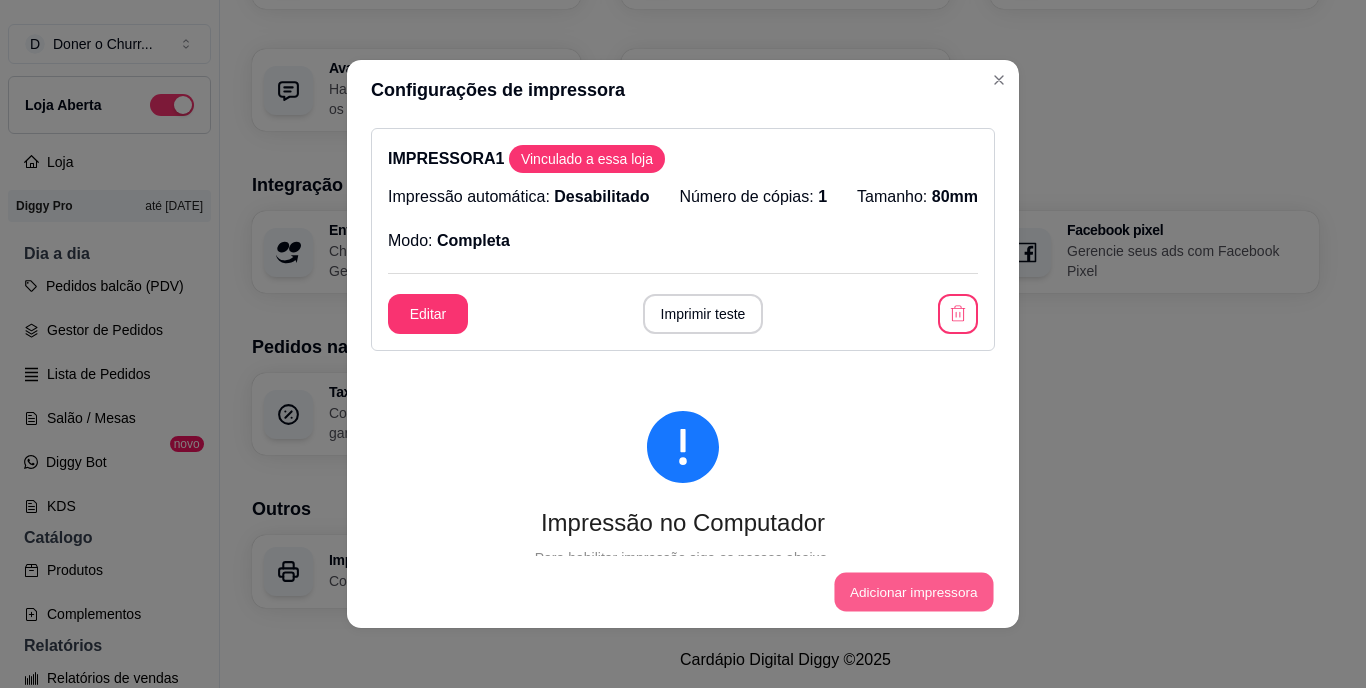 click on "Adicionar impressora" at bounding box center [913, 592] 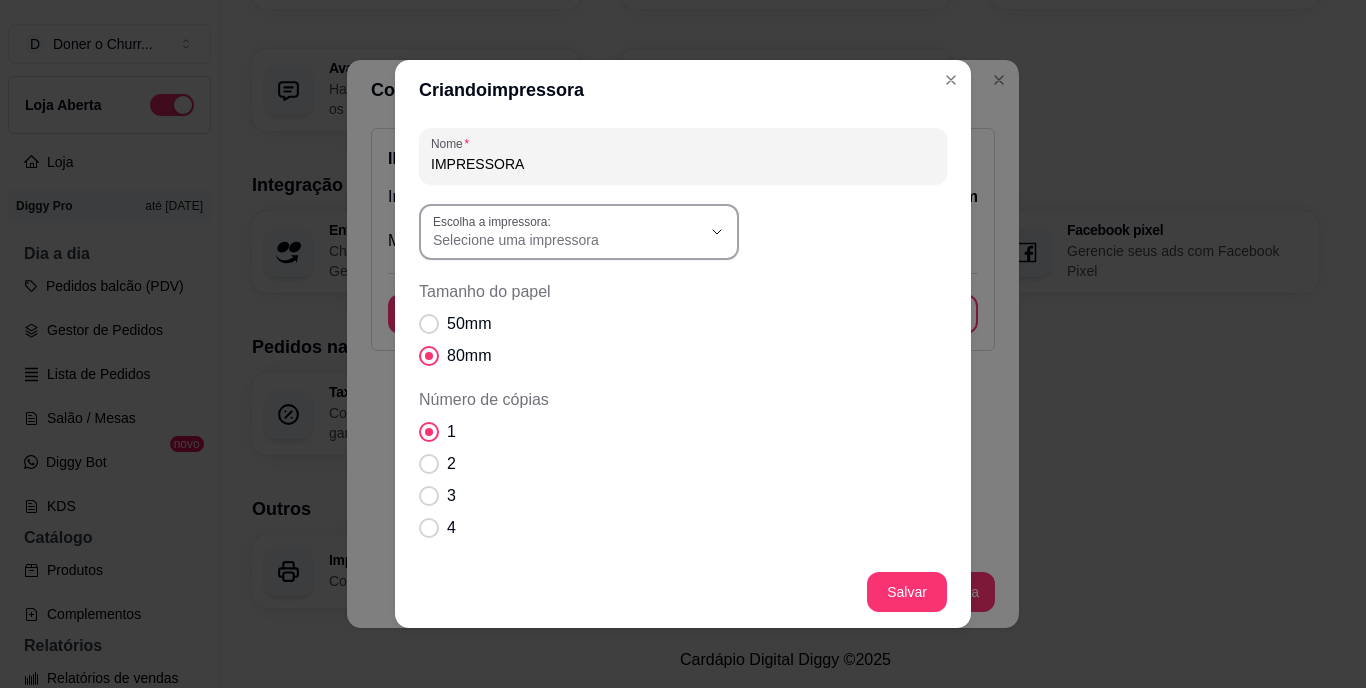 click 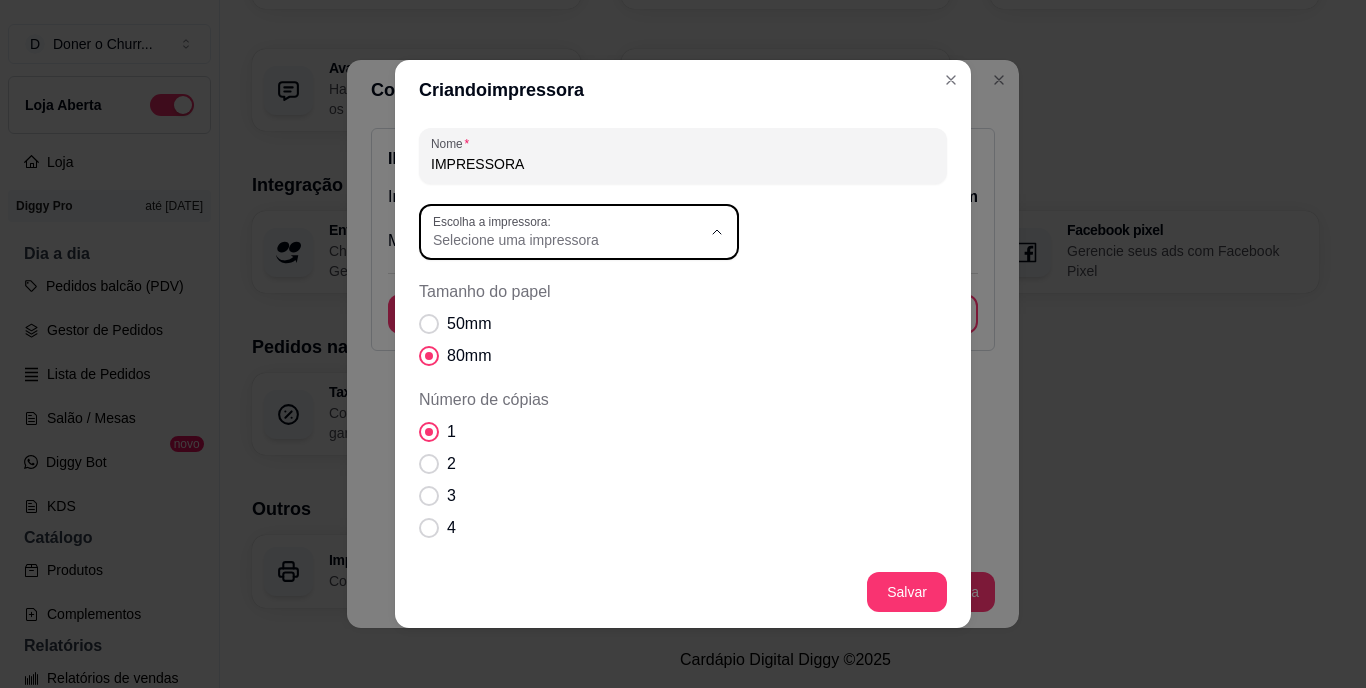 click on "doner 01" at bounding box center [561, 287] 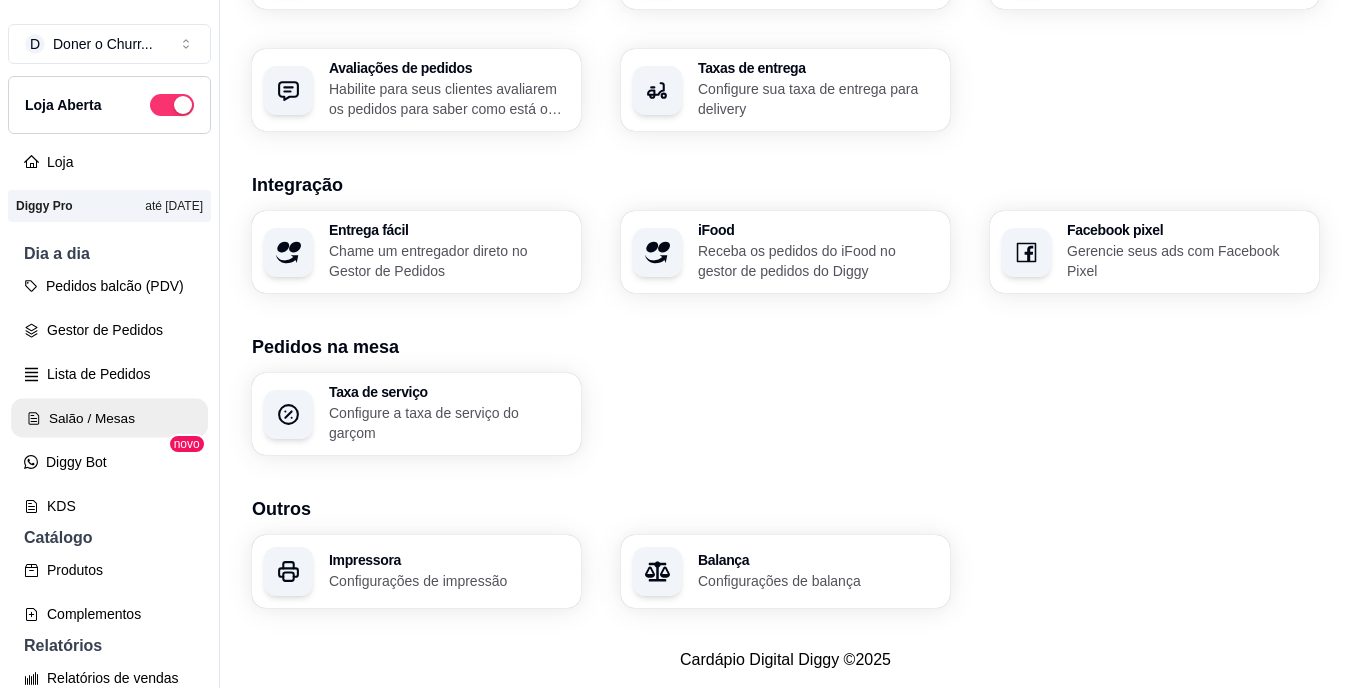 click on "Salão / Mesas" at bounding box center (109, 418) 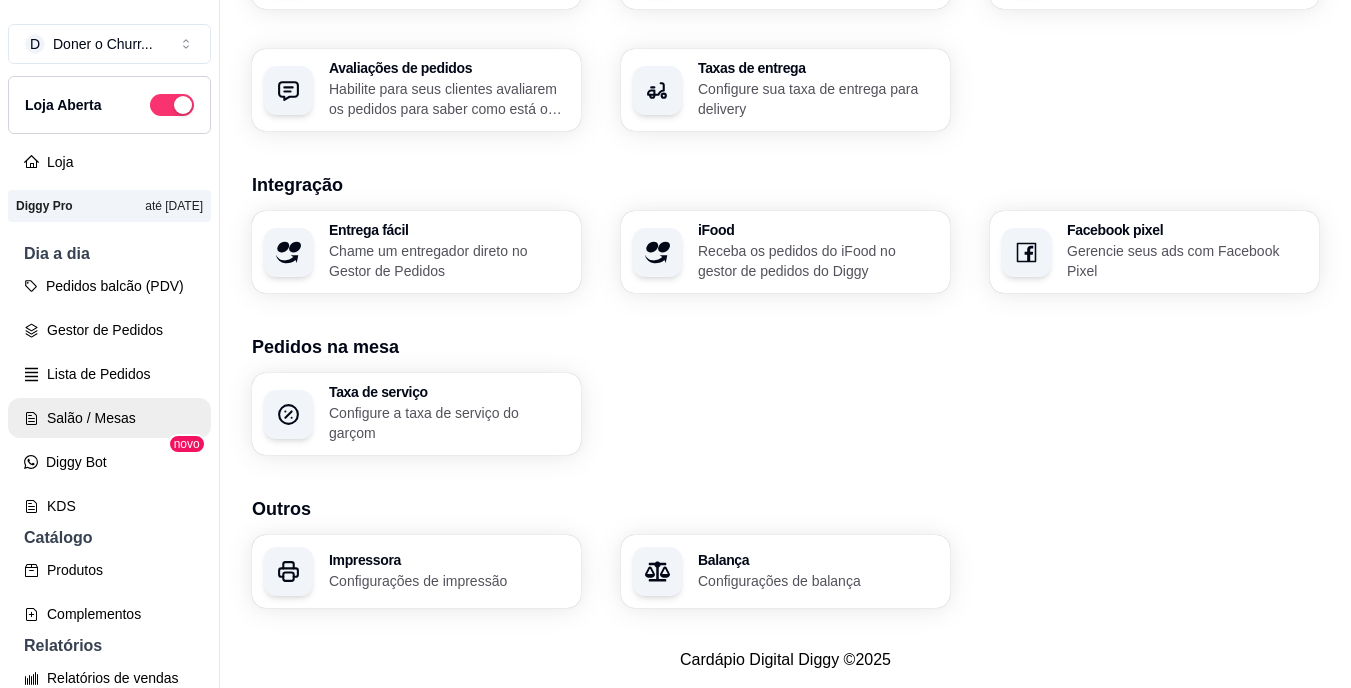 scroll, scrollTop: 0, scrollLeft: 0, axis: both 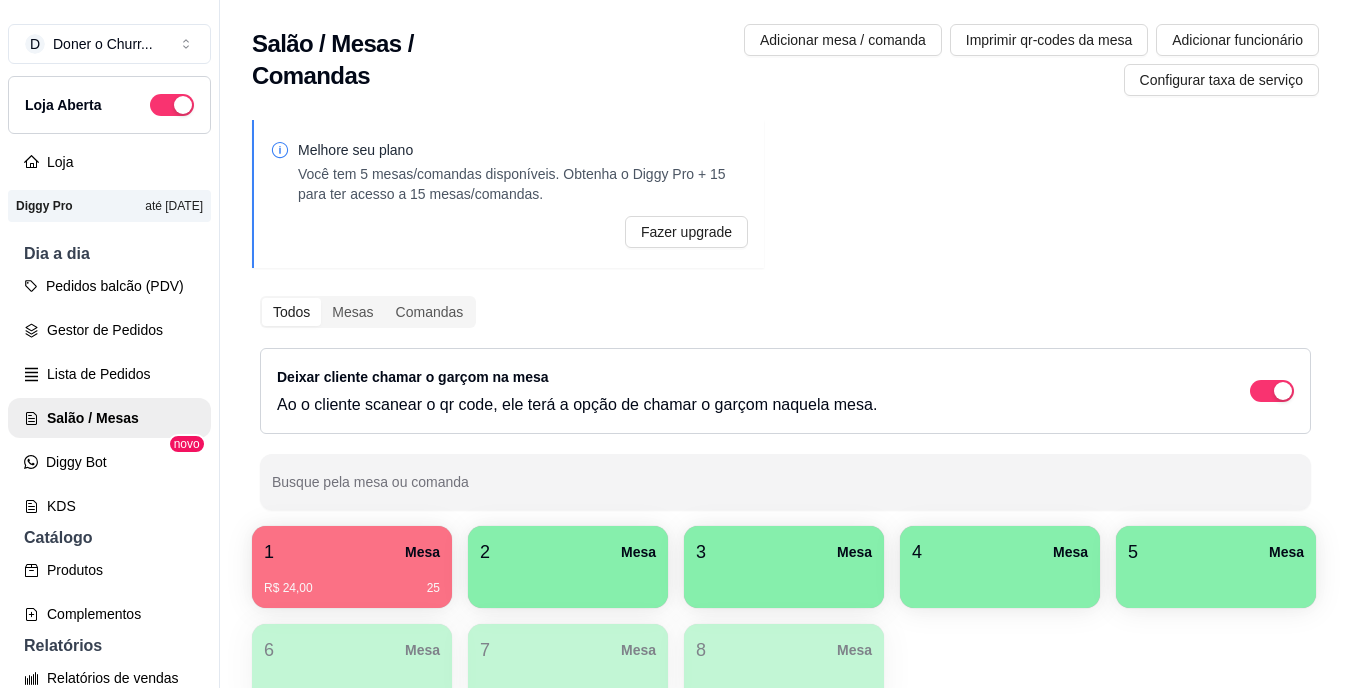 click on "R$ 24,00 [NUMBER]" at bounding box center (352, 588) 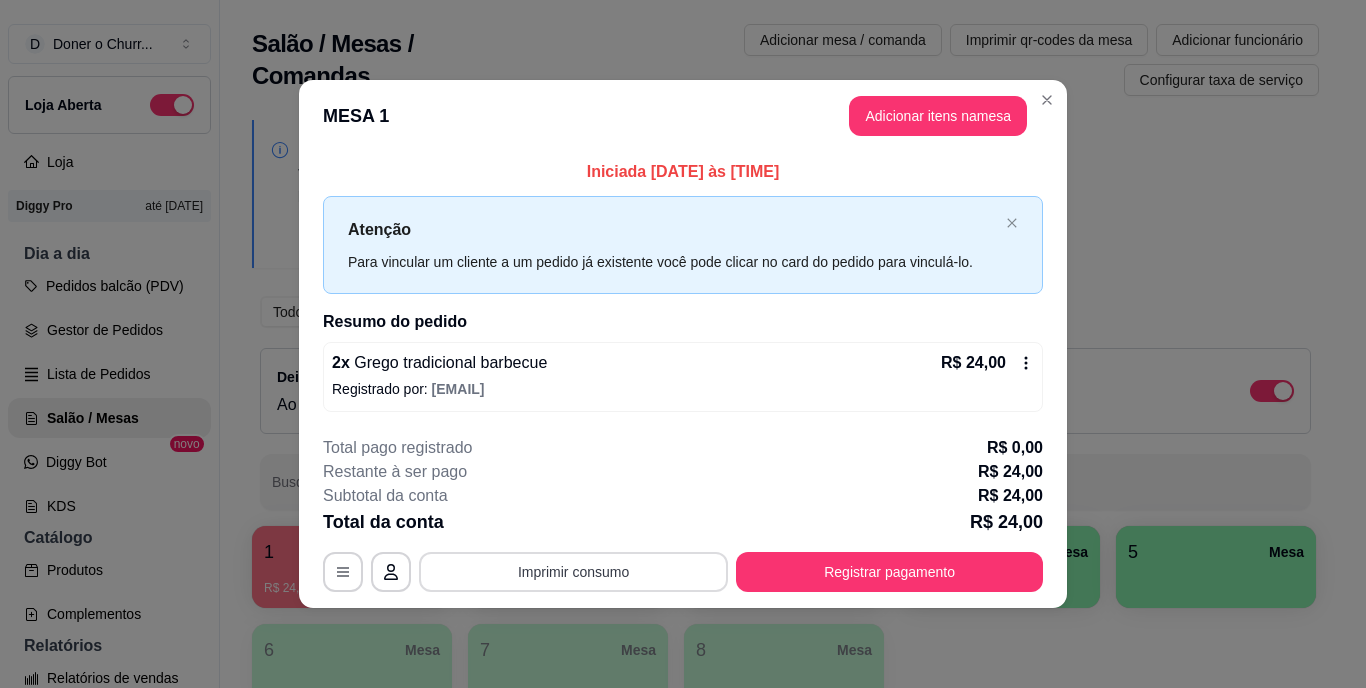 click on "Imprimir consumo" at bounding box center (573, 572) 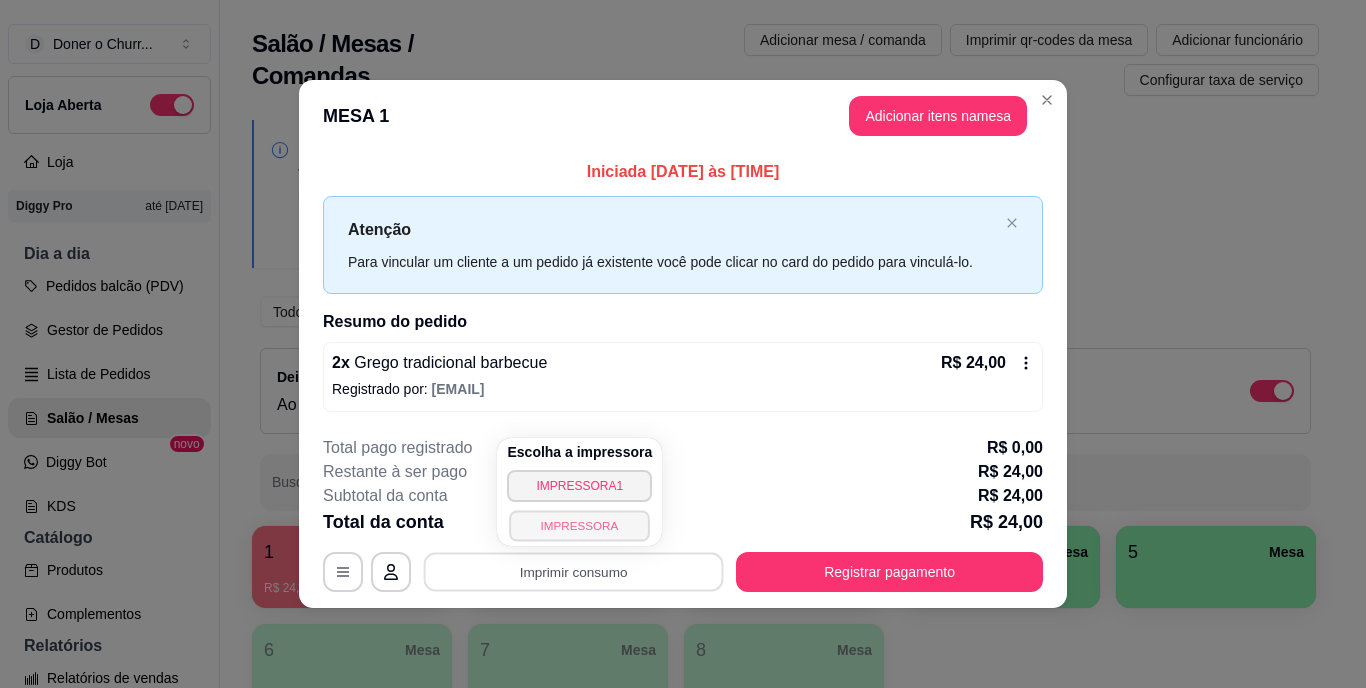 click on "IMPRESSORA" at bounding box center [580, 525] 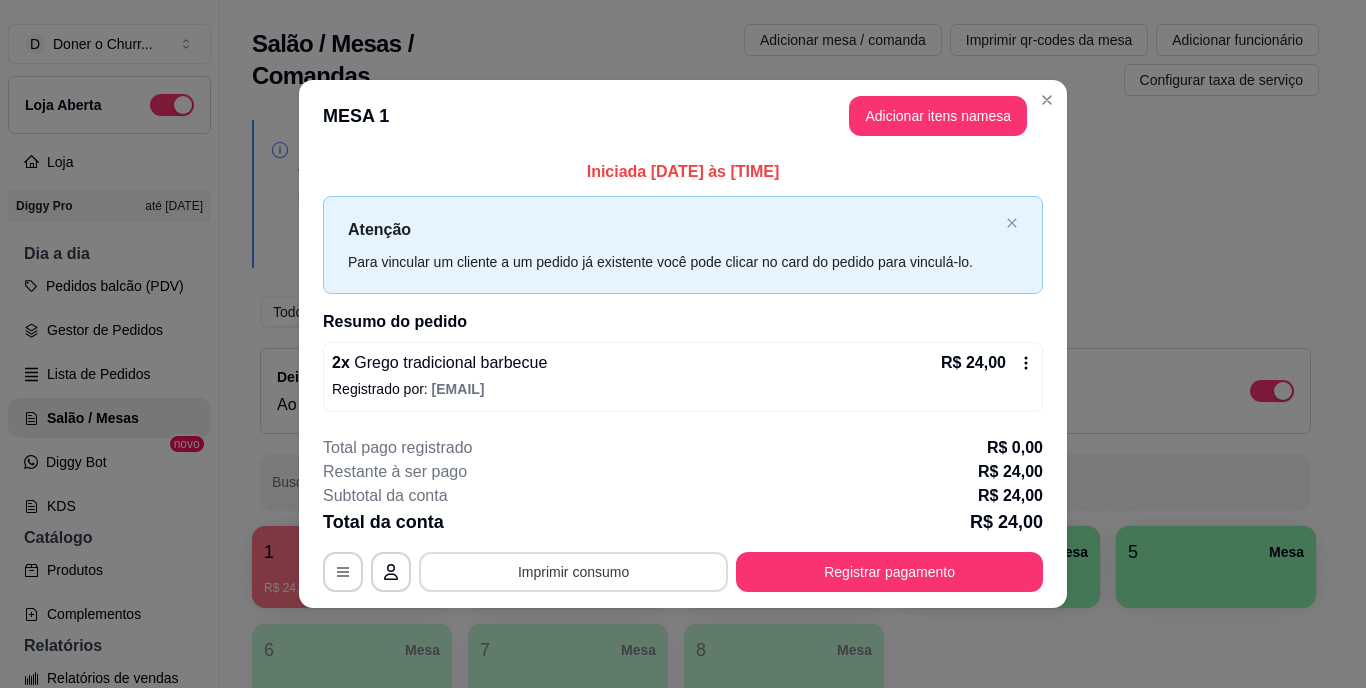 click on "Imprimir consumo" at bounding box center [573, 572] 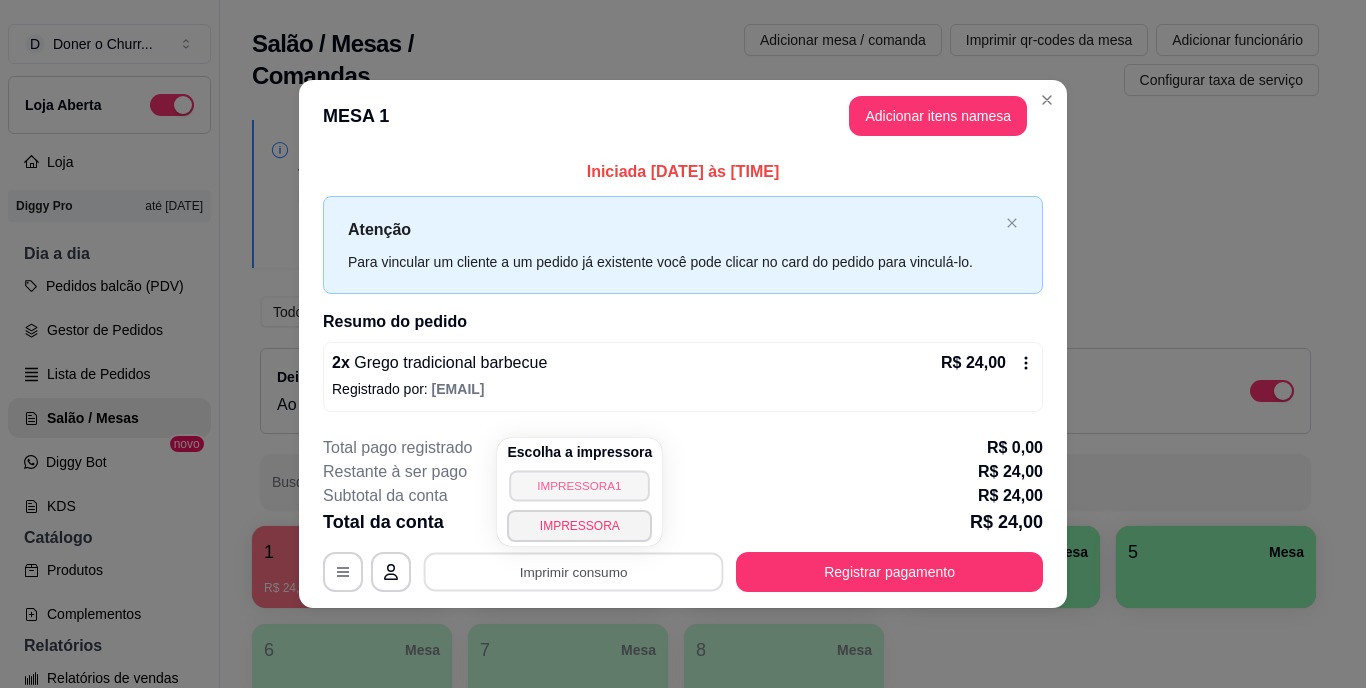 click on "IMPRESSORA1" at bounding box center [580, 485] 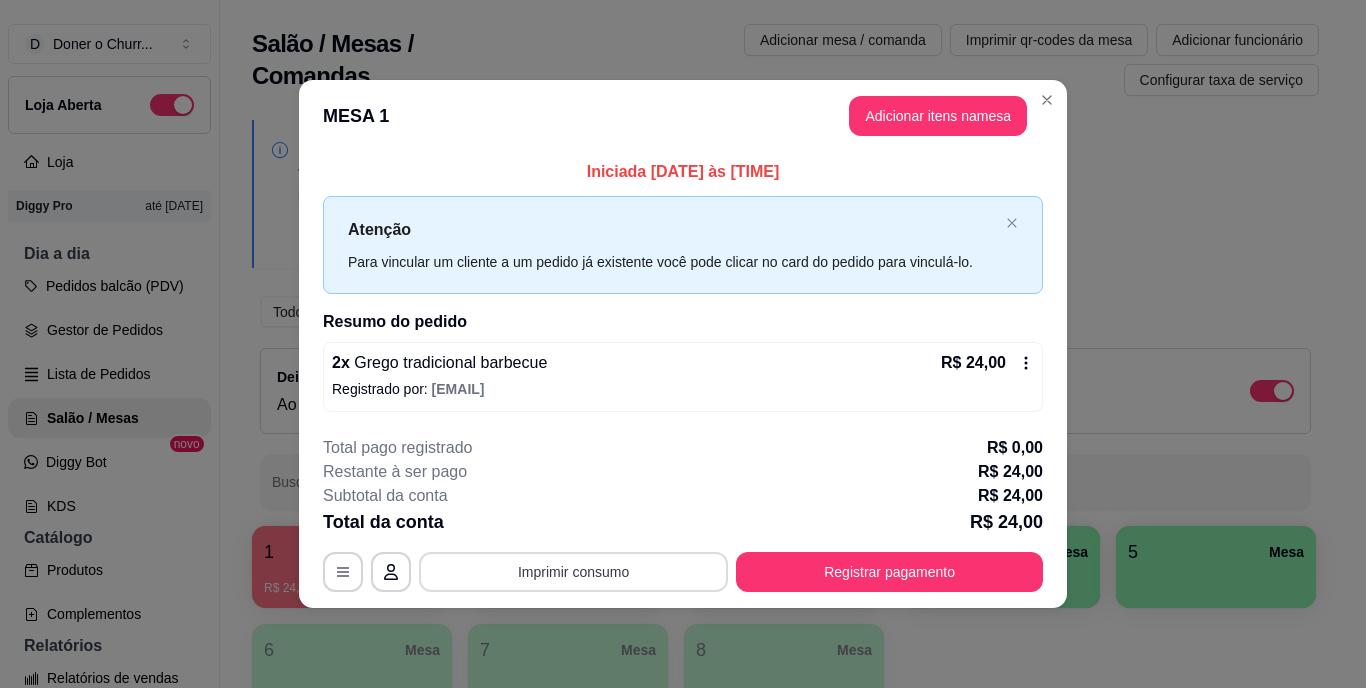 click on "Imprimir consumo" at bounding box center [573, 572] 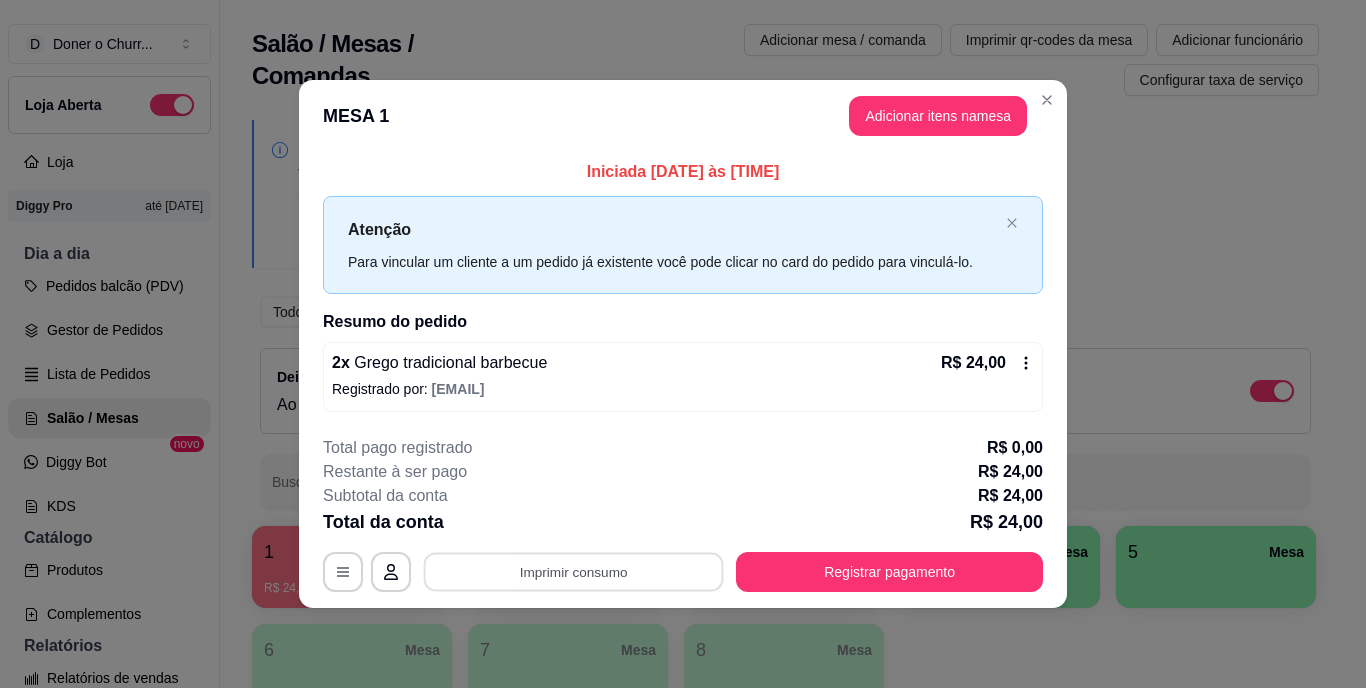 click on "**********" at bounding box center [683, 344] 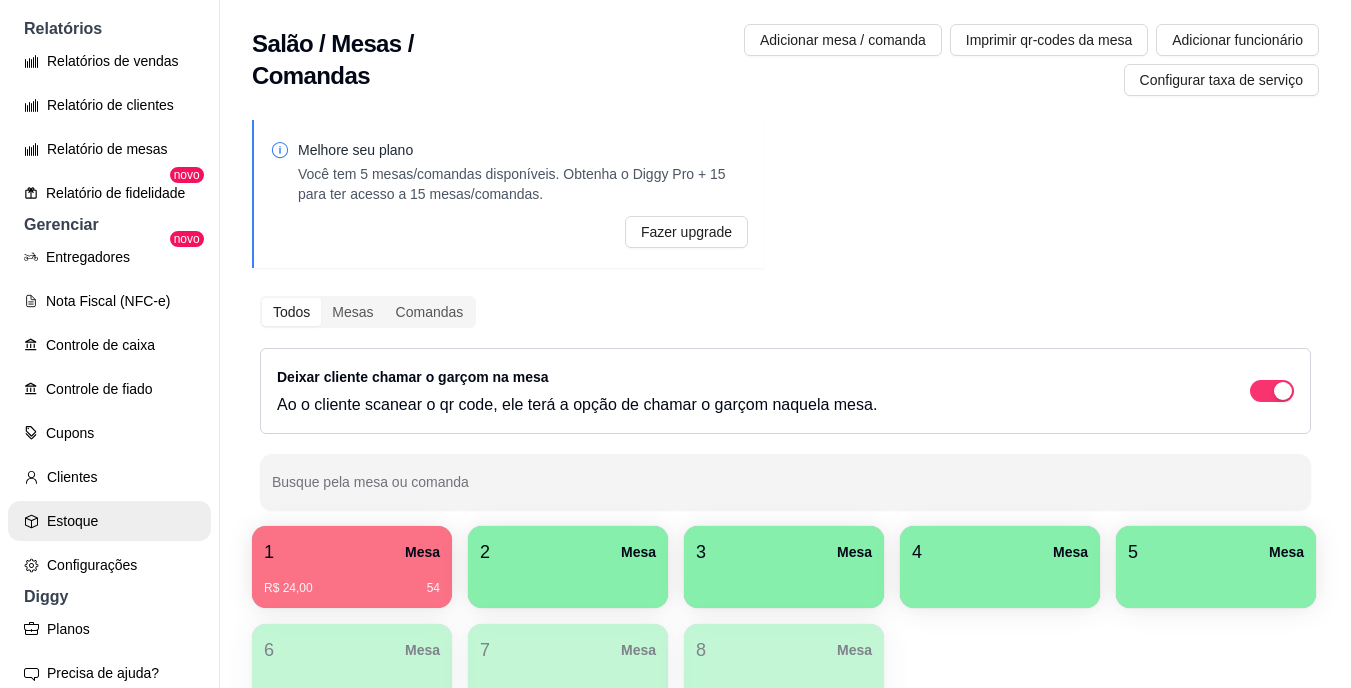 scroll, scrollTop: 700, scrollLeft: 0, axis: vertical 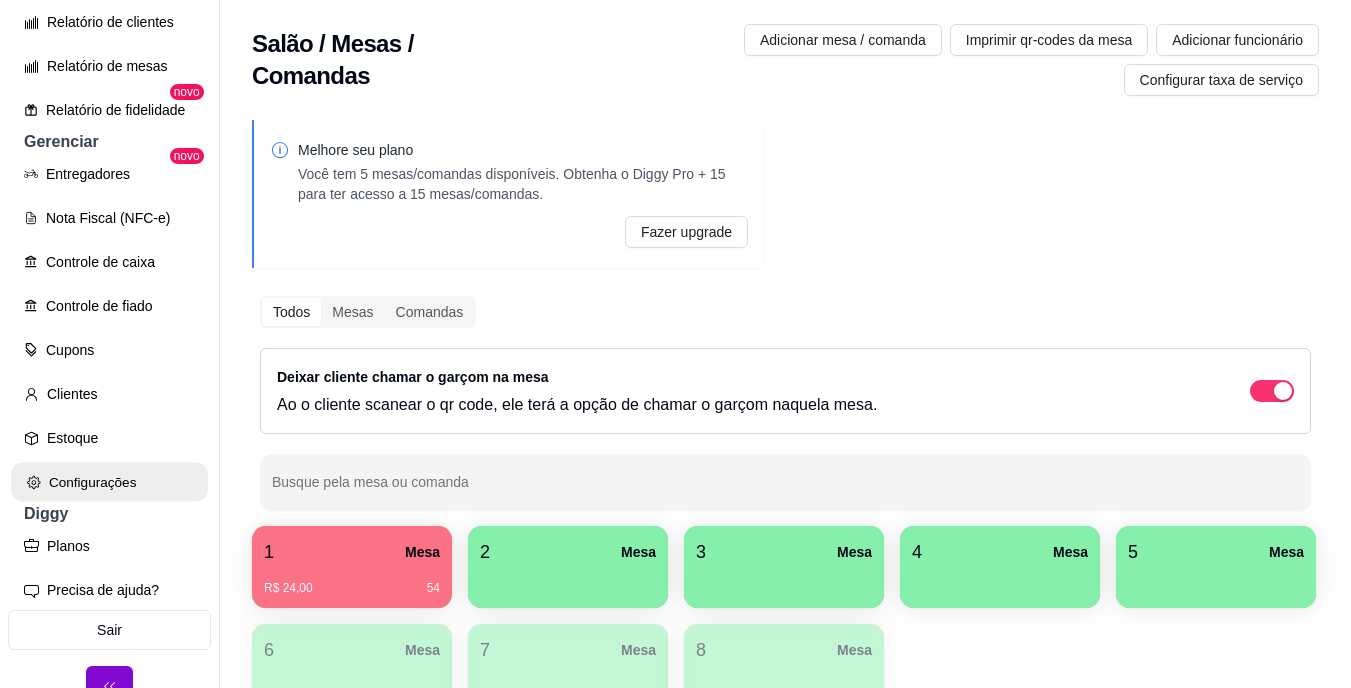 click on "Configurações" at bounding box center [109, 482] 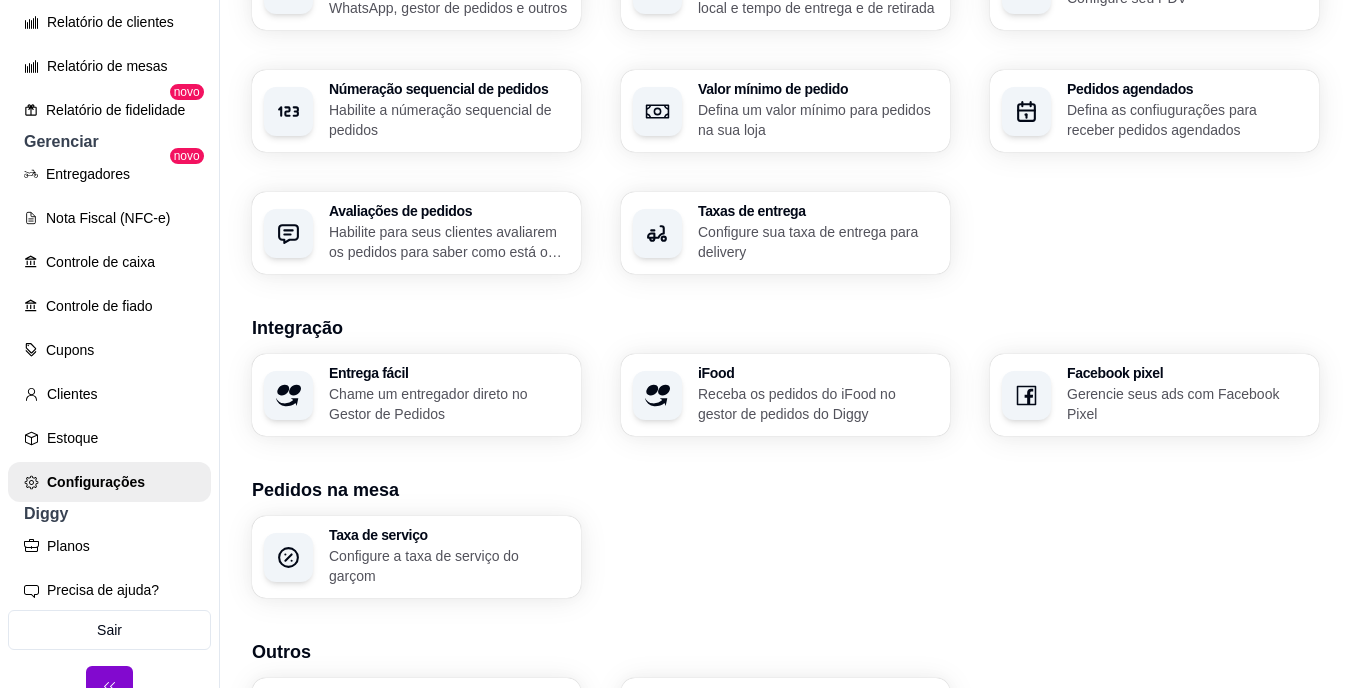 scroll, scrollTop: 736, scrollLeft: 0, axis: vertical 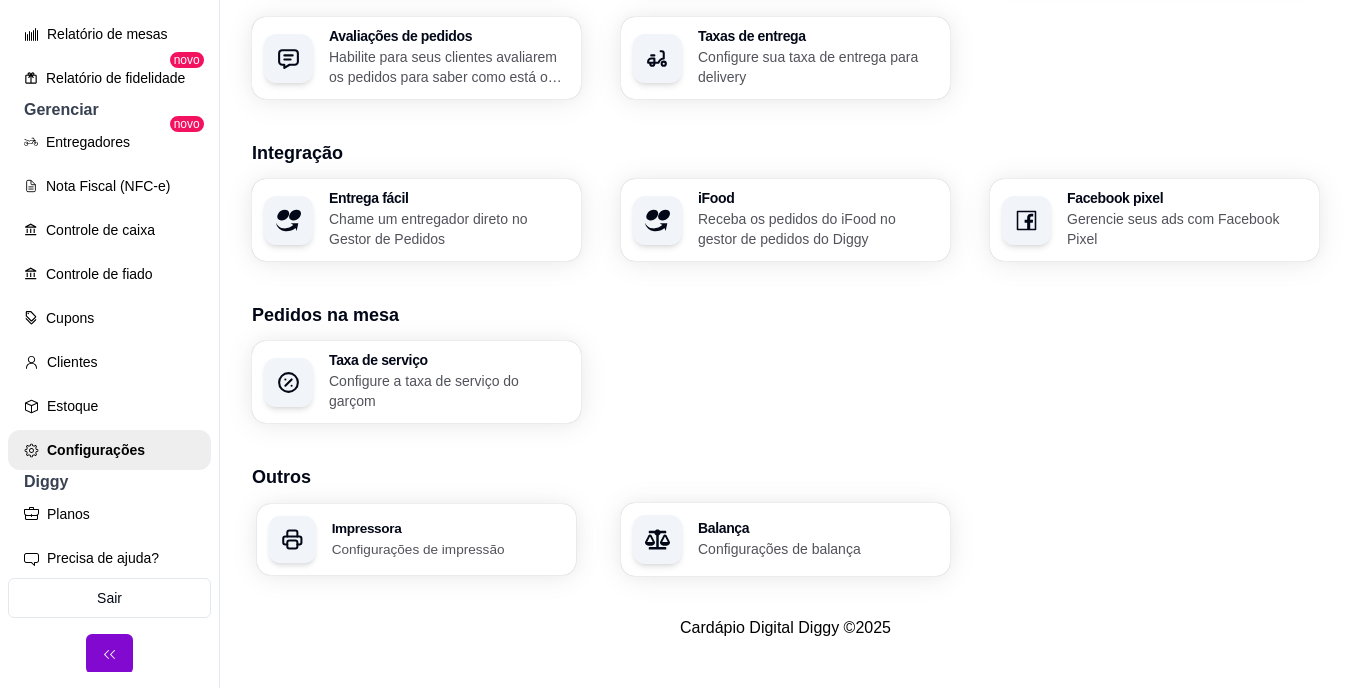 click on "Impressora" at bounding box center [448, 528] 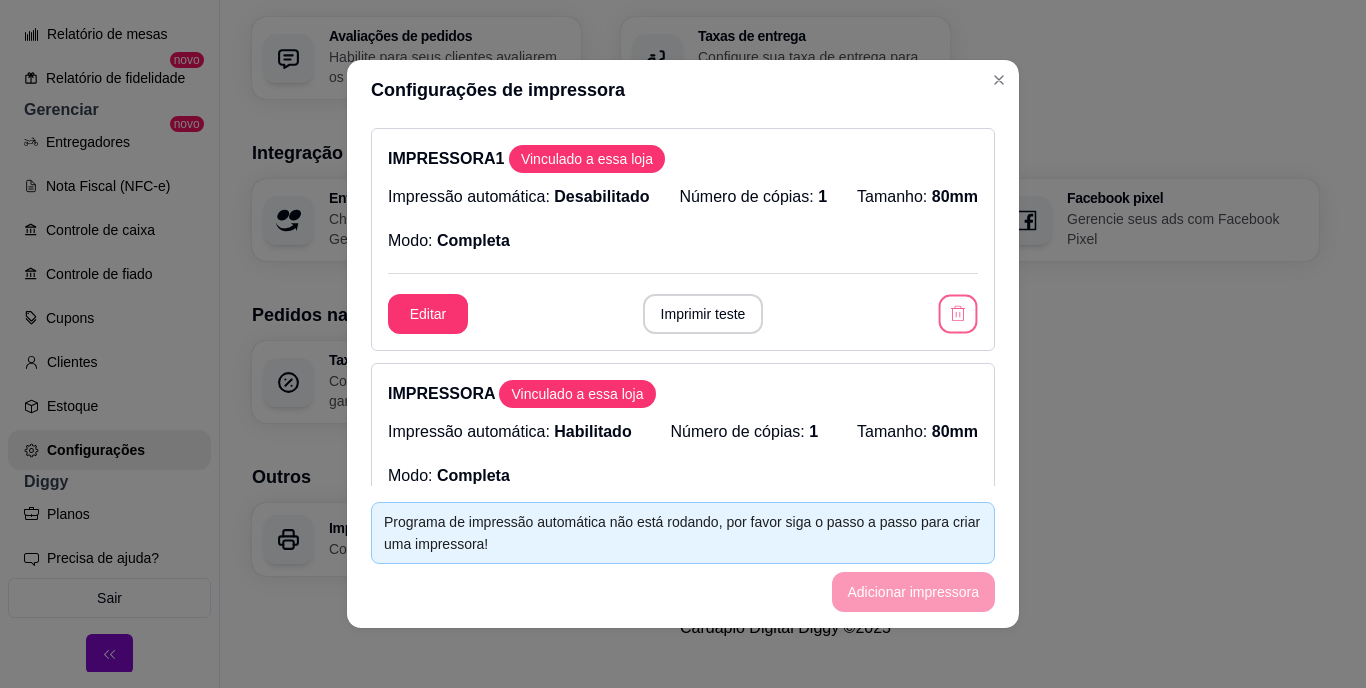 click 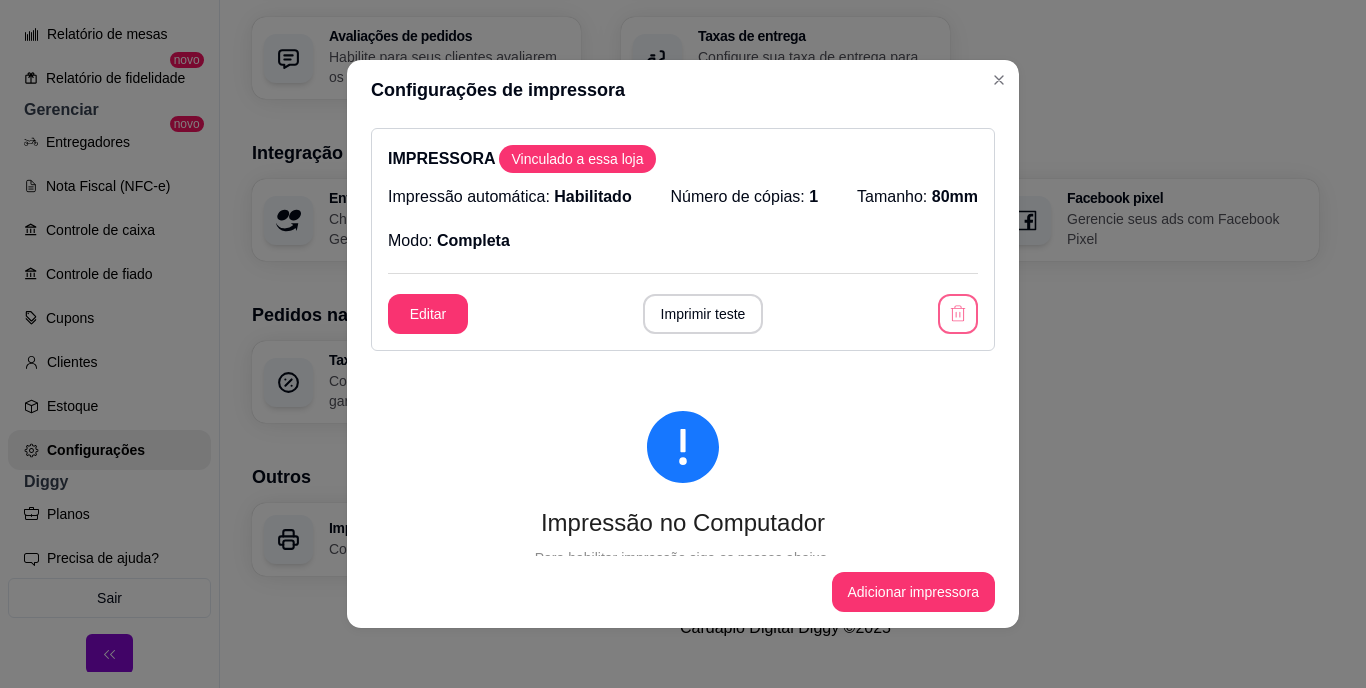 click at bounding box center [958, 314] 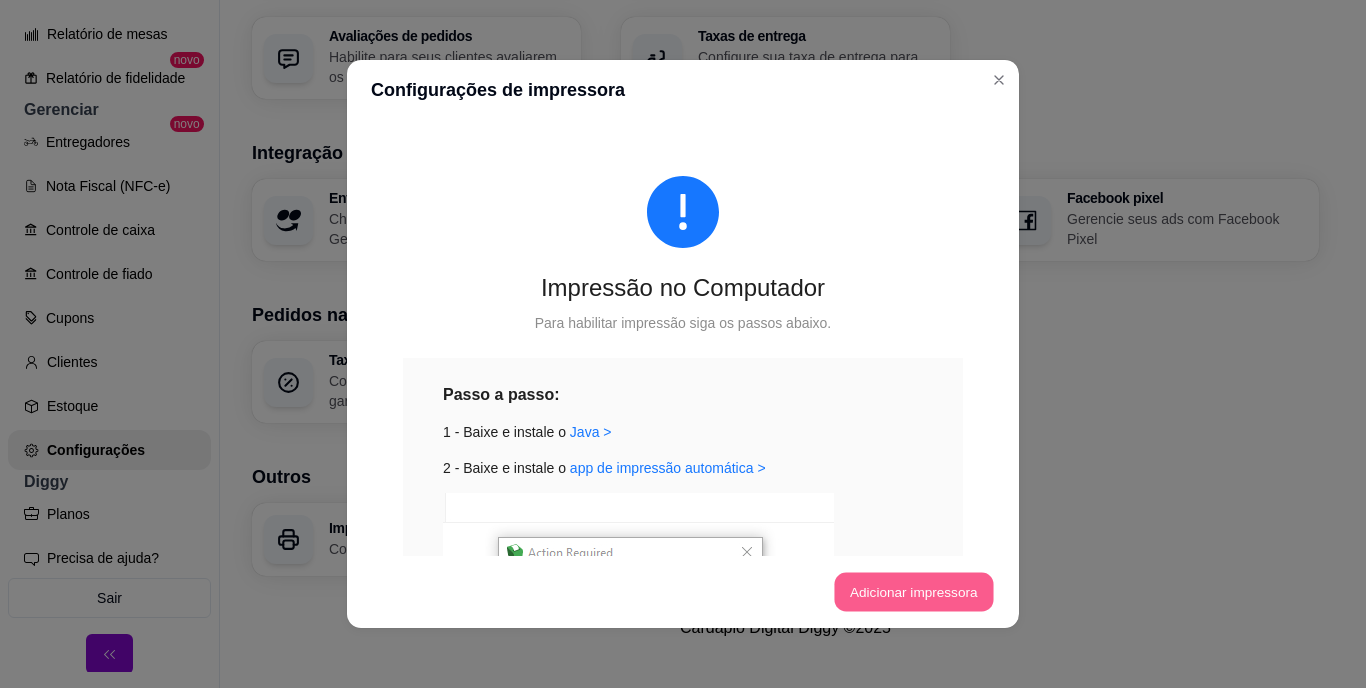 click on "Adicionar impressora" at bounding box center (913, 592) 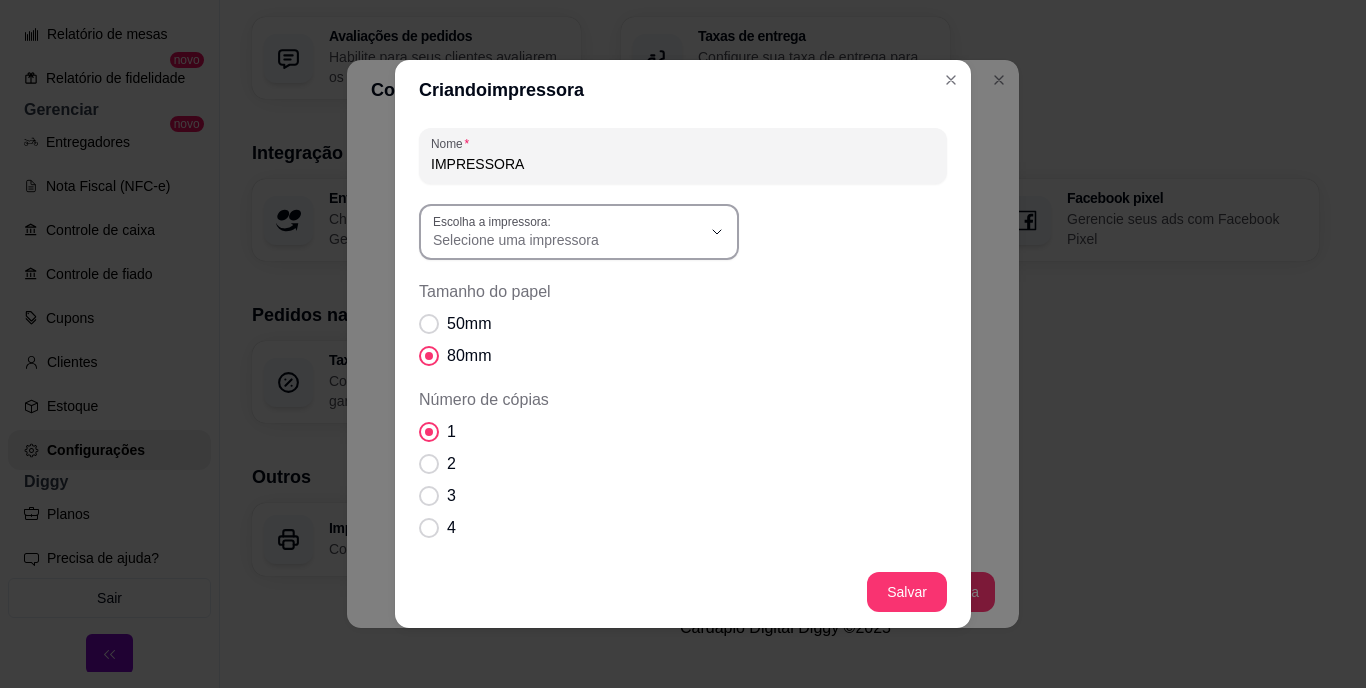click on "Escolha a impressora: Selecione uma impressora" at bounding box center (579, 232) 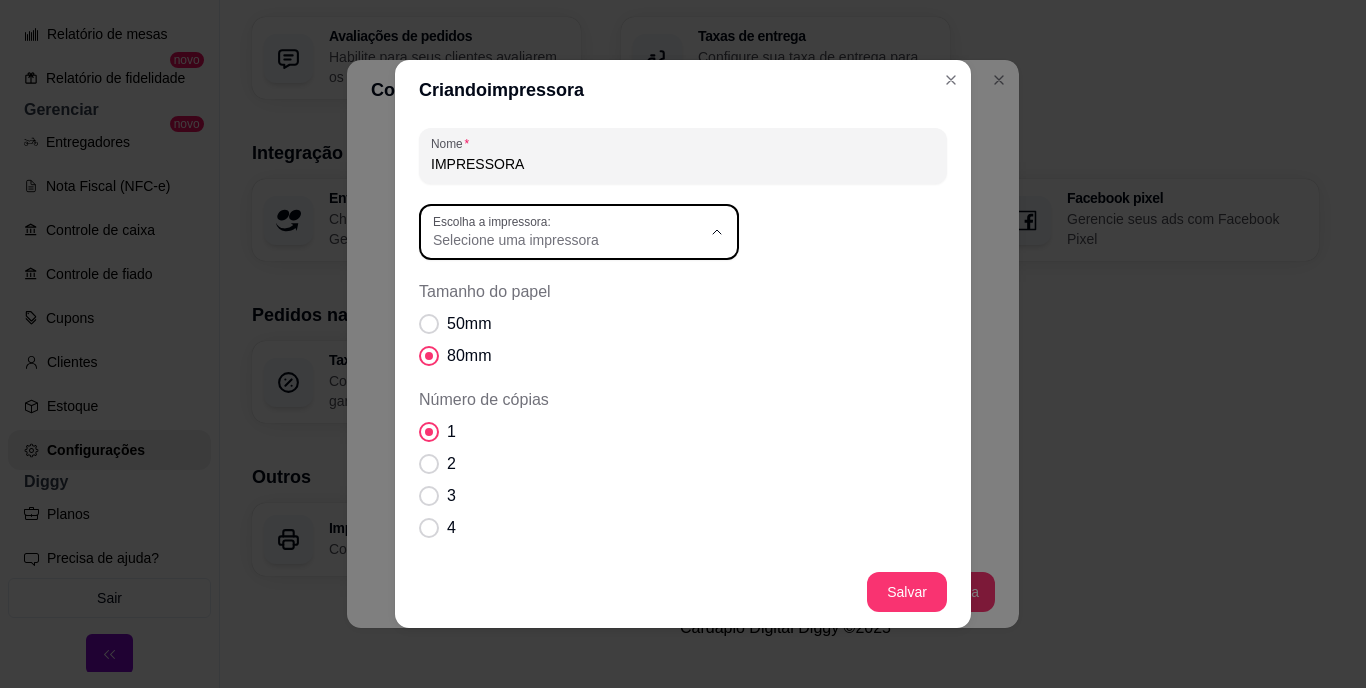 click on "POS58 10.0.0.6" at bounding box center [572, 386] 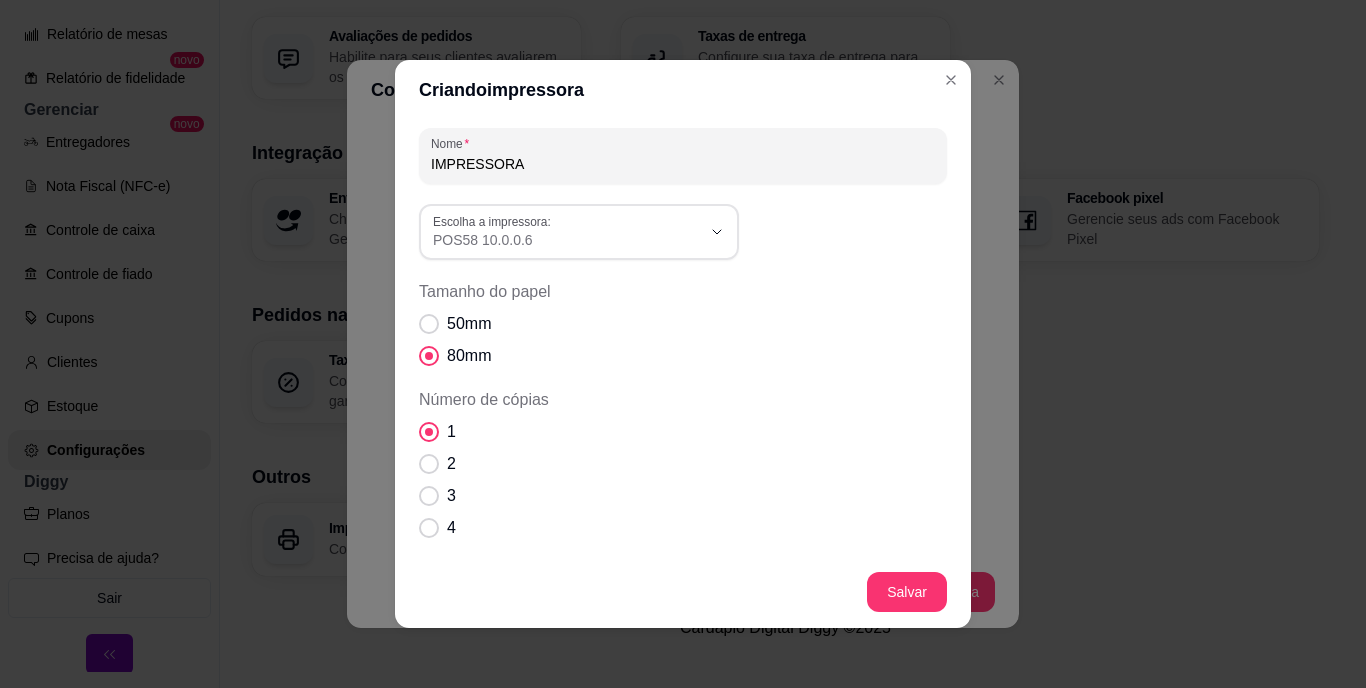 scroll, scrollTop: 19, scrollLeft: 0, axis: vertical 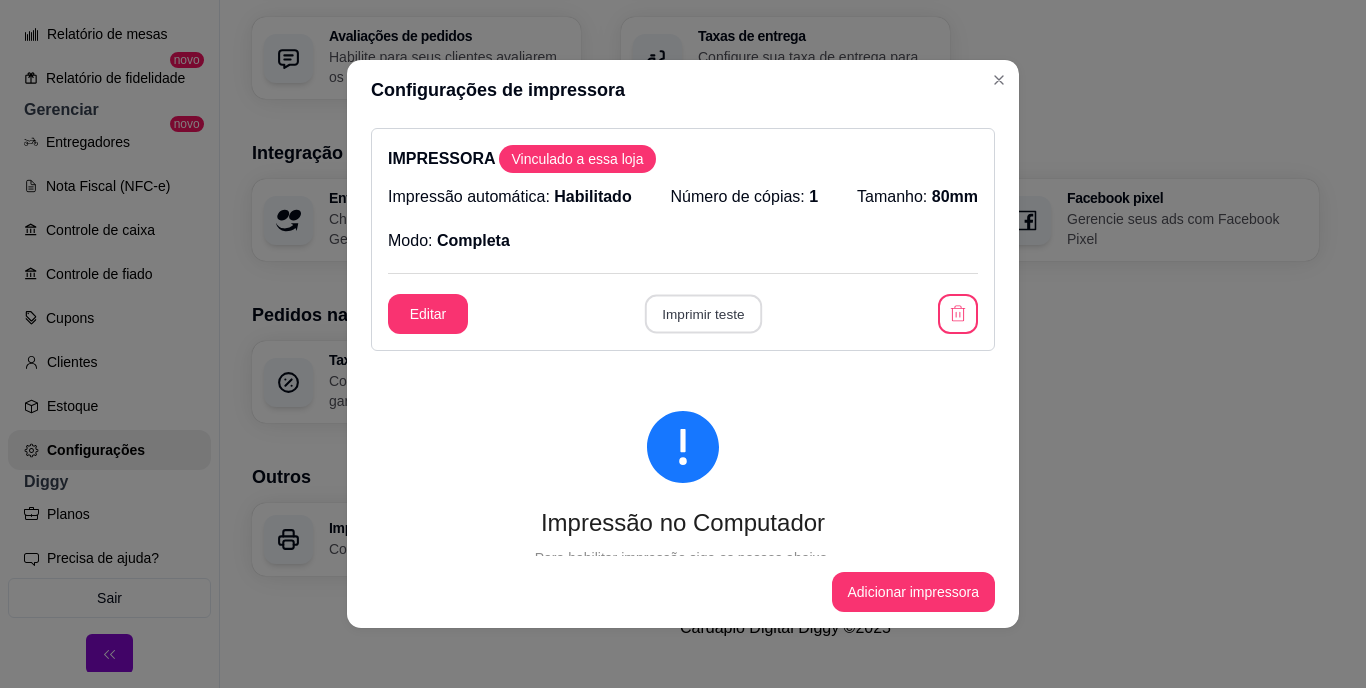 click on "Imprimir teste" at bounding box center [702, 314] 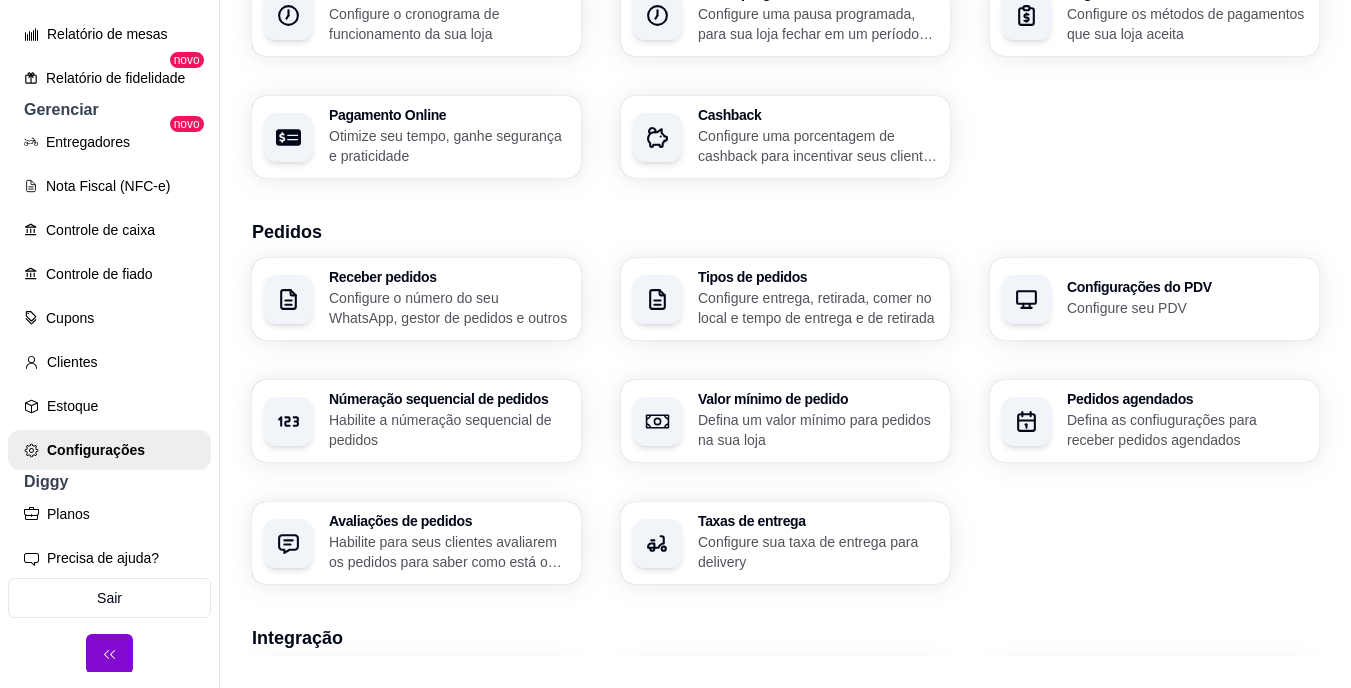 scroll, scrollTop: 0, scrollLeft: 0, axis: both 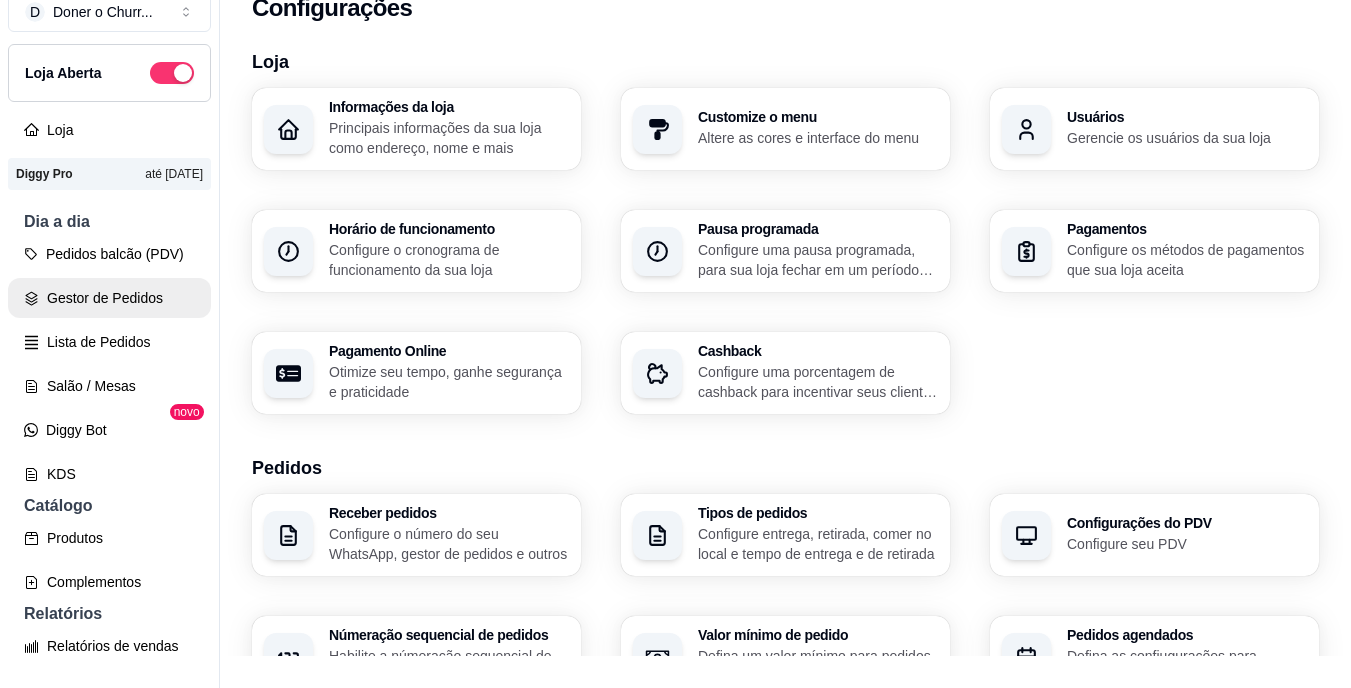 click on "Gestor de Pedidos" at bounding box center (109, 298) 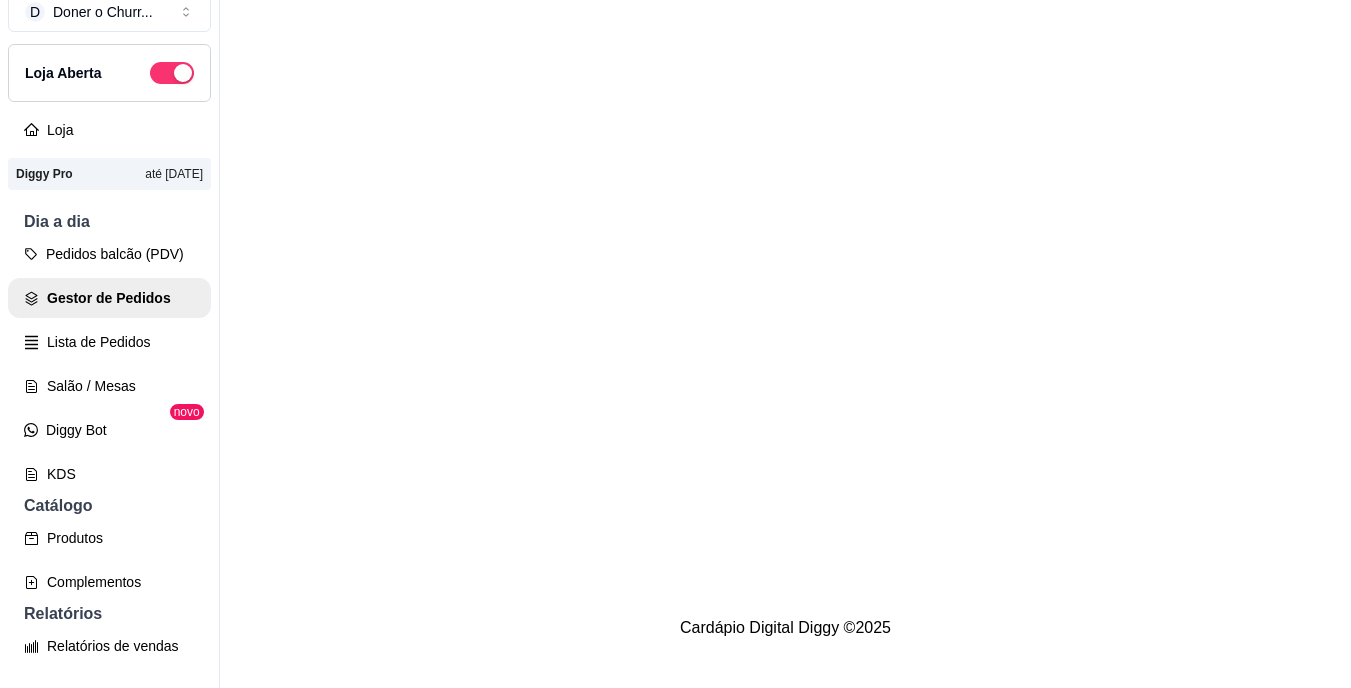 scroll, scrollTop: 0, scrollLeft: 0, axis: both 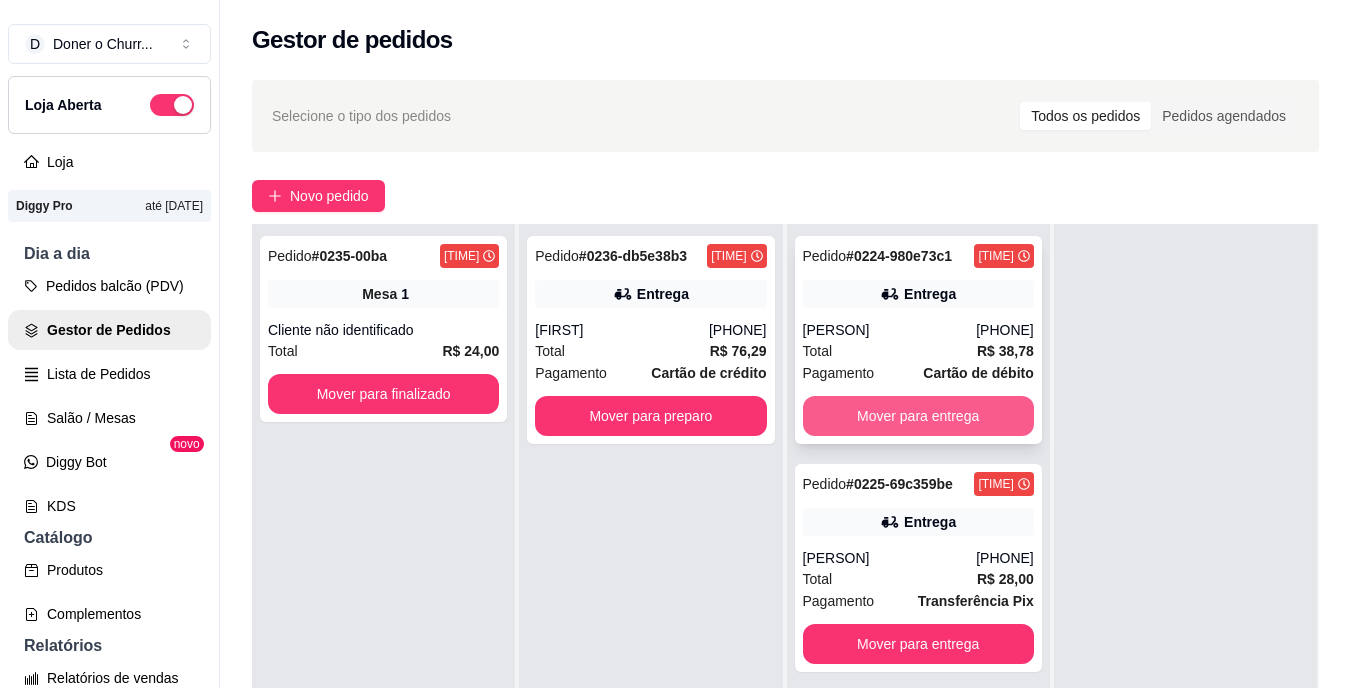 click on "Mover para entrega" at bounding box center (918, 416) 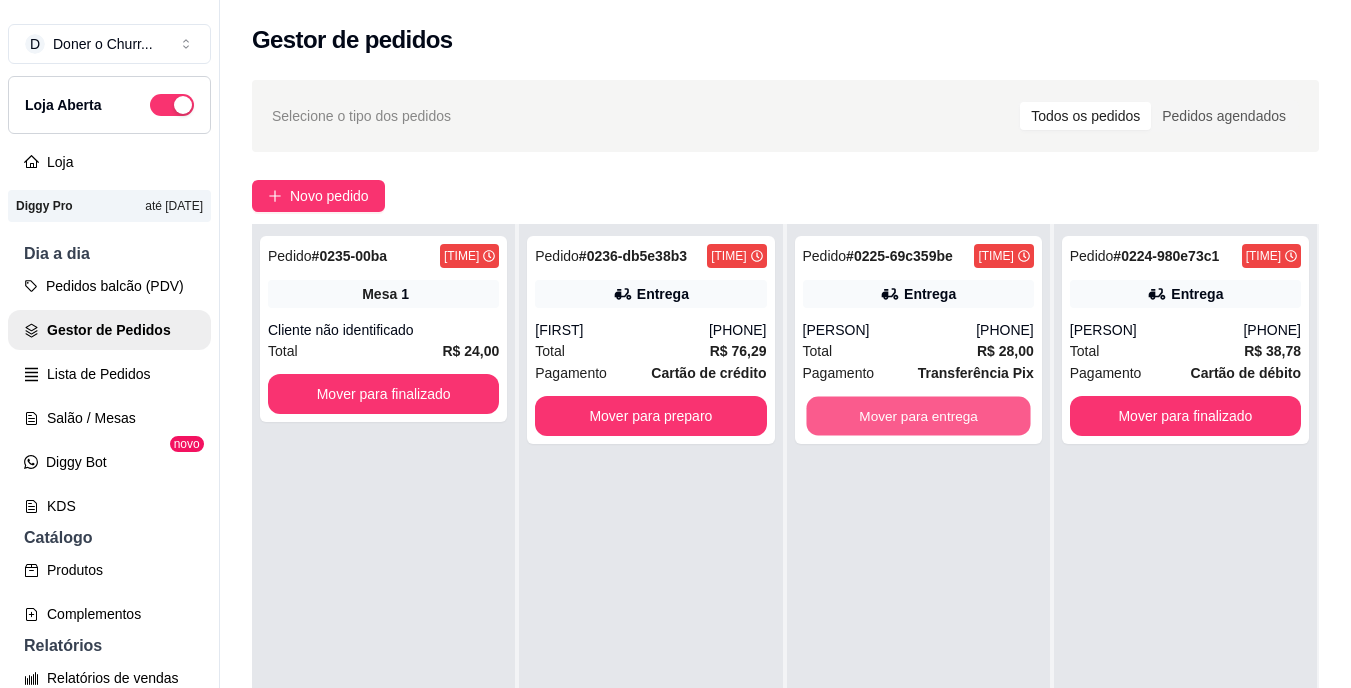 click on "Mover para entrega" at bounding box center (918, 416) 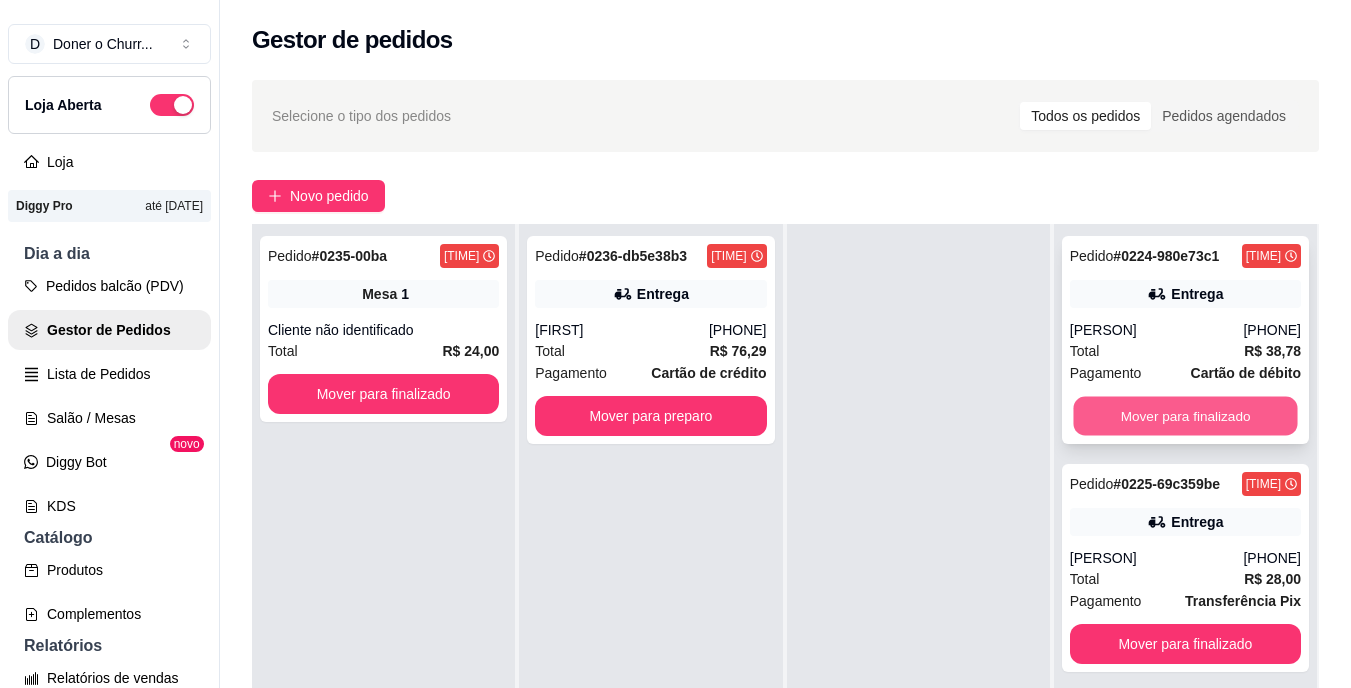click on "Mover para finalizado" at bounding box center (1185, 416) 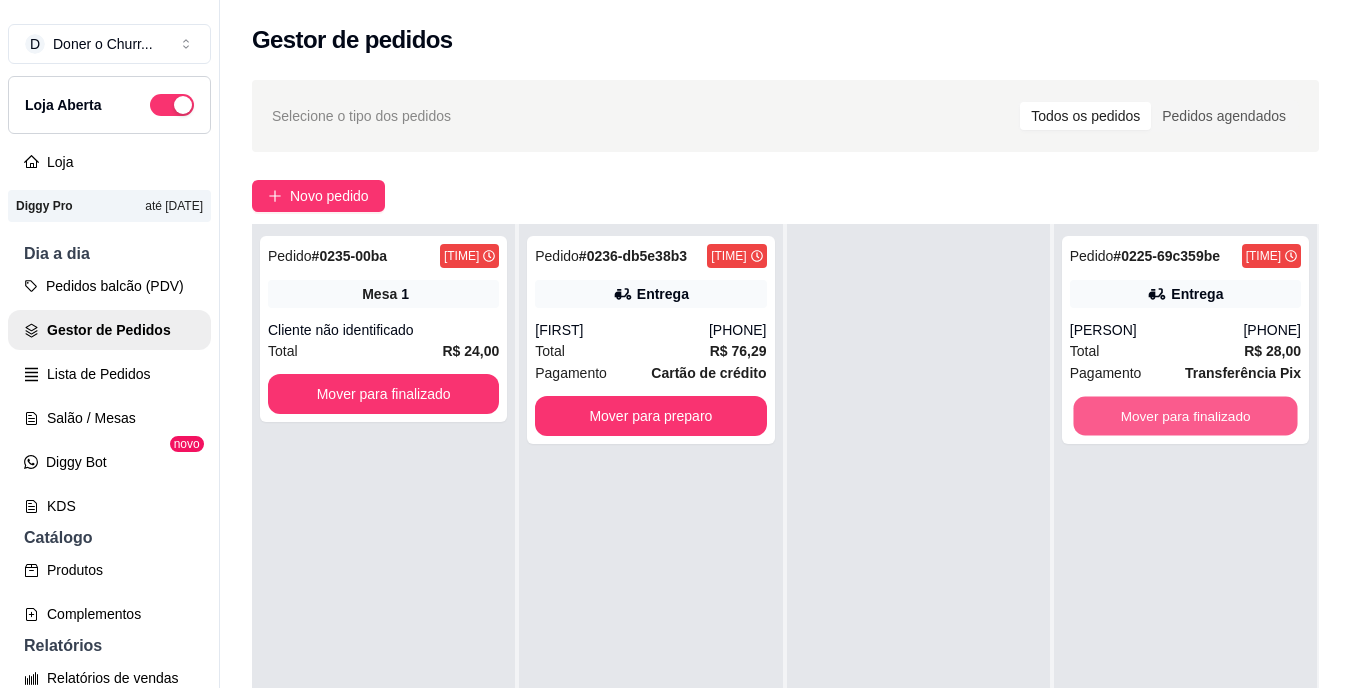 click on "Mover para finalizado" at bounding box center (1185, 416) 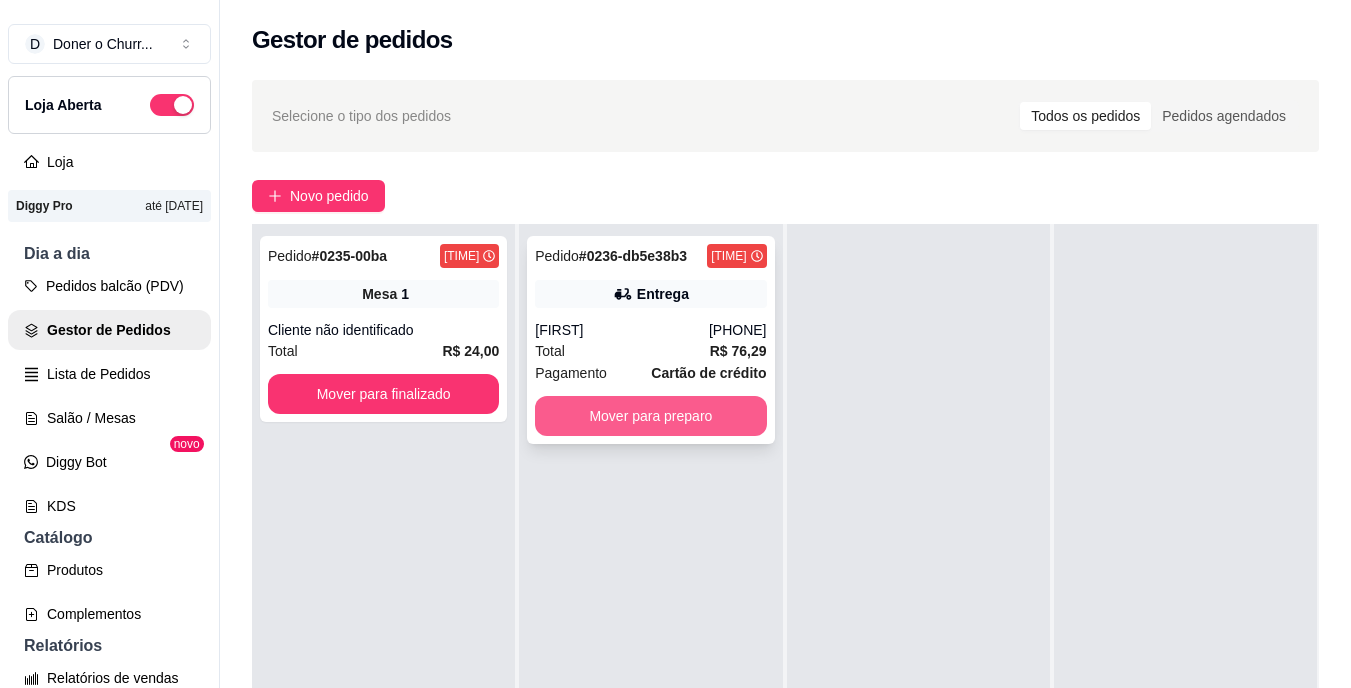 click on "Mover para preparo" at bounding box center [650, 416] 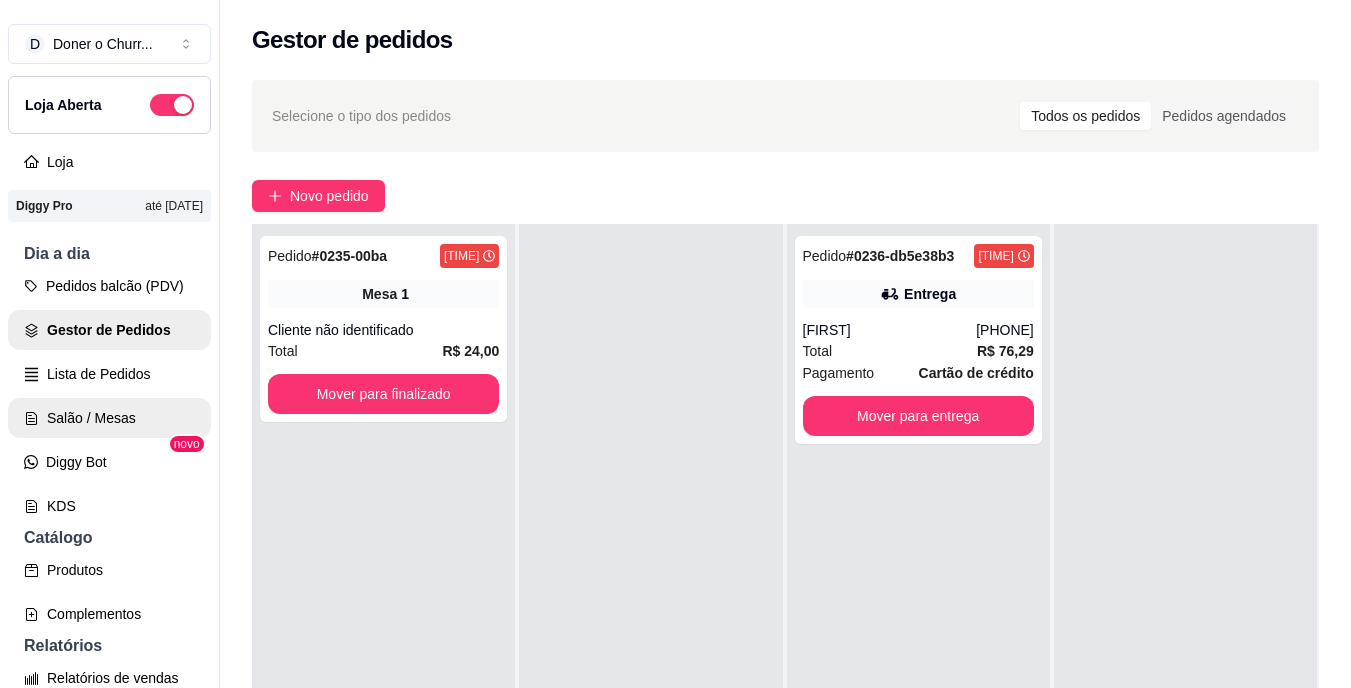 click on "Salão / Mesas" at bounding box center [109, 418] 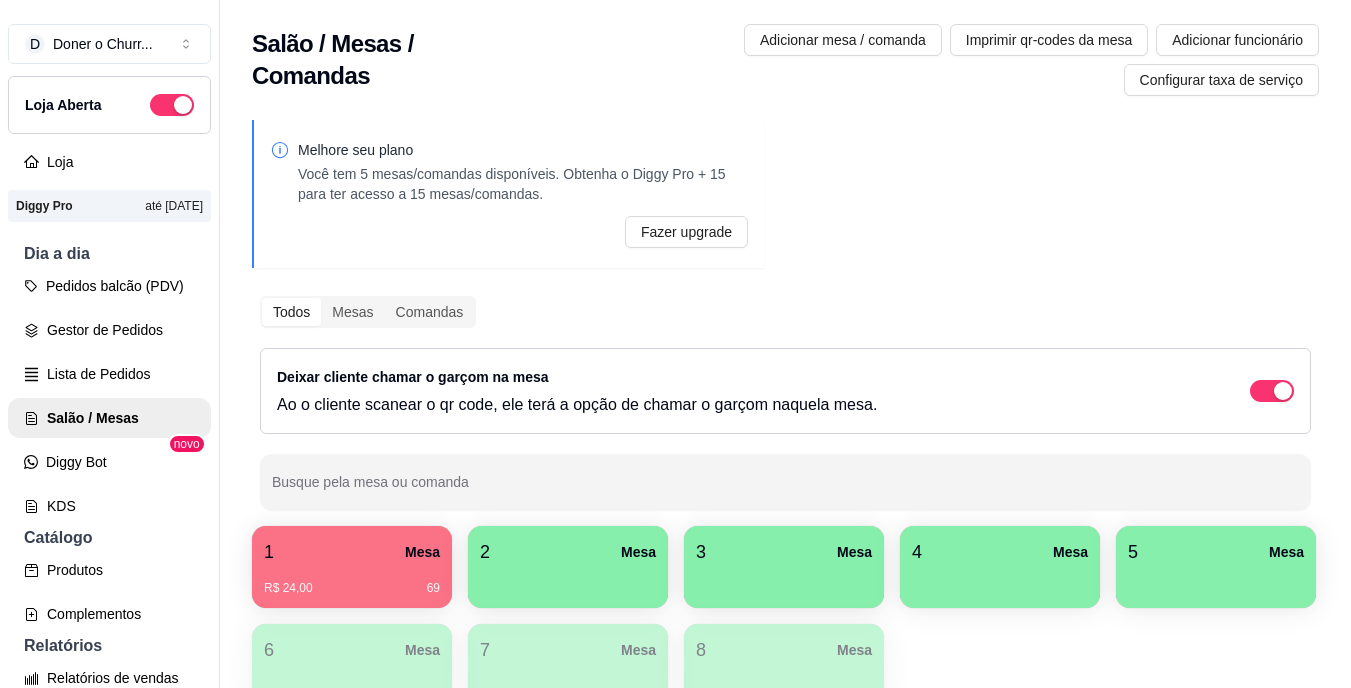 click on "1 Mesa" at bounding box center (352, 552) 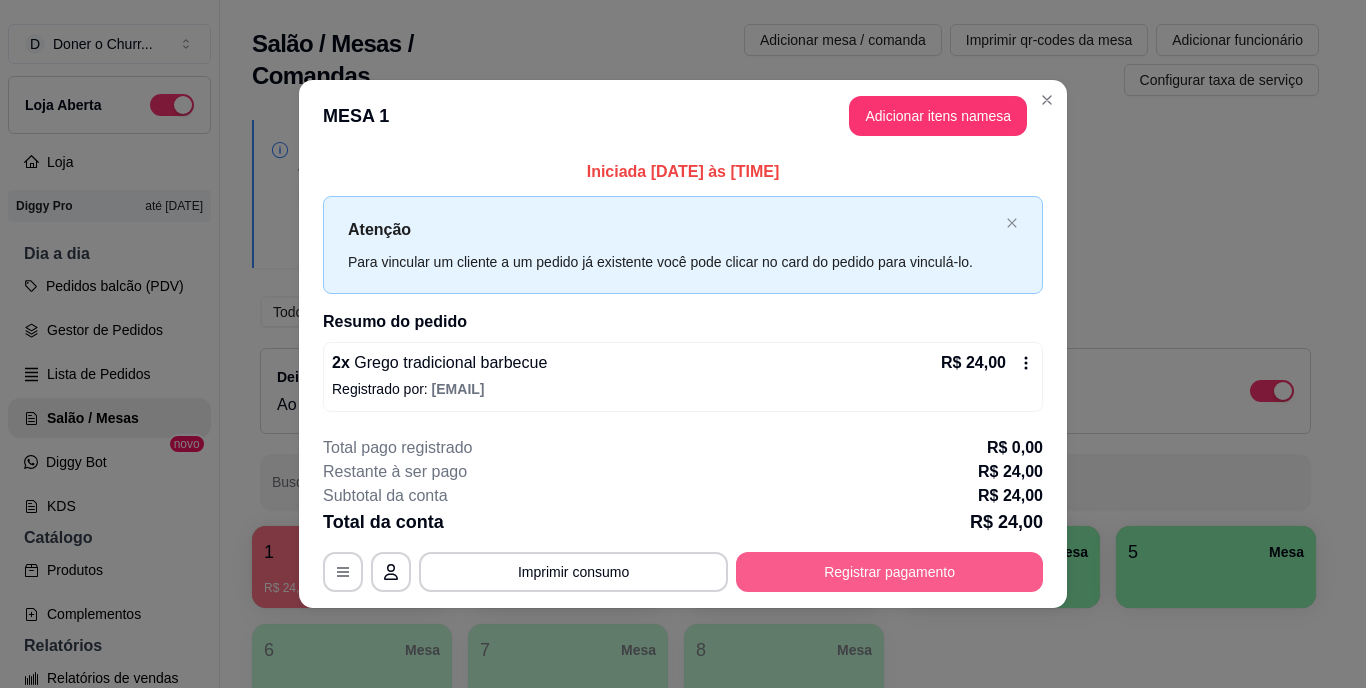 click on "Registrar pagamento" at bounding box center [889, 572] 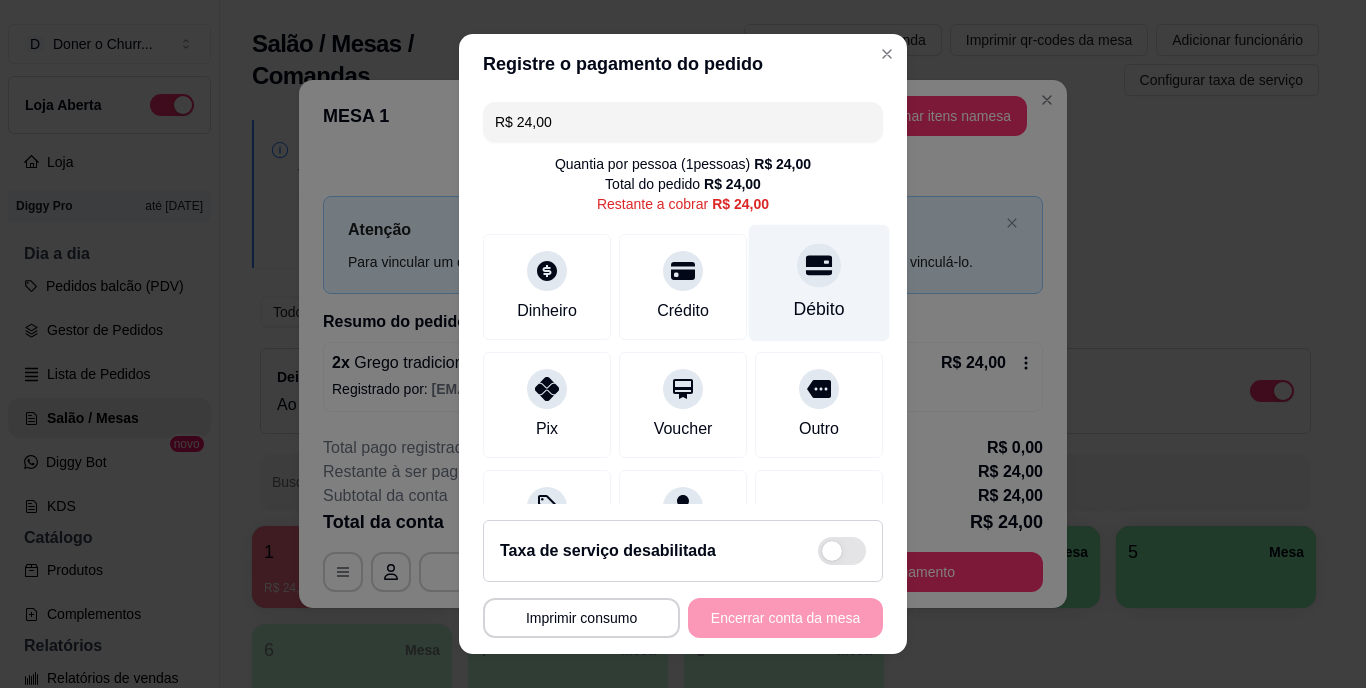 click on "Débito" at bounding box center [819, 283] 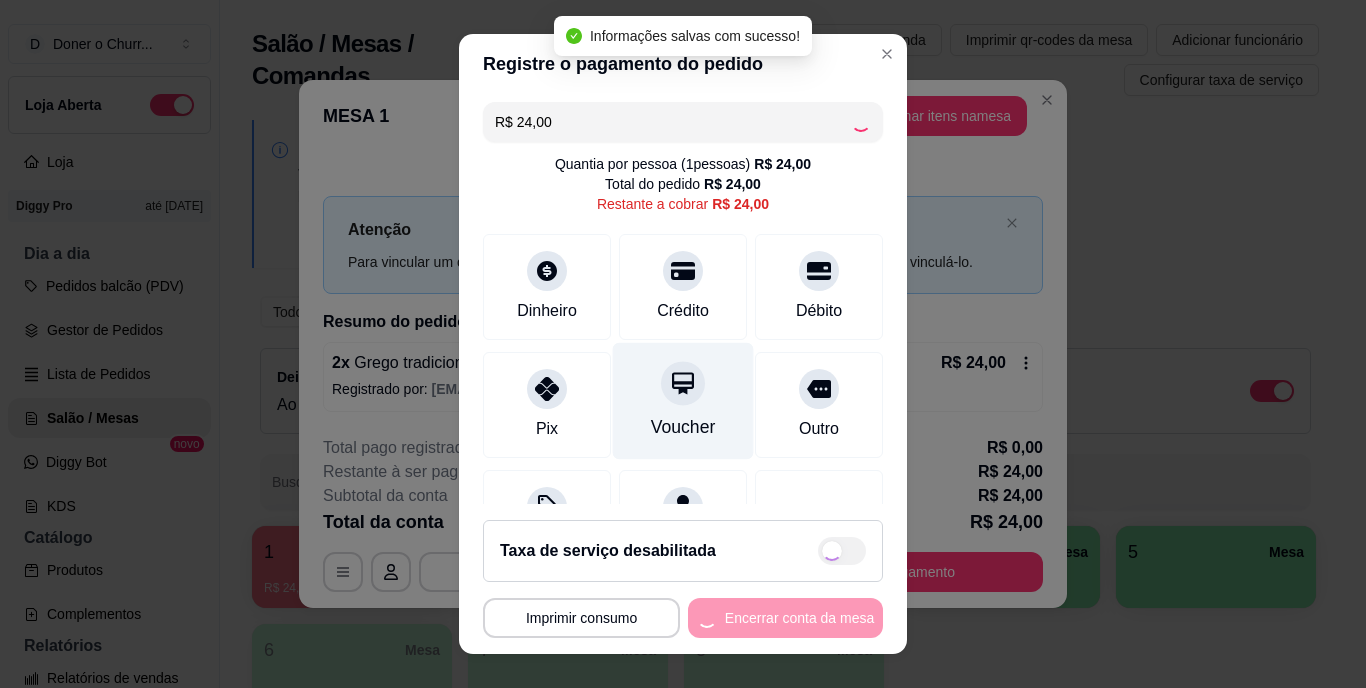 type on "R$ 0,00" 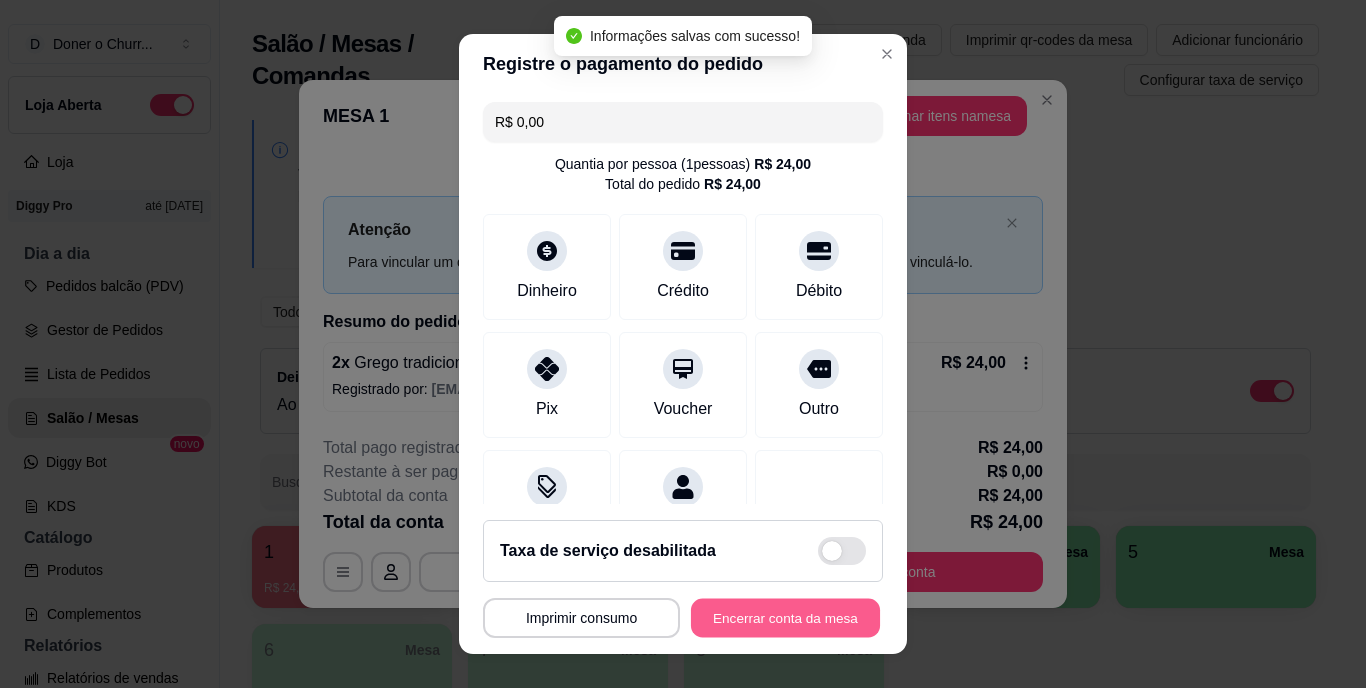 click on "Encerrar conta da mesa" at bounding box center (785, 617) 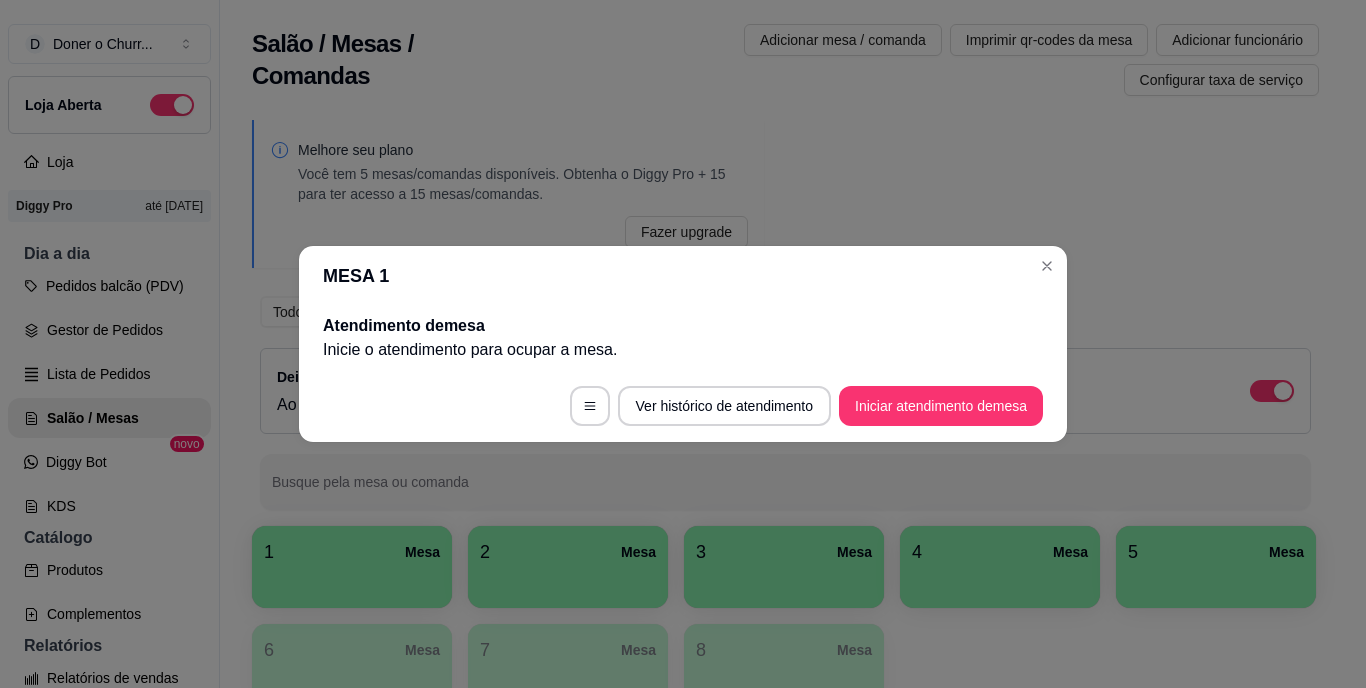 type 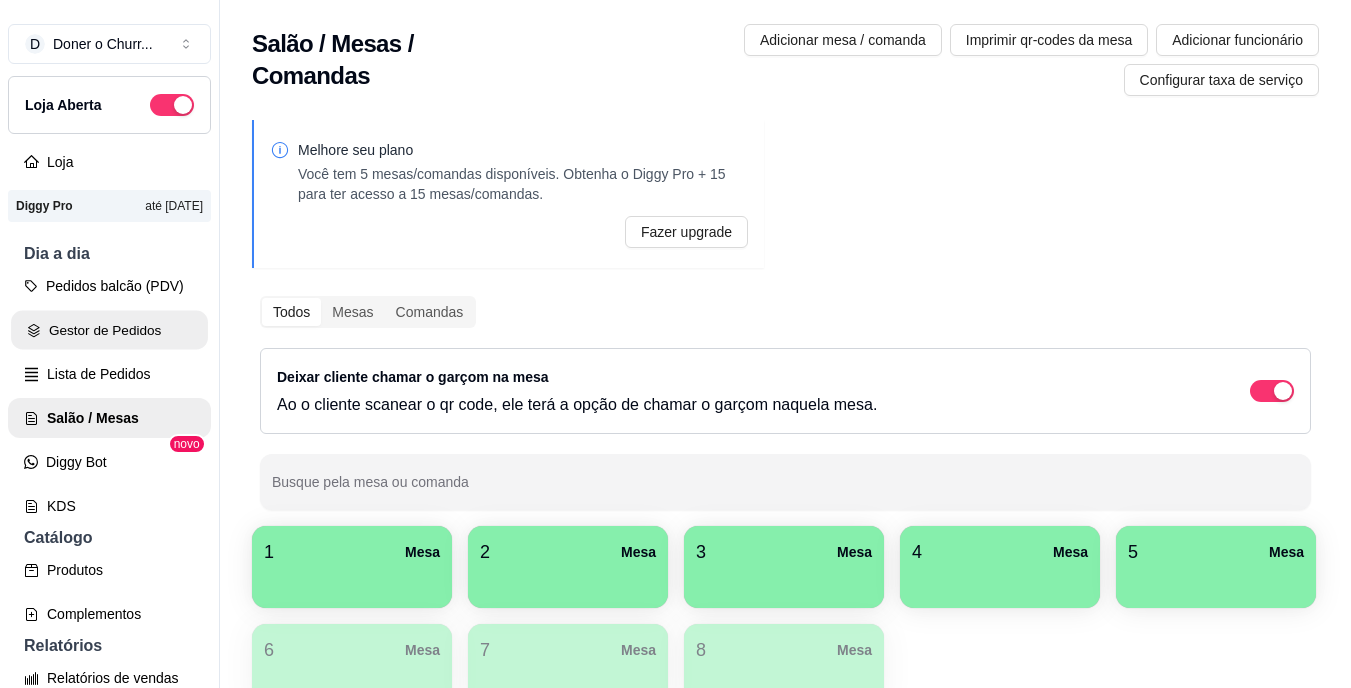 click on "Gestor de Pedidos" at bounding box center [109, 330] 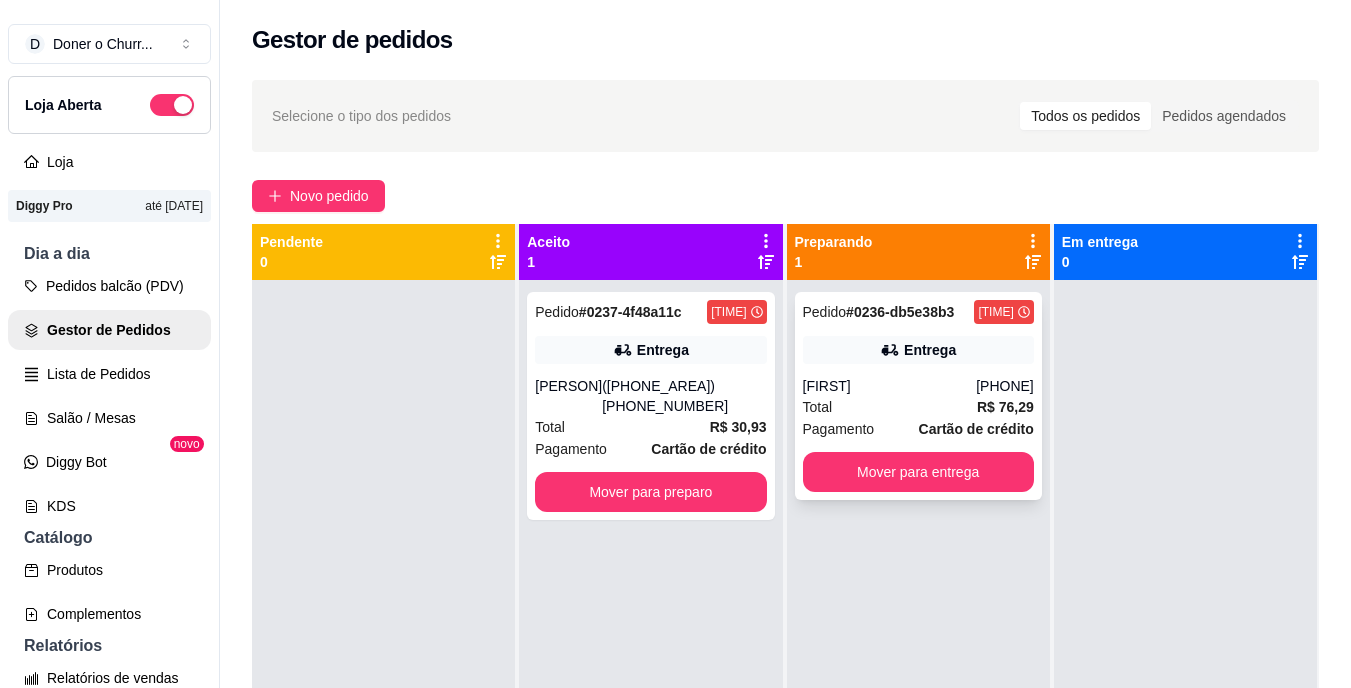 click on "Total R$ 76,29" at bounding box center (918, 407) 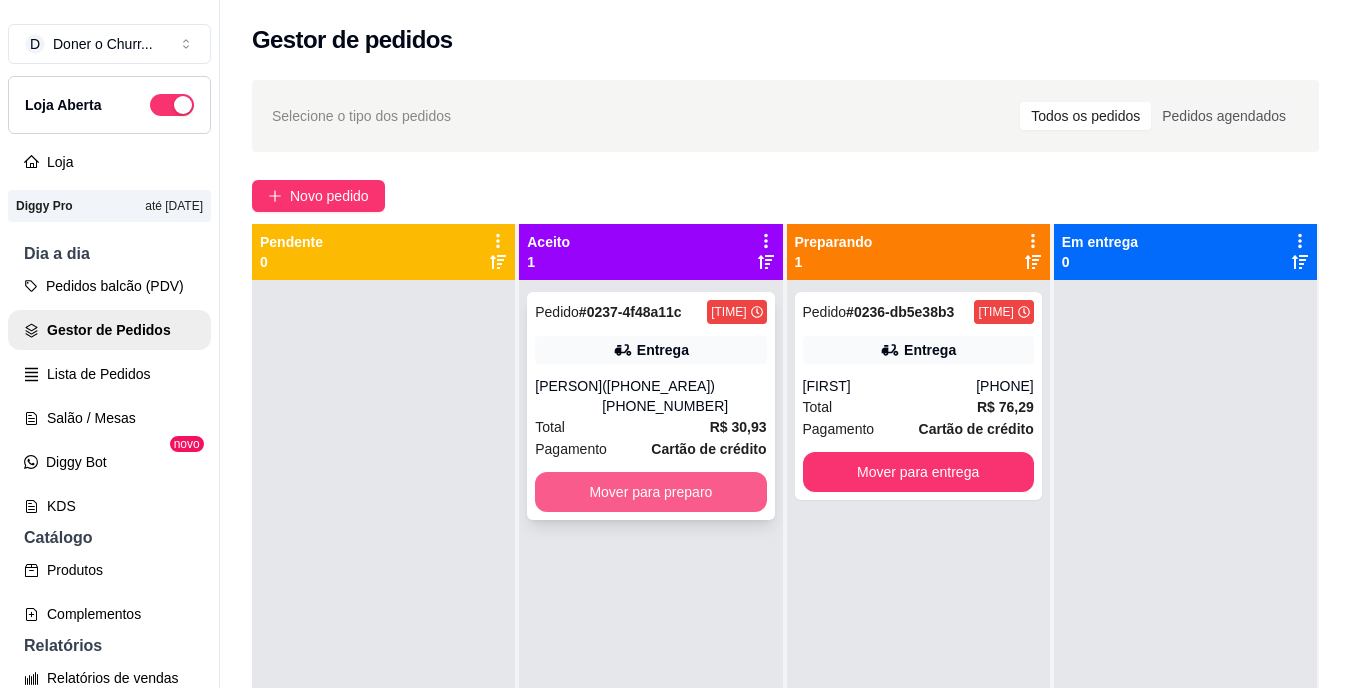 click on "Mover para preparo" at bounding box center [650, 492] 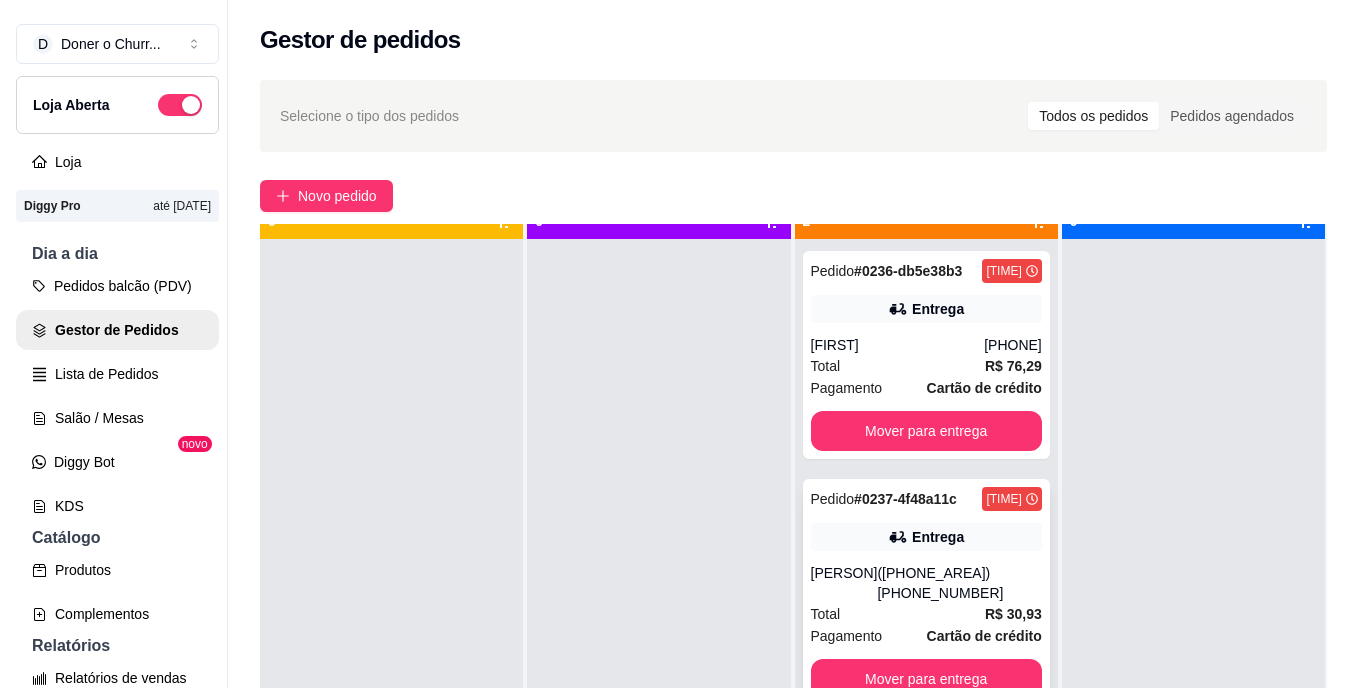 scroll, scrollTop: 56, scrollLeft: 0, axis: vertical 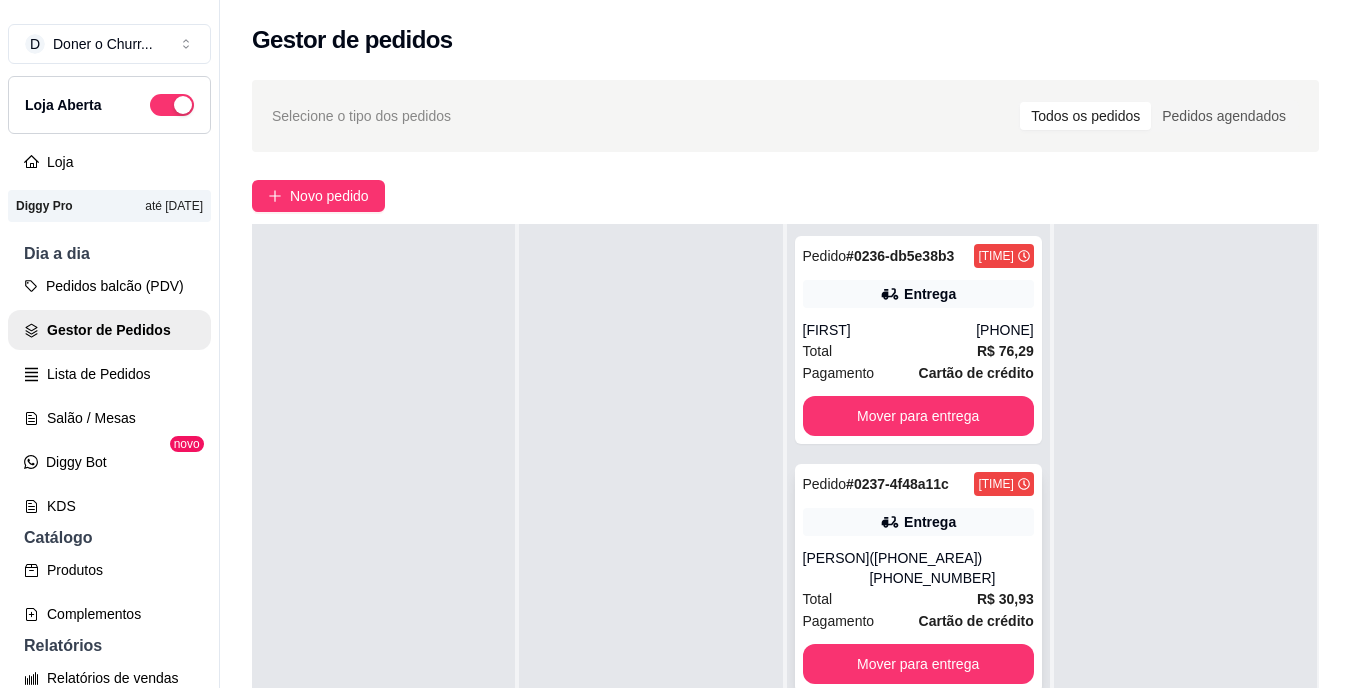 click on "Total R$ 30,93" at bounding box center (918, 599) 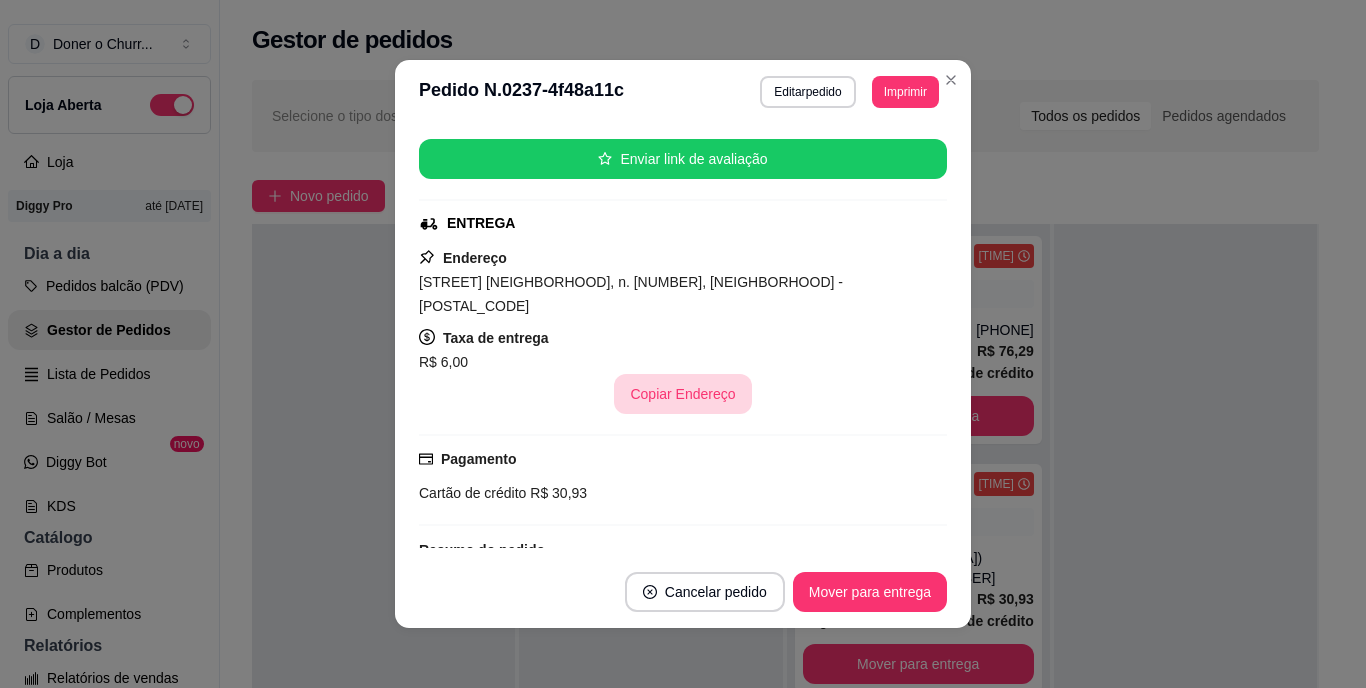 scroll, scrollTop: 361, scrollLeft: 0, axis: vertical 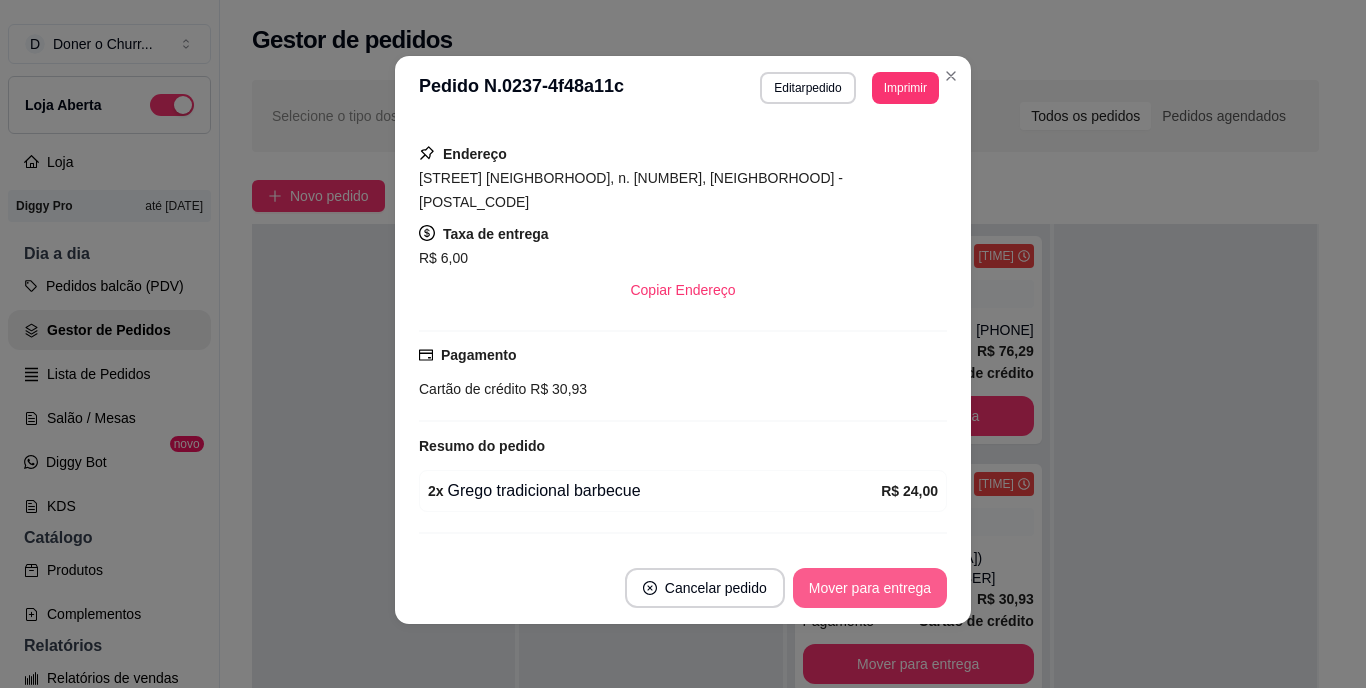 click on "Mover para entrega" at bounding box center [870, 588] 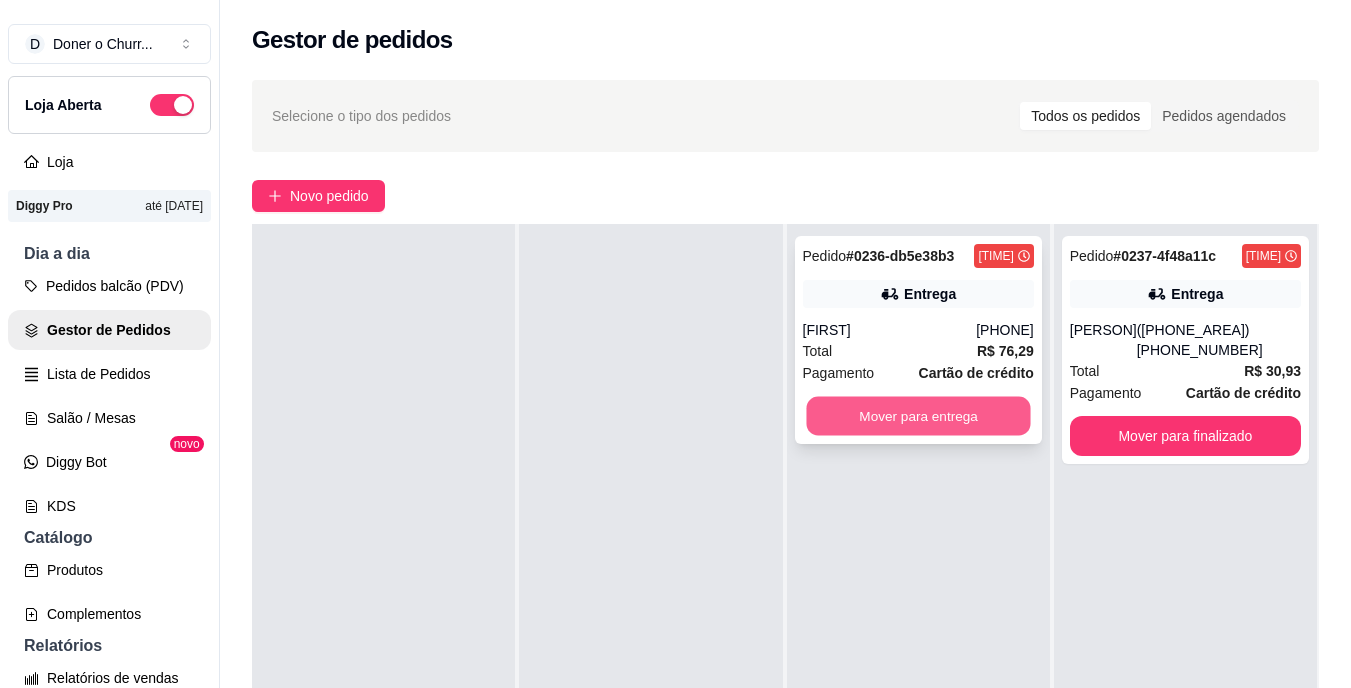 click on "Mover para entrega" at bounding box center (918, 416) 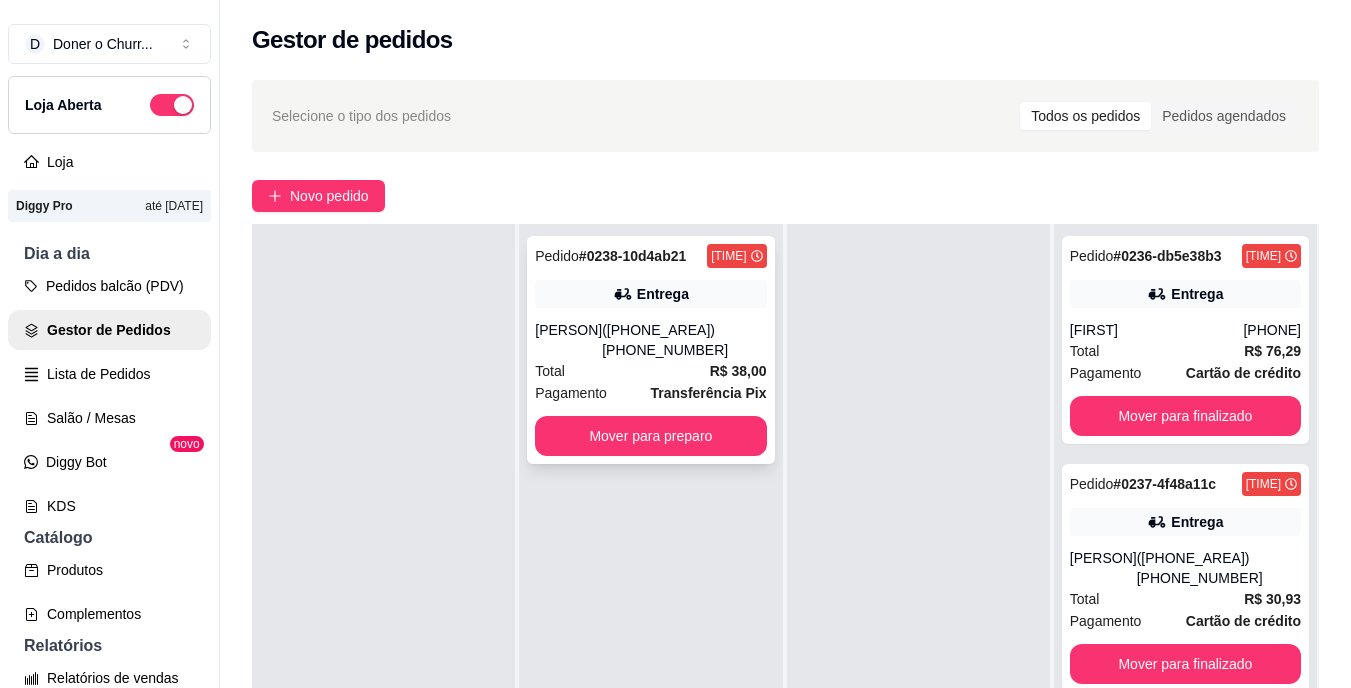 click on "Pedido # 0238-10d4ab21 [TIME] Entrega [PERSON] ([PHONE]) Total R$ 38,00 Pagamento Transferência Pix Mover para preparo" at bounding box center (650, 350) 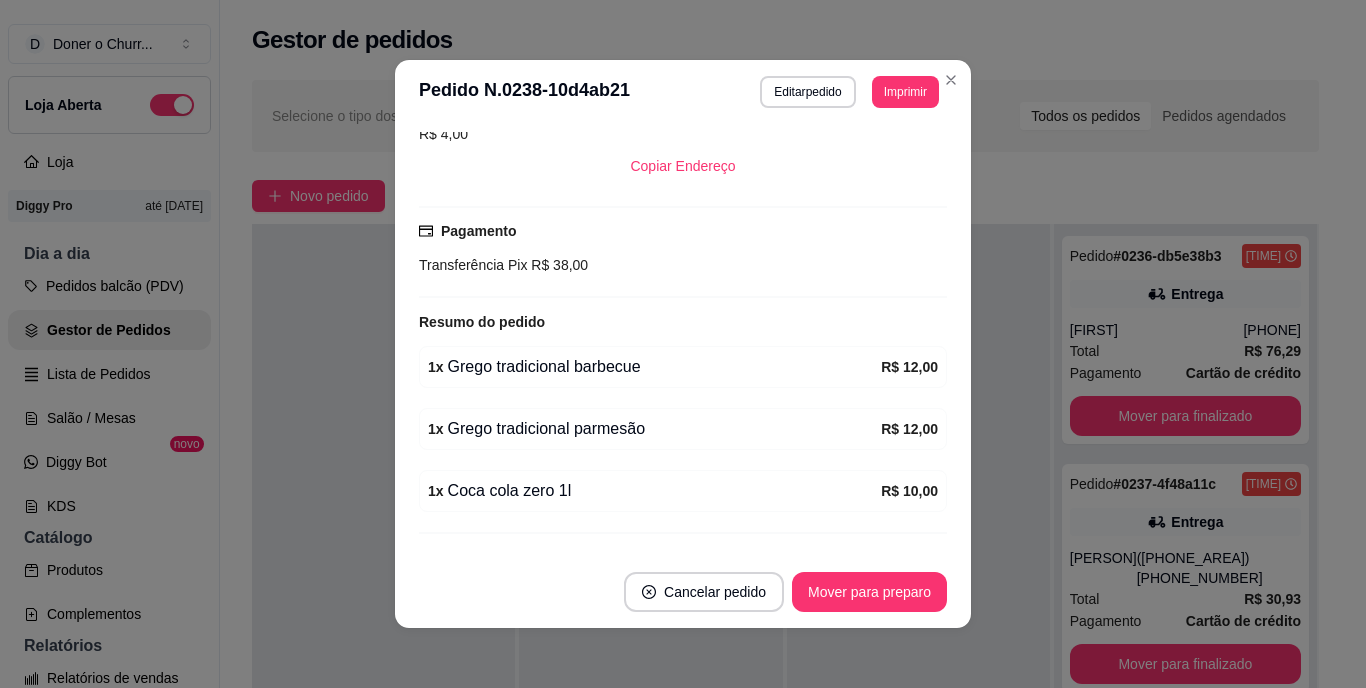 scroll, scrollTop: 485, scrollLeft: 0, axis: vertical 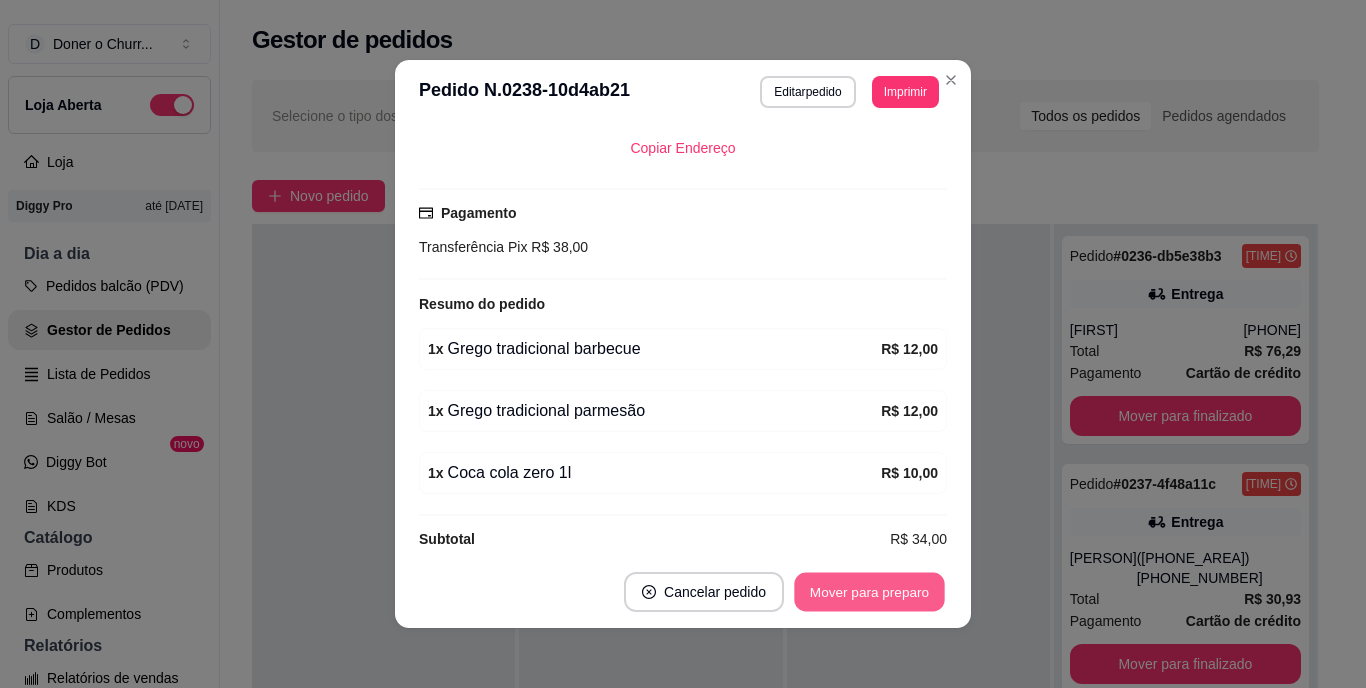 click on "Mover para preparo" at bounding box center (869, 592) 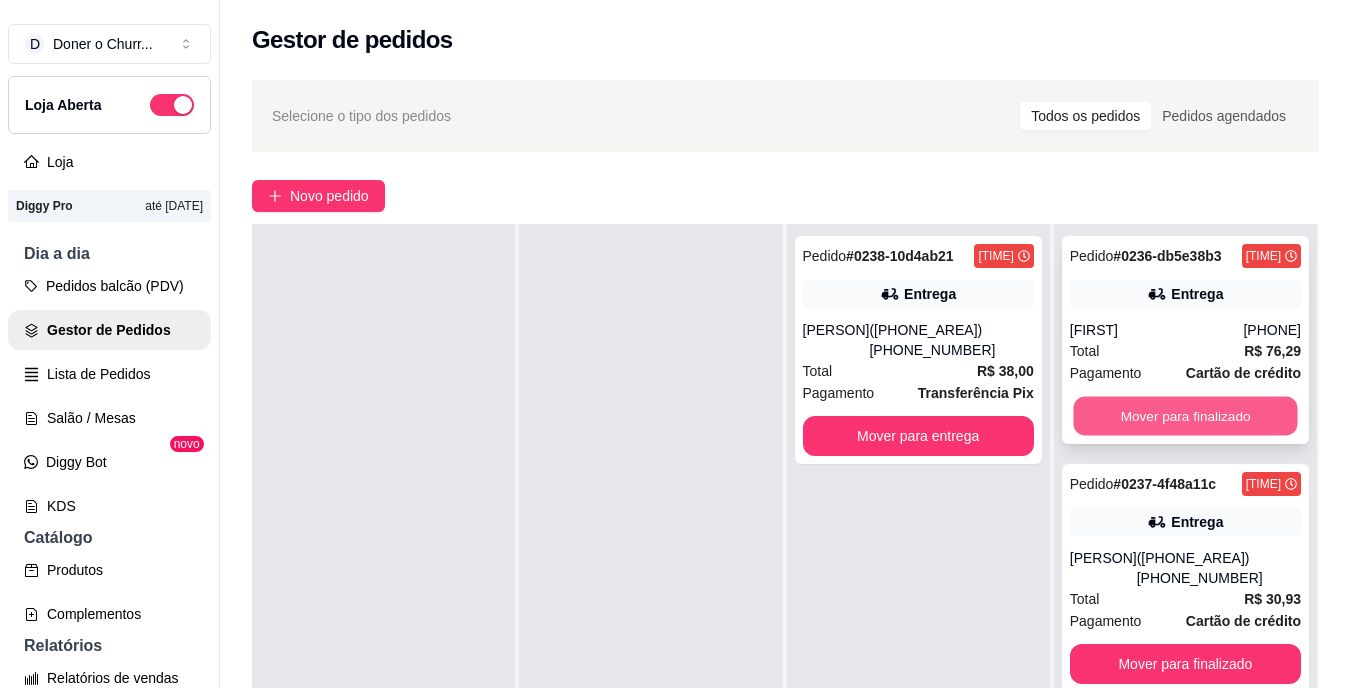 click on "Mover para finalizado" at bounding box center (1185, 416) 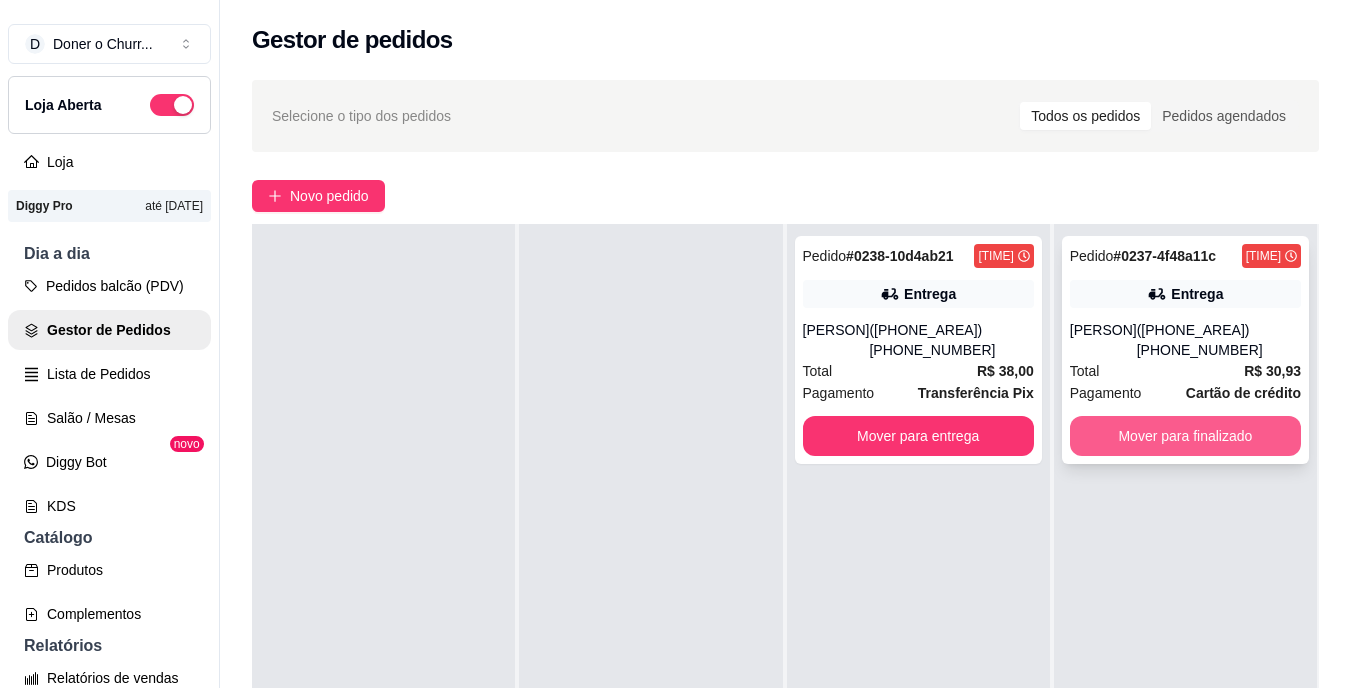 click on "Mover para finalizado" at bounding box center [1185, 436] 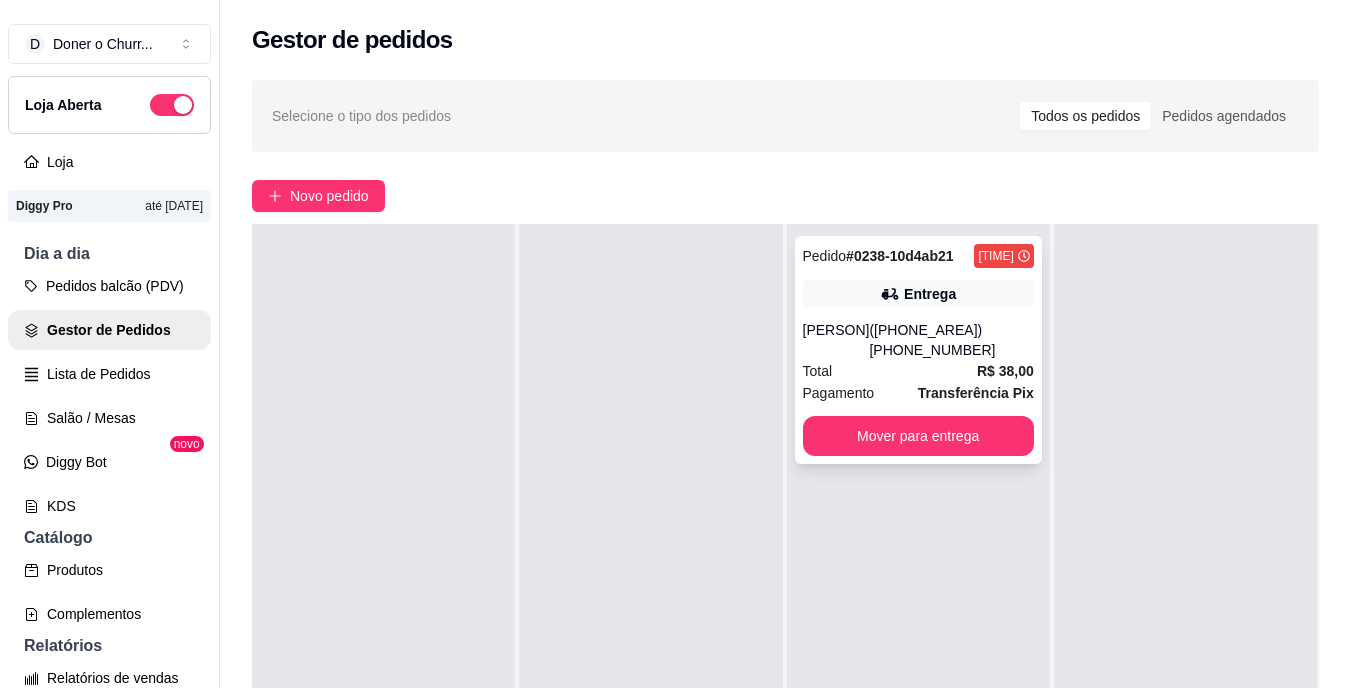 click on "Total R$ 38,00" at bounding box center (918, 371) 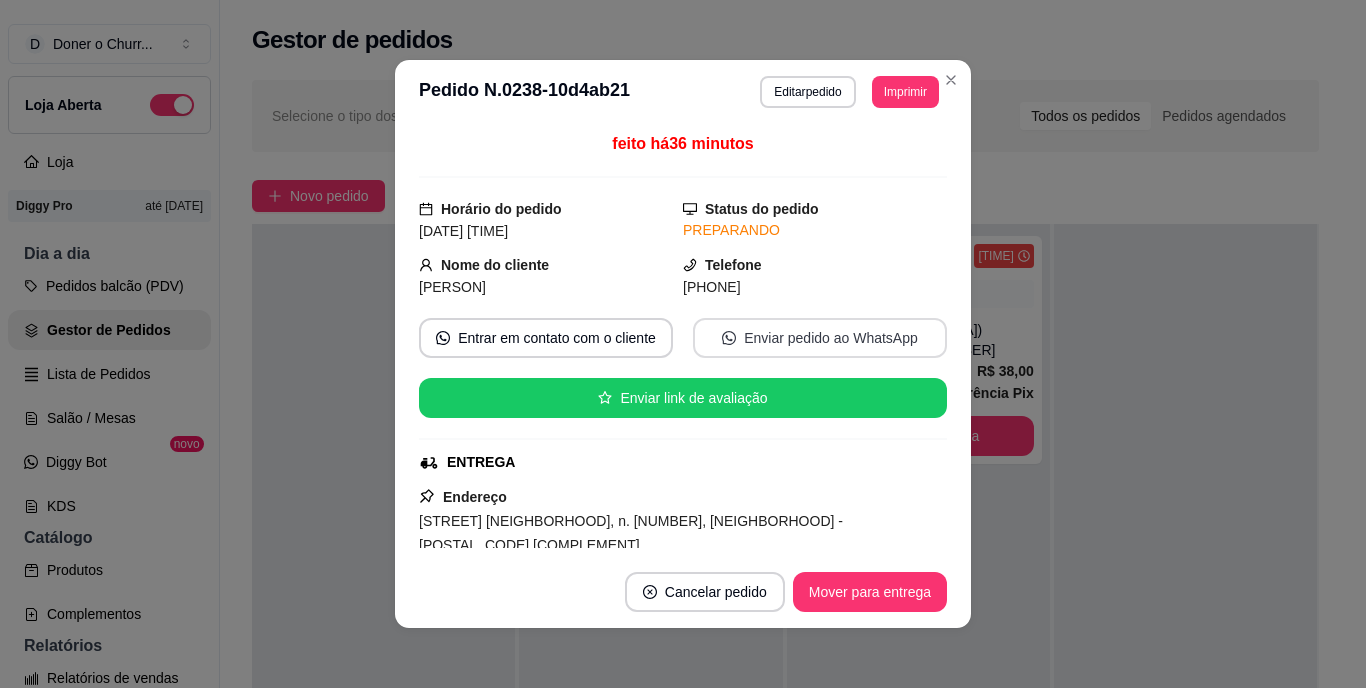 scroll, scrollTop: 485, scrollLeft: 0, axis: vertical 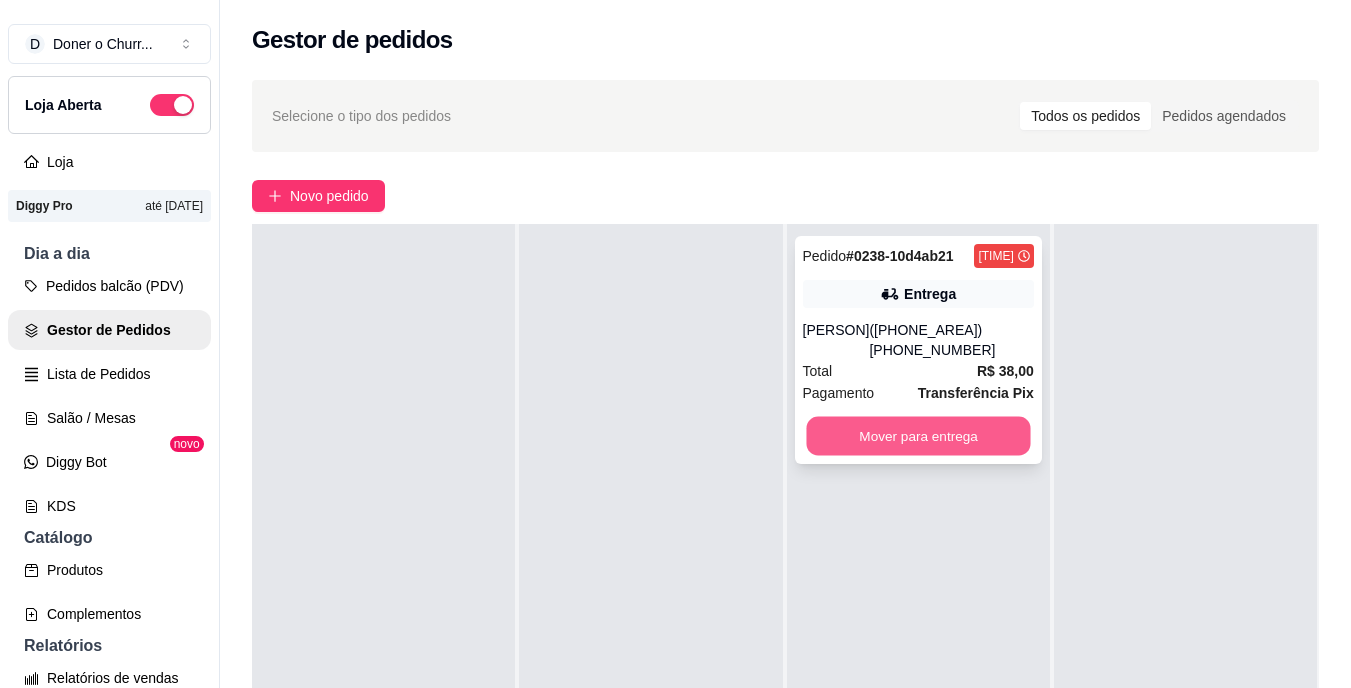 click on "Mover para entrega" at bounding box center (918, 436) 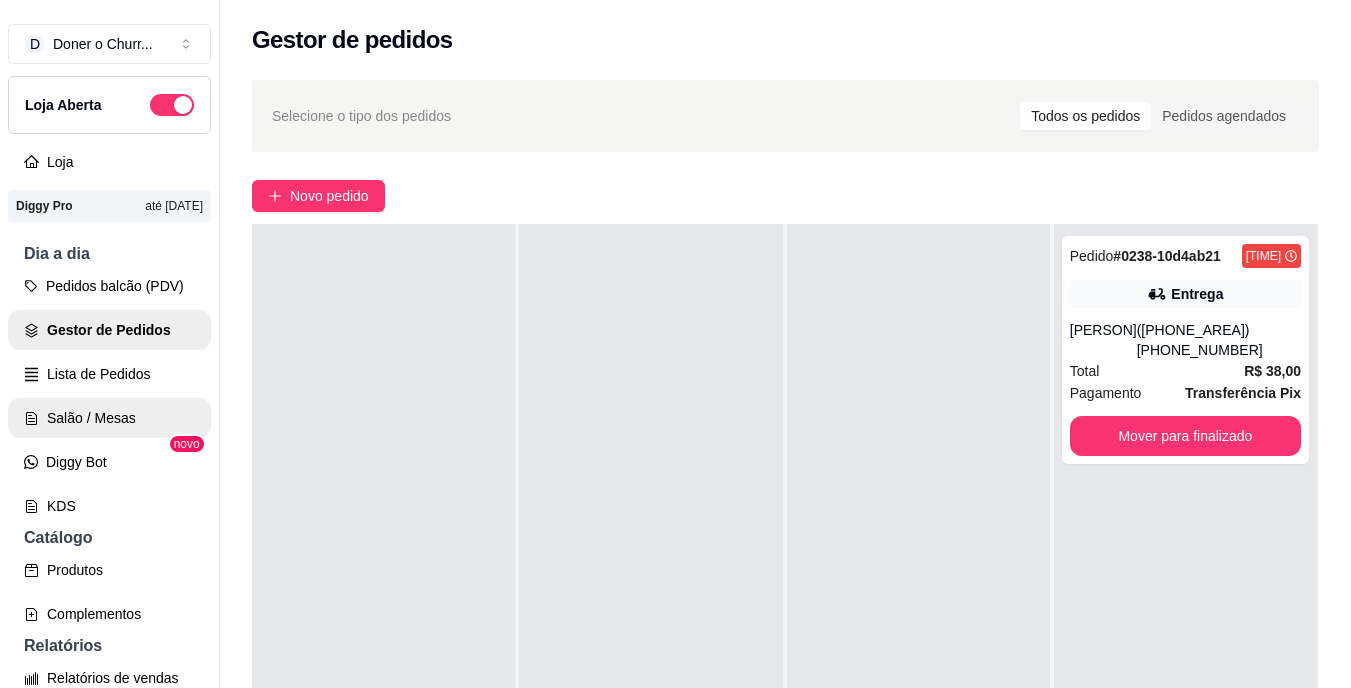 click on "Salão / Mesas" at bounding box center (109, 418) 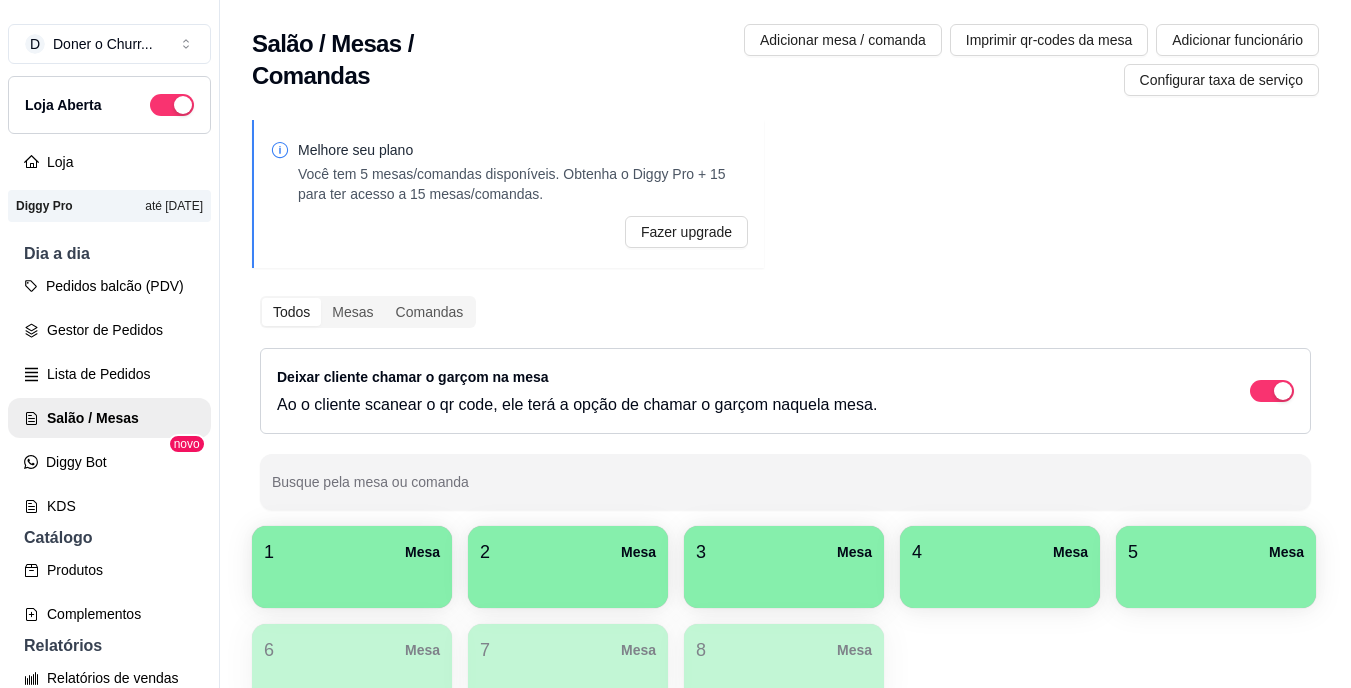 click on "Salão / Mesas" at bounding box center (109, 418) 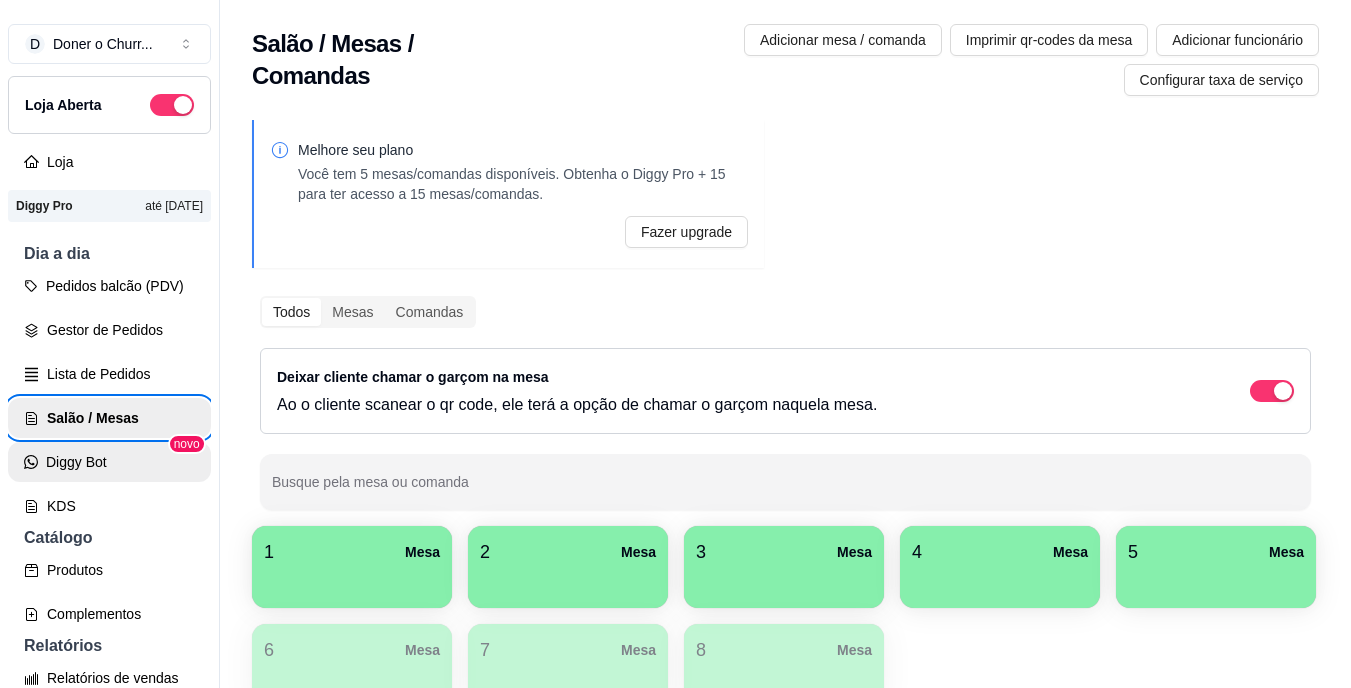 click on "Gestor de Pedidos" at bounding box center [109, 330] 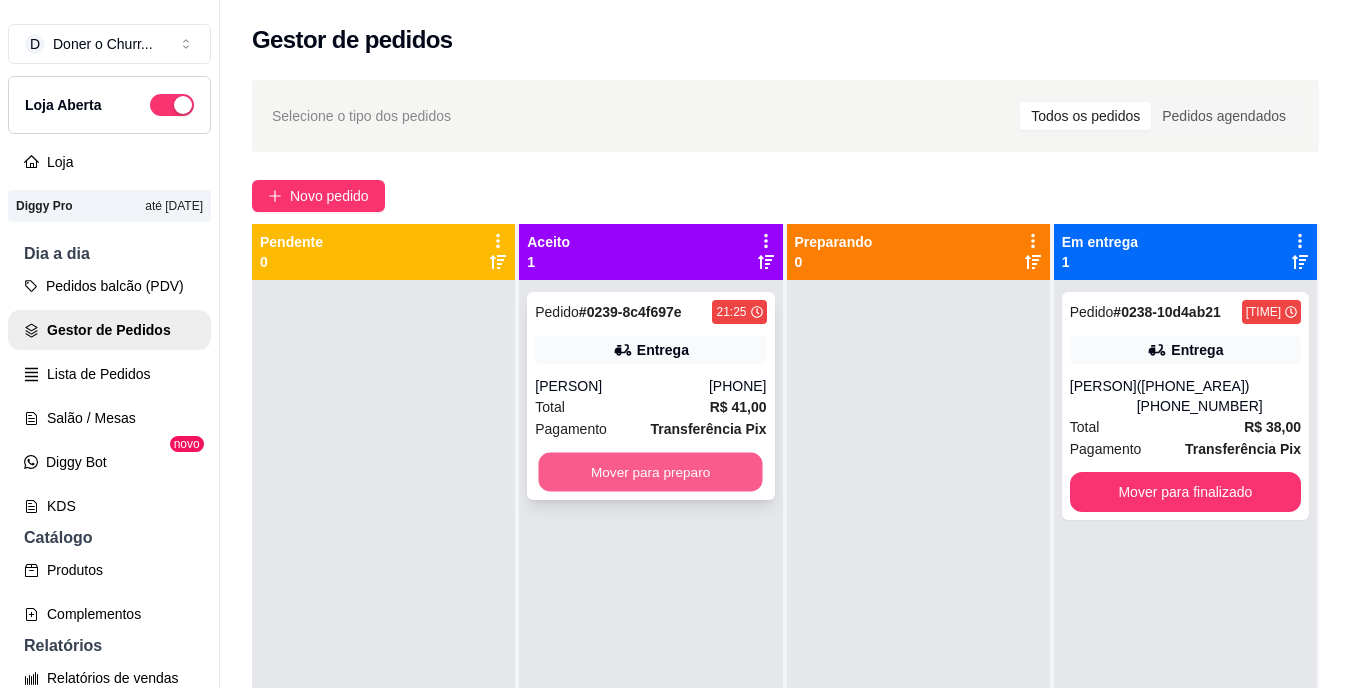 click on "Mover para preparo" at bounding box center (651, 472) 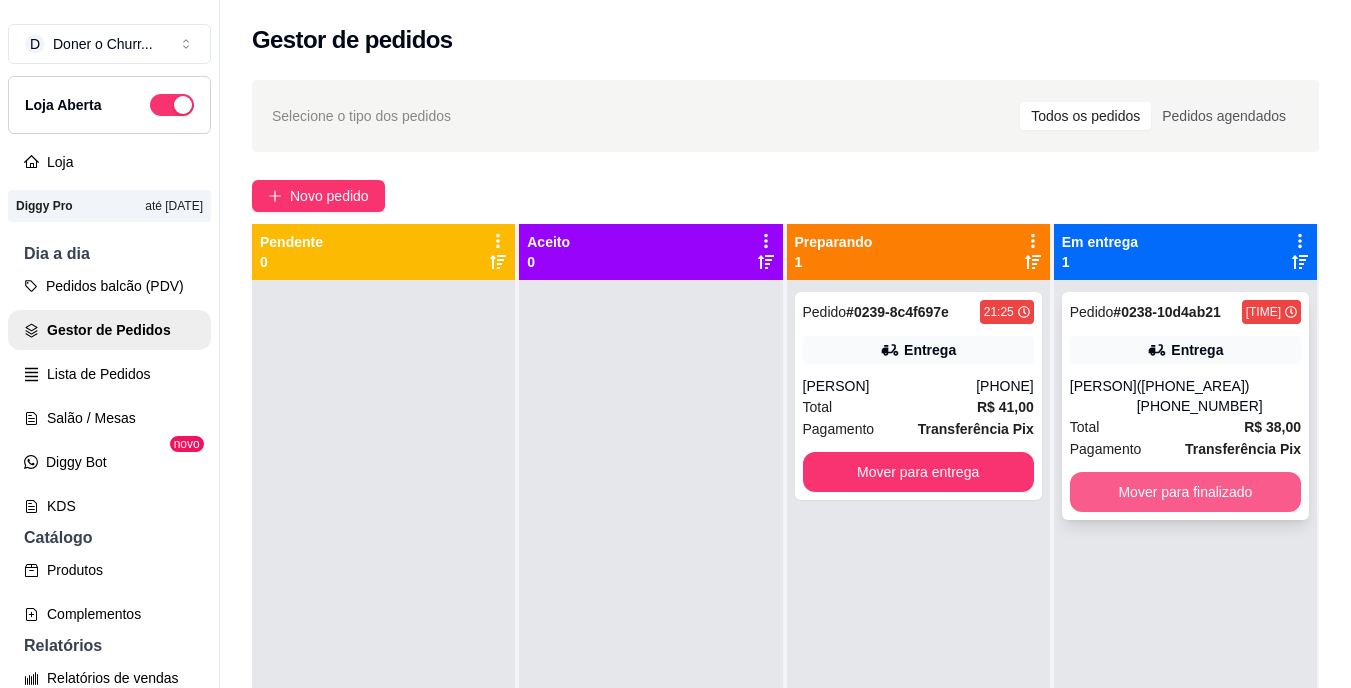 click on "Mover para finalizado" at bounding box center (1185, 492) 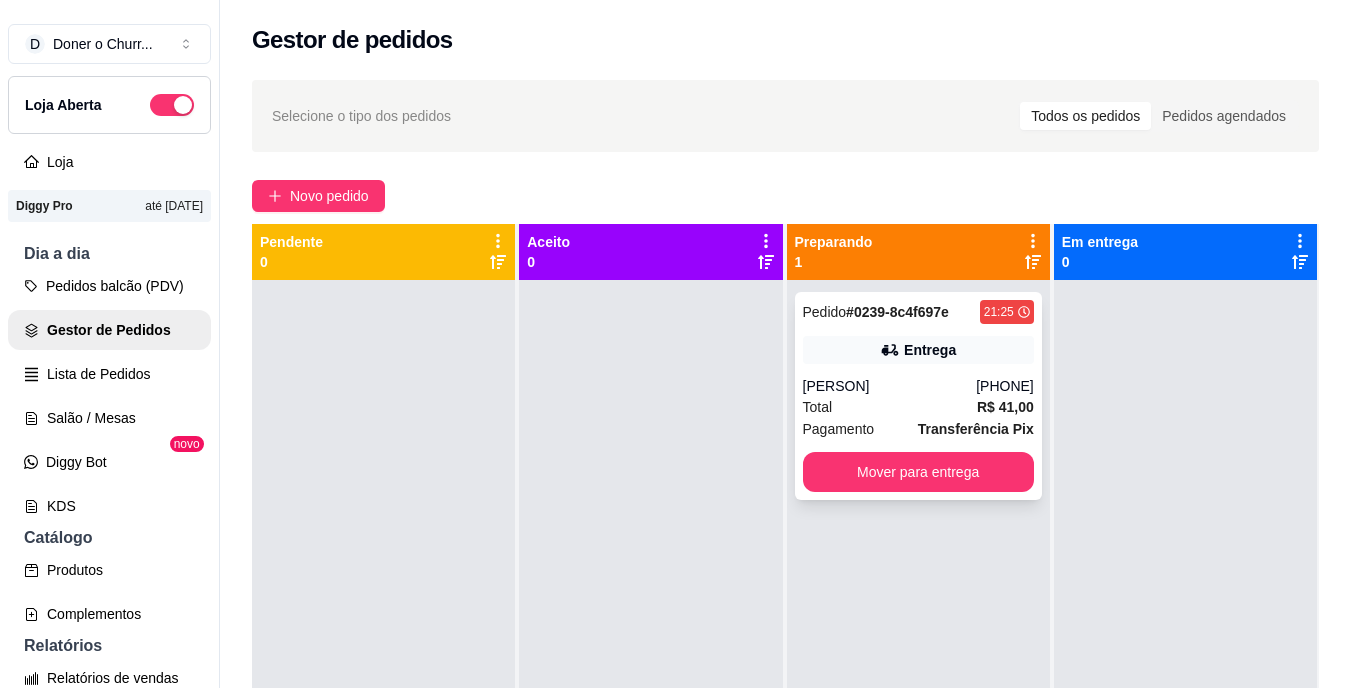click on "Transferência Pix" at bounding box center (976, 429) 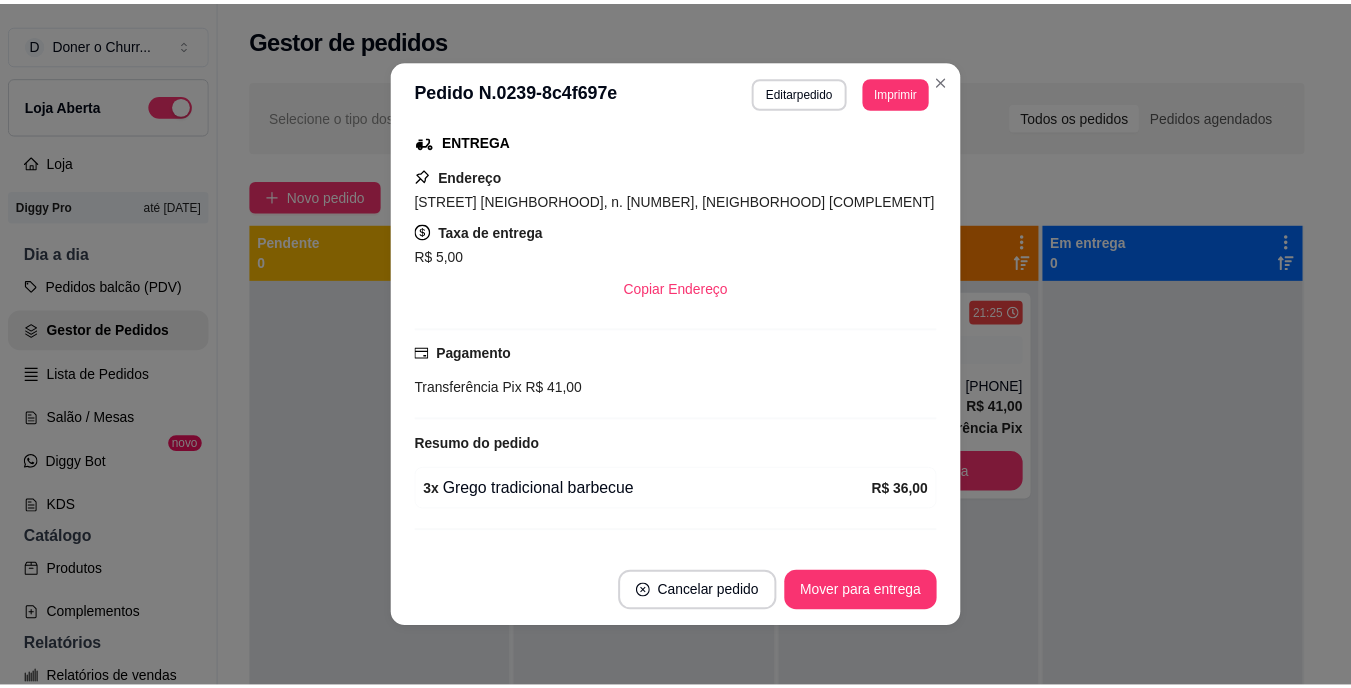 scroll, scrollTop: 385, scrollLeft: 0, axis: vertical 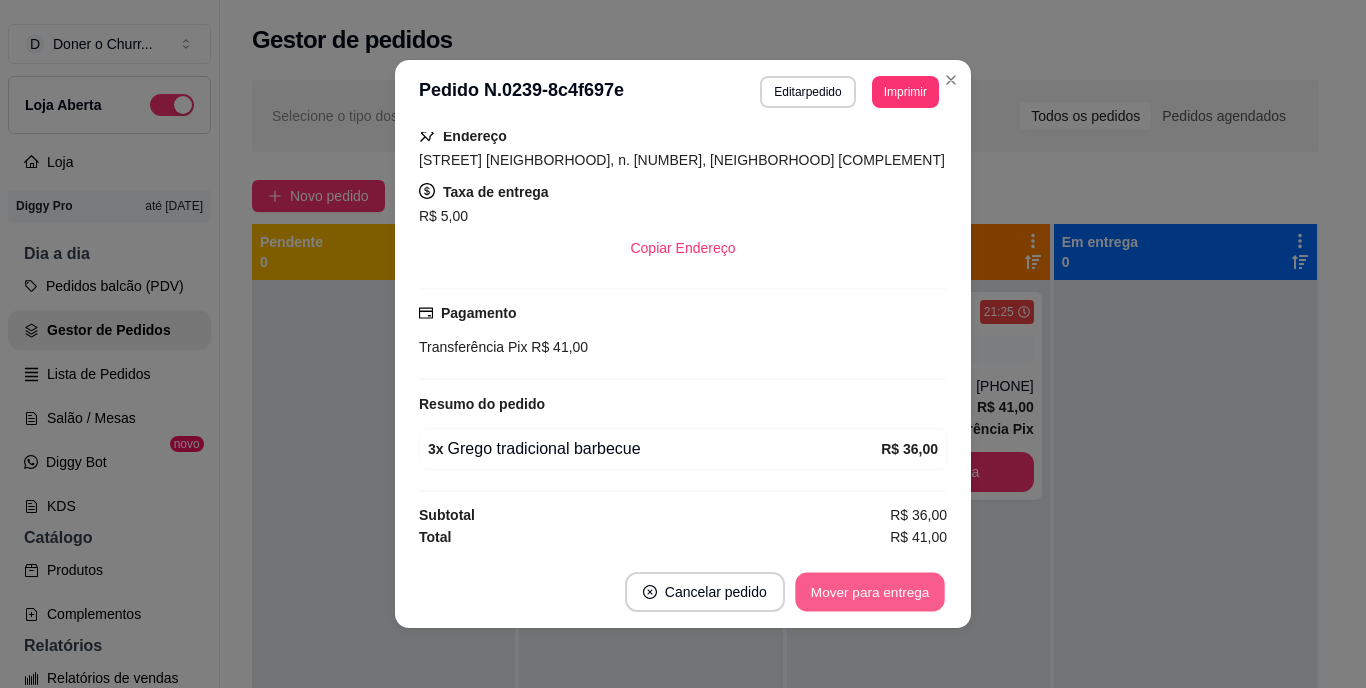 click on "Mover para entrega" at bounding box center (870, 592) 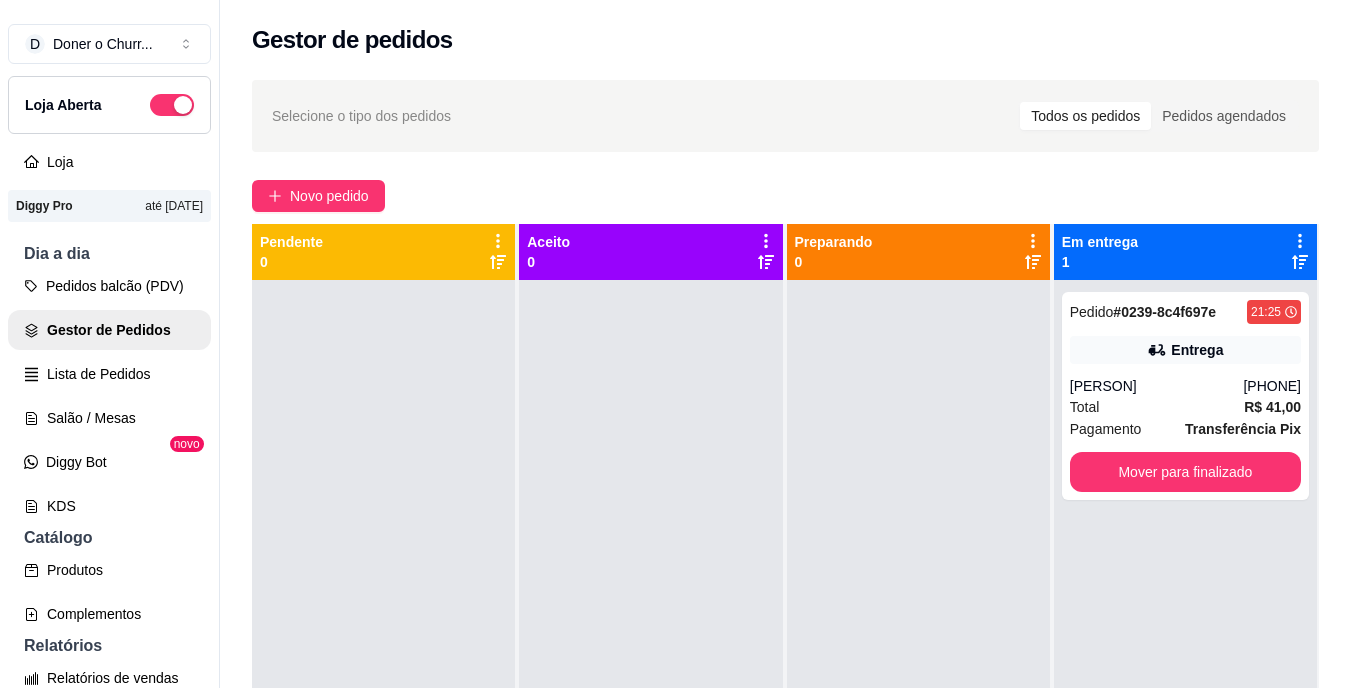 click on "Salão / Mesas" at bounding box center (109, 418) 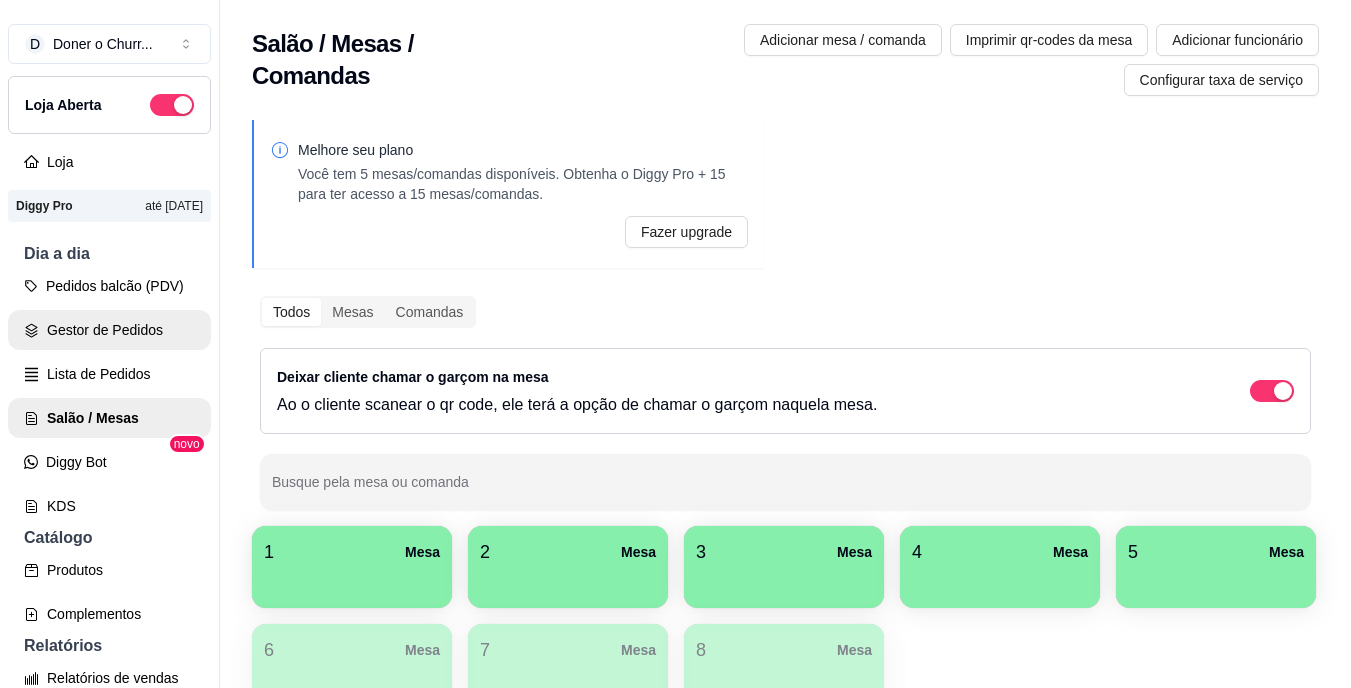 click on "Gestor de Pedidos" at bounding box center [109, 330] 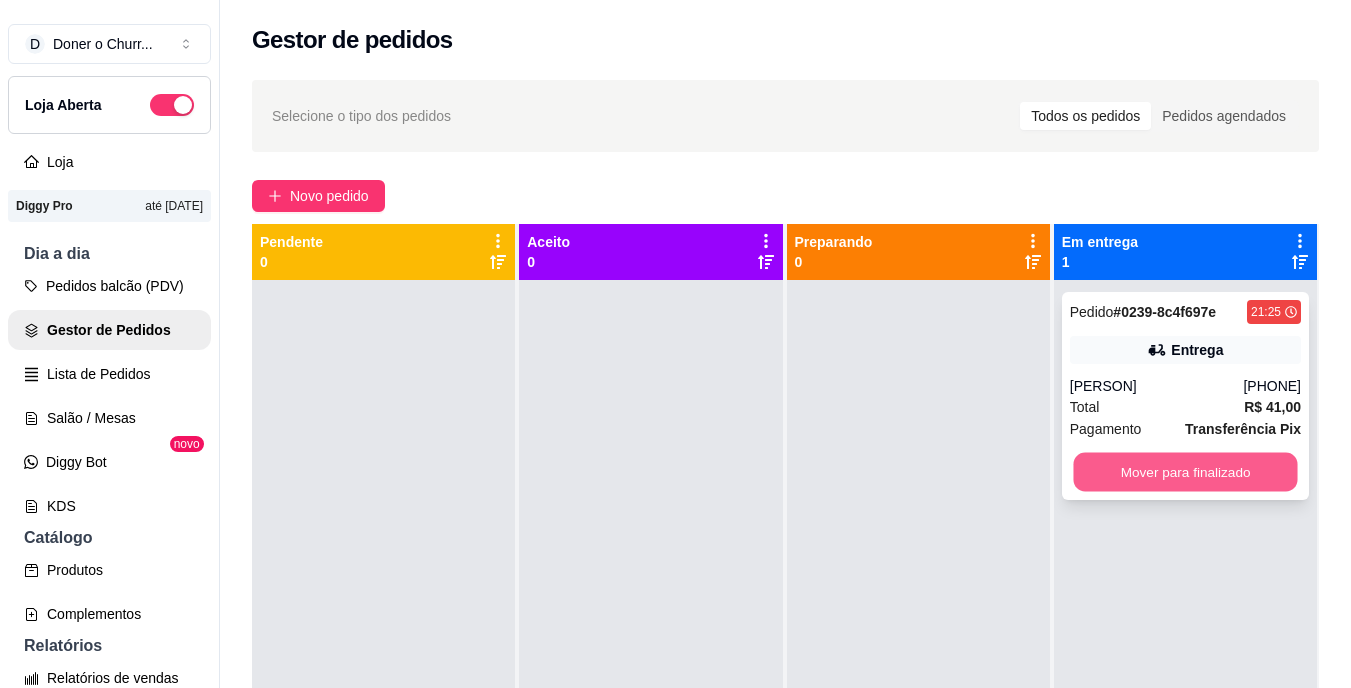 click on "Mover para finalizado" at bounding box center [1185, 472] 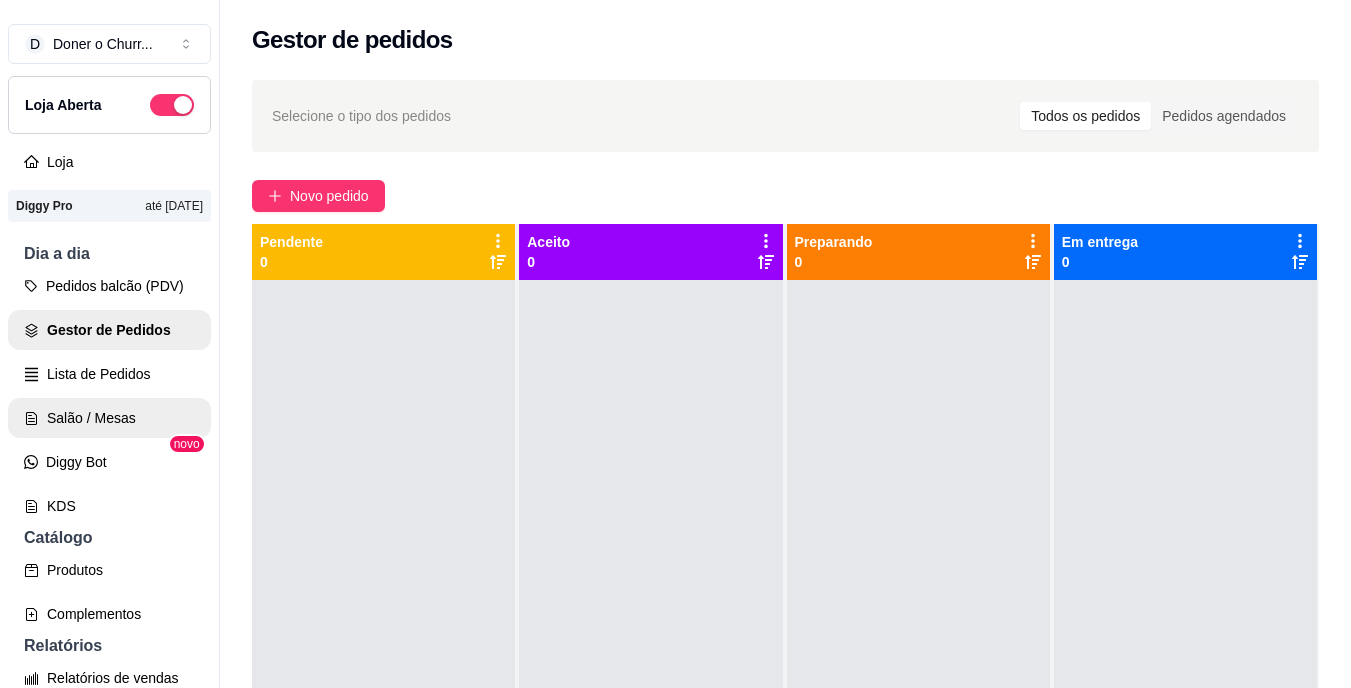click on "Salão / Mesas" at bounding box center [109, 418] 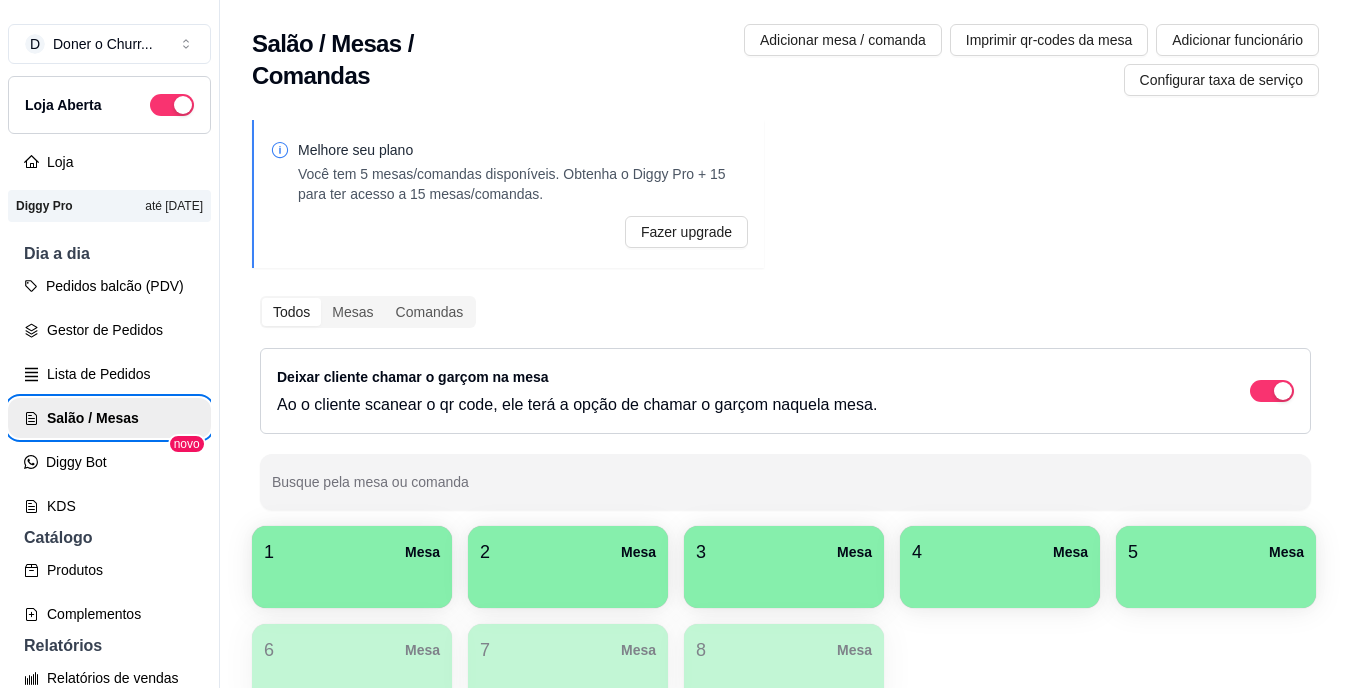 click on "Salão / Mesas" at bounding box center [109, 418] 